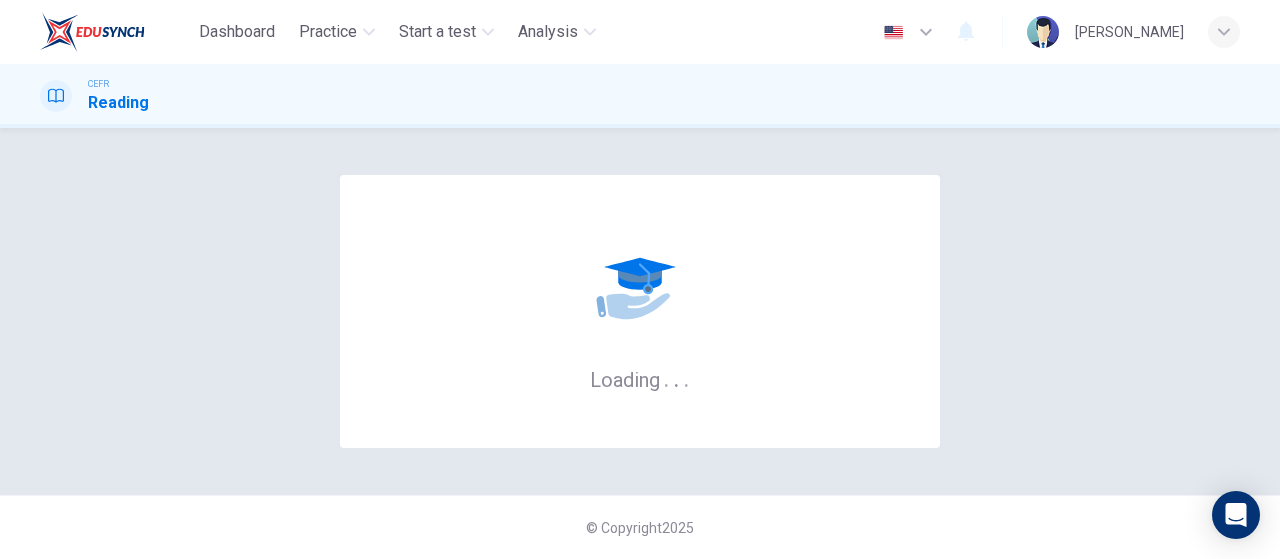 scroll, scrollTop: 0, scrollLeft: 0, axis: both 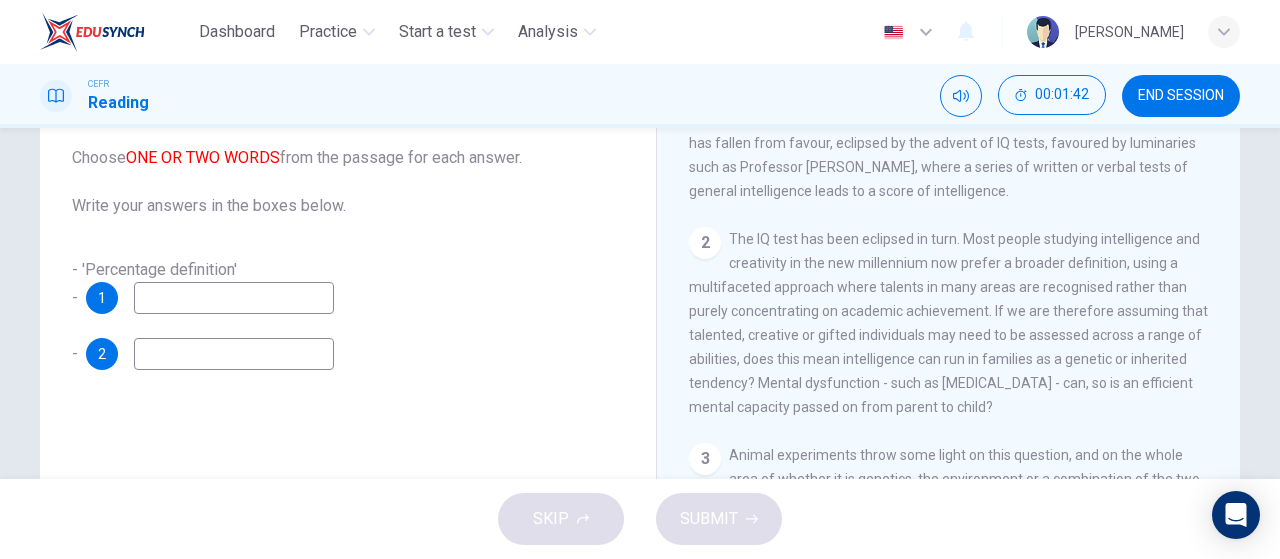 click at bounding box center (234, 298) 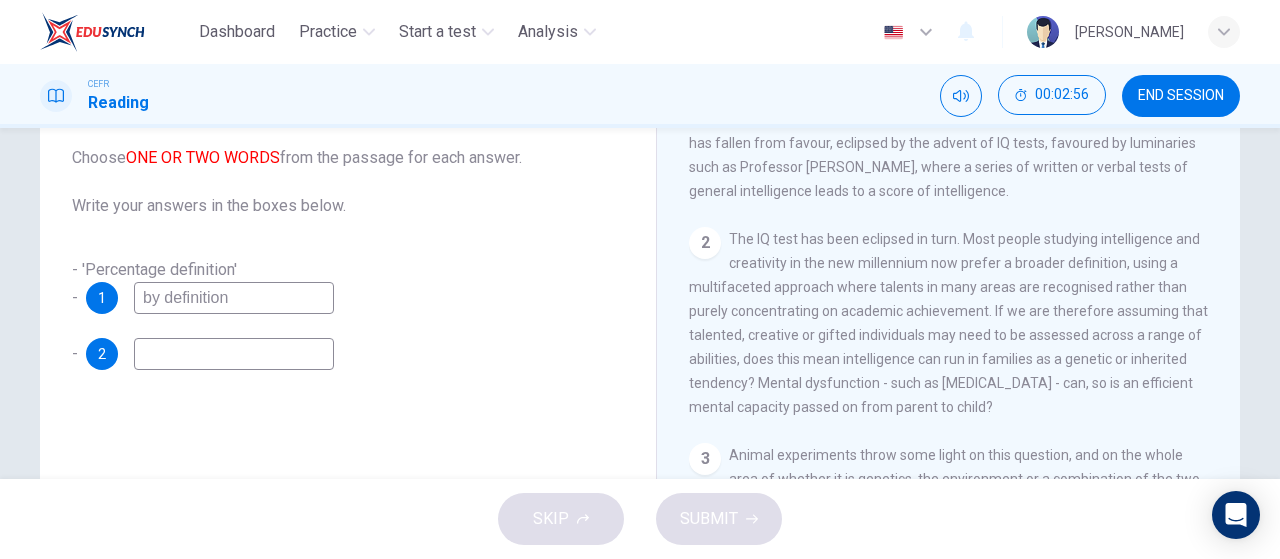 scroll, scrollTop: 333, scrollLeft: 0, axis: vertical 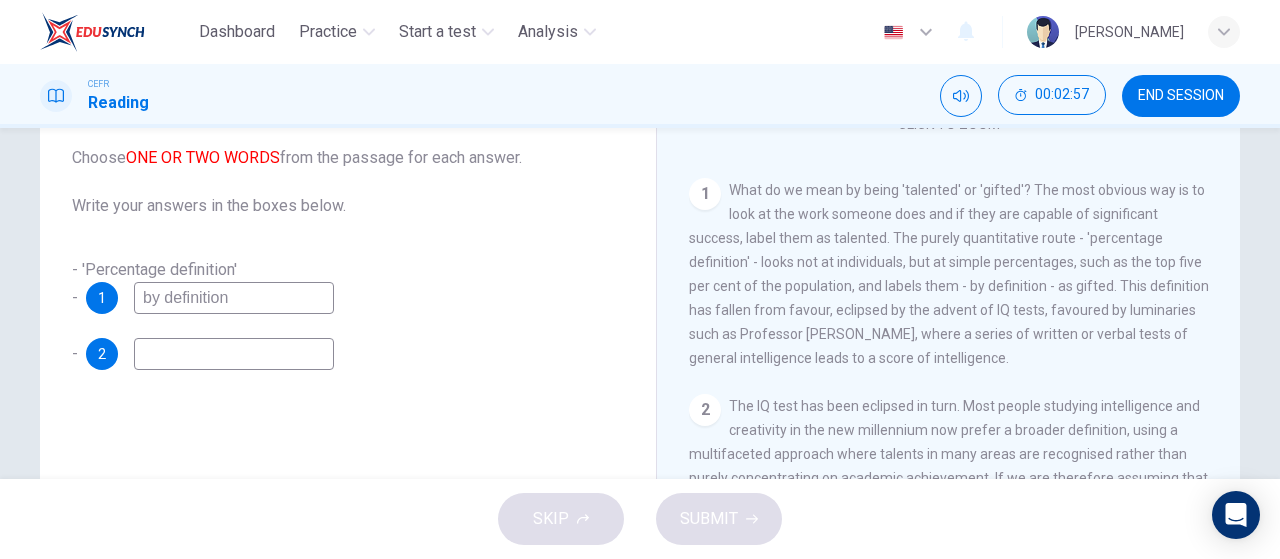 type on "by definition" 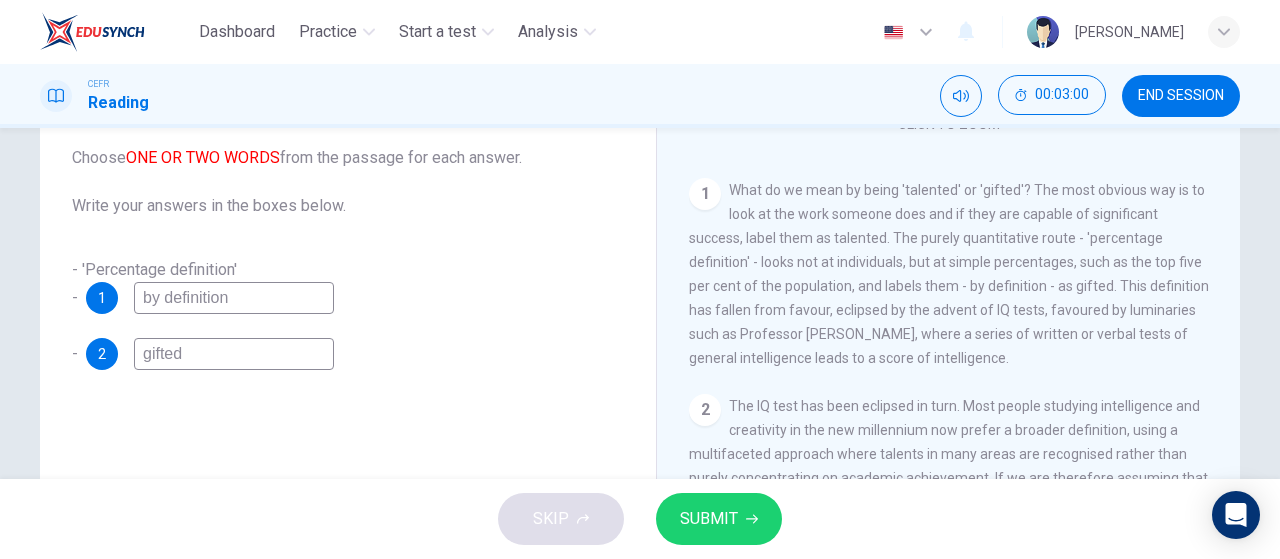 type on "gifted" 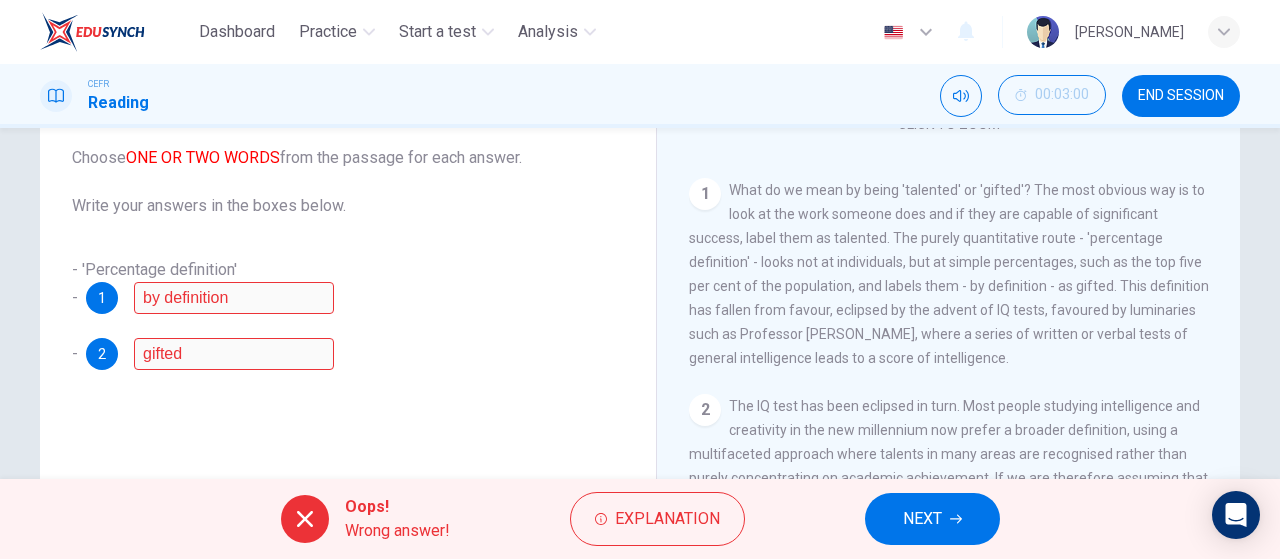scroll, scrollTop: 500, scrollLeft: 0, axis: vertical 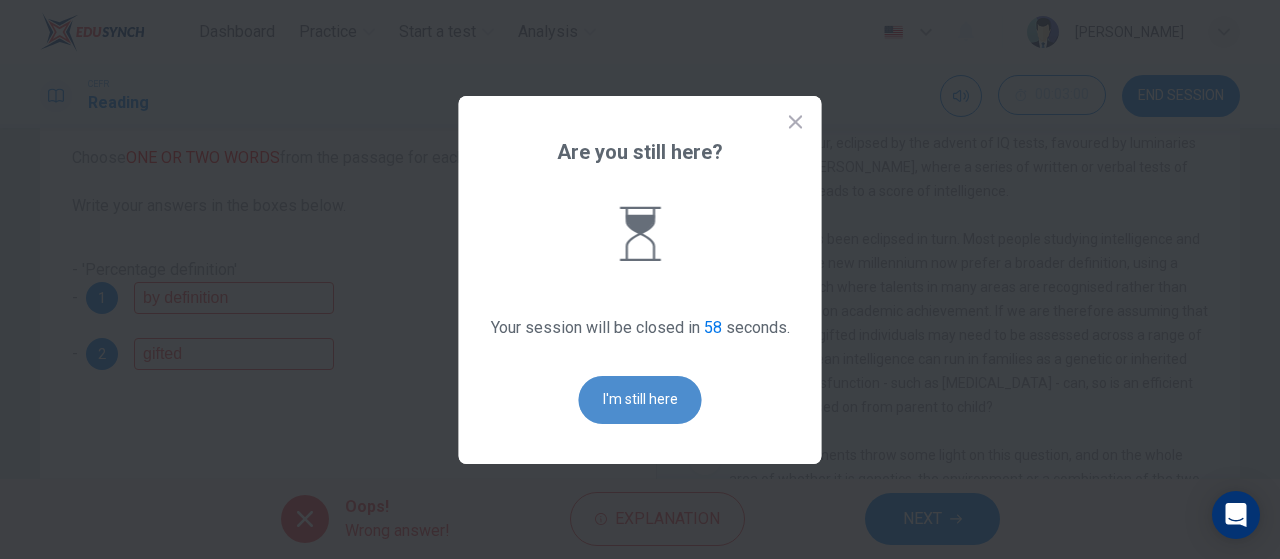click on "I'm still here" at bounding box center (640, 400) 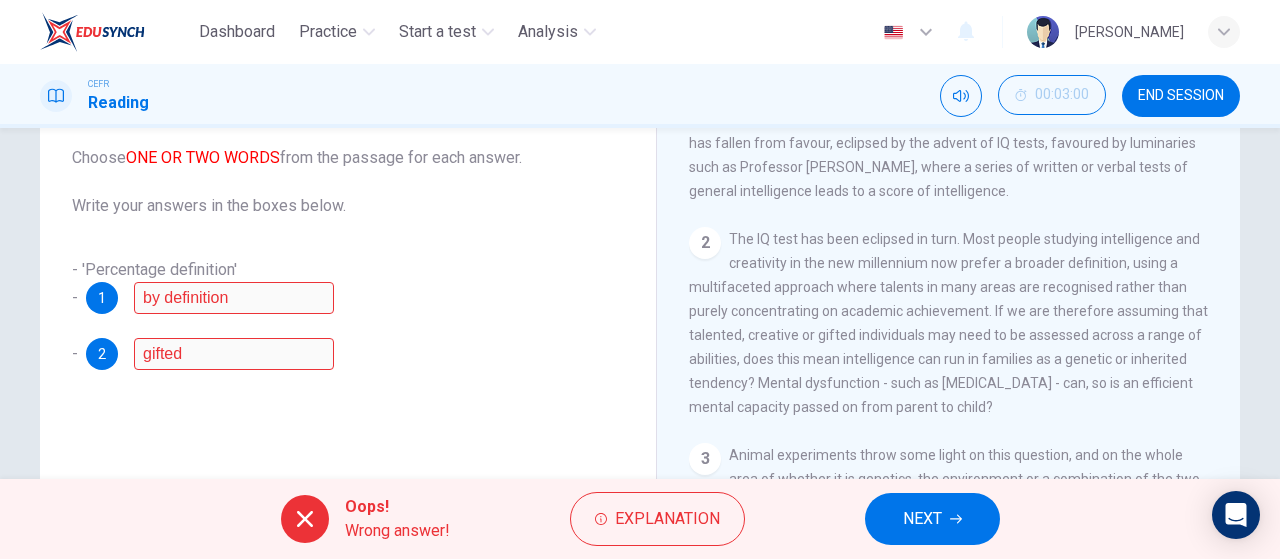 click 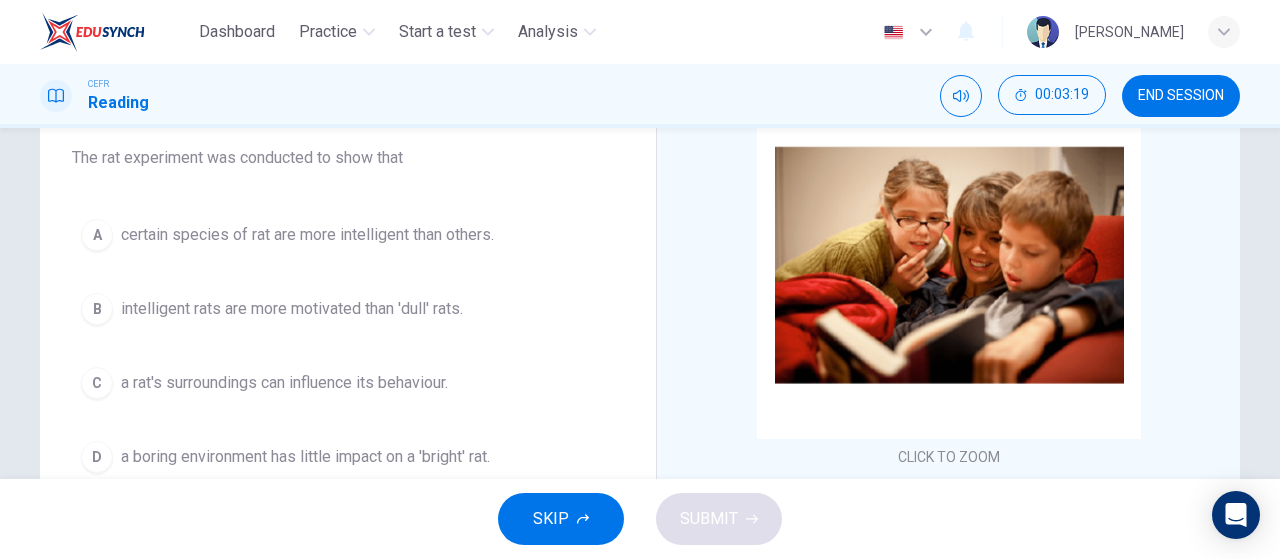 scroll, scrollTop: 0, scrollLeft: 0, axis: both 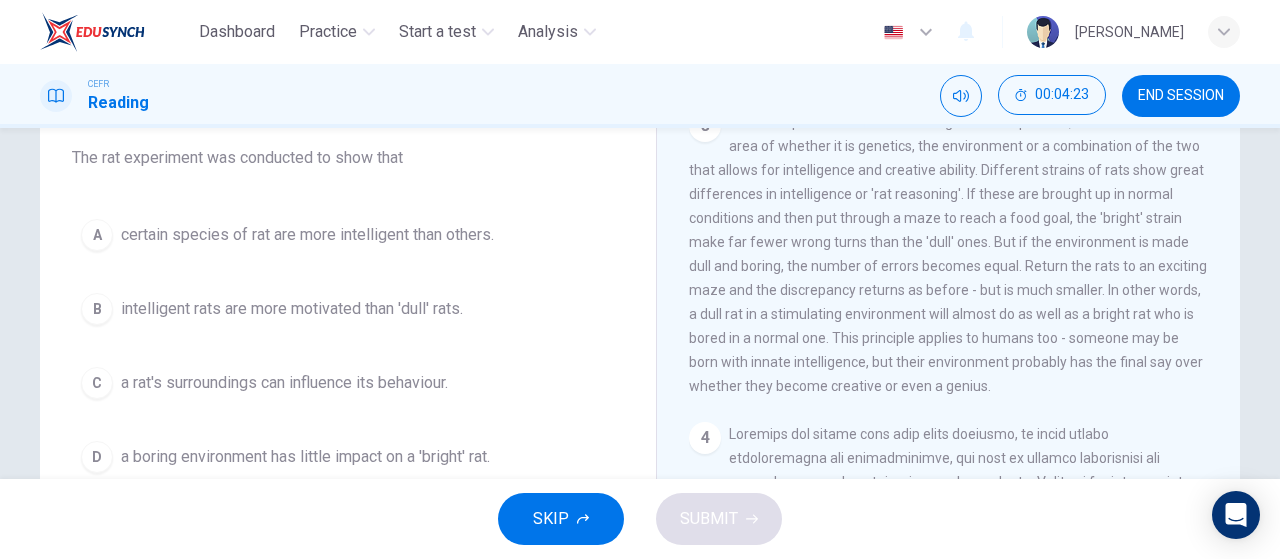 click on "a rat's surroundings can influence its behaviour." at bounding box center (284, 383) 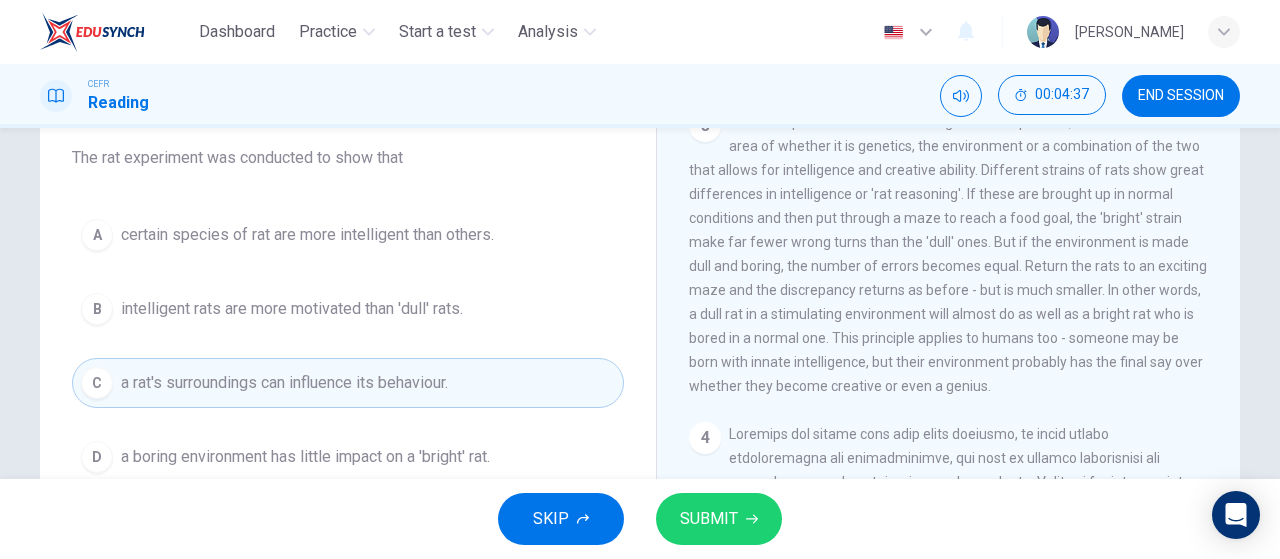 click on "SUBMIT" at bounding box center [719, 519] 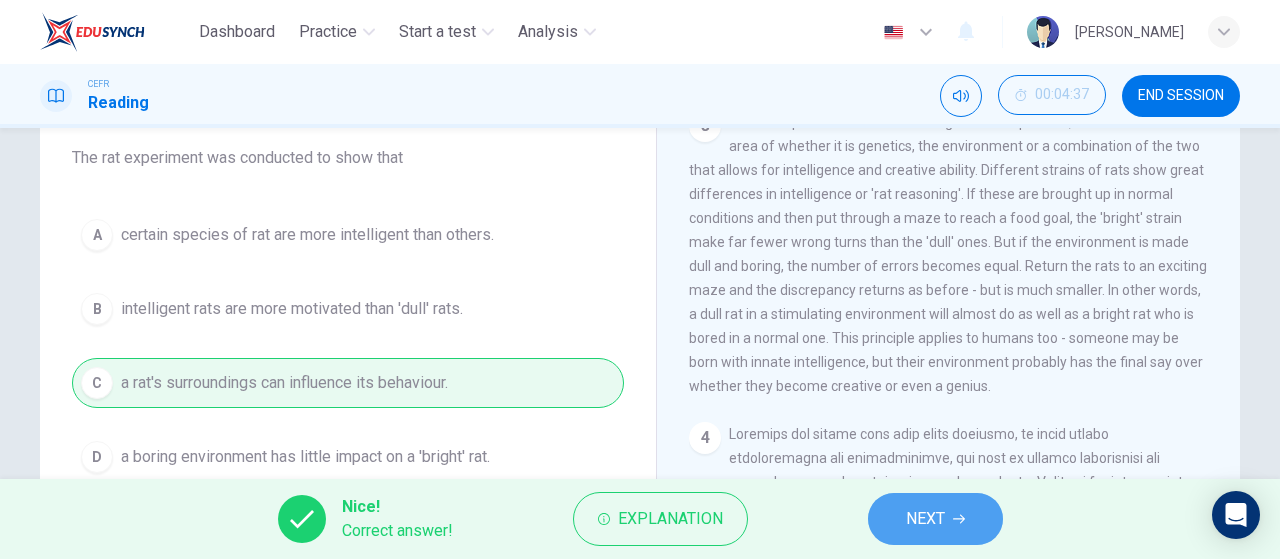 click on "NEXT" at bounding box center (935, 519) 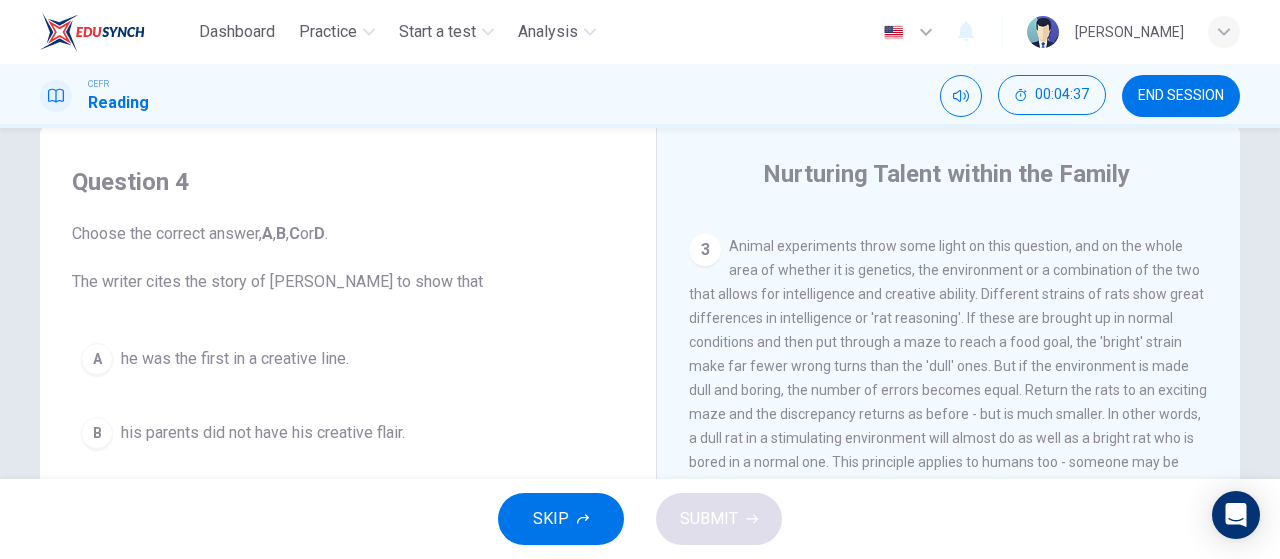 scroll, scrollTop: 0, scrollLeft: 0, axis: both 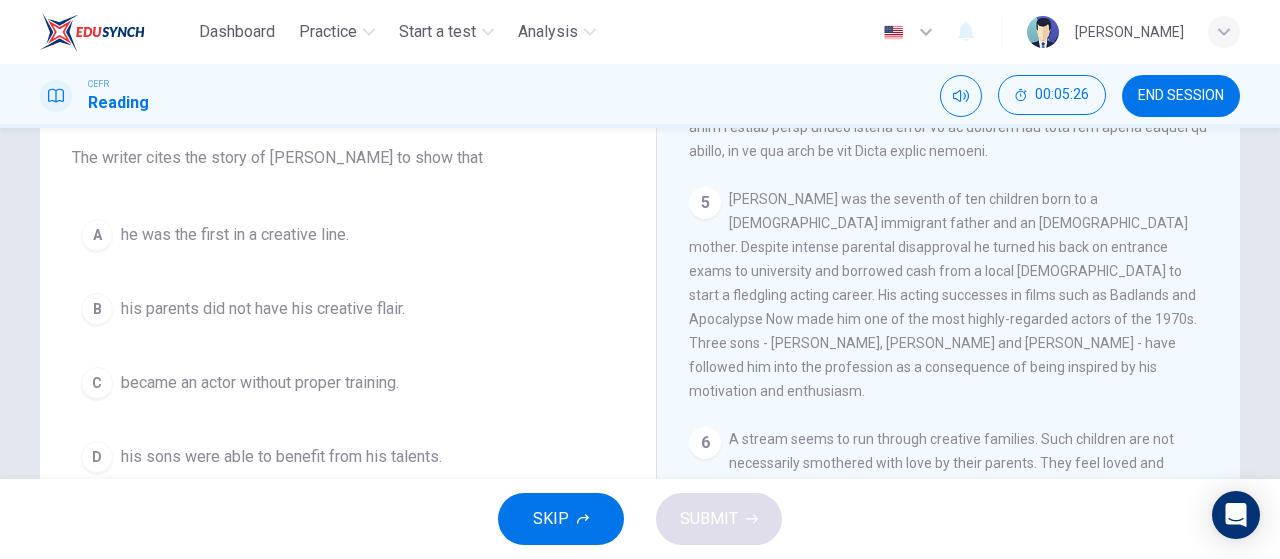 click on "C became an actor without proper training." at bounding box center [348, 383] 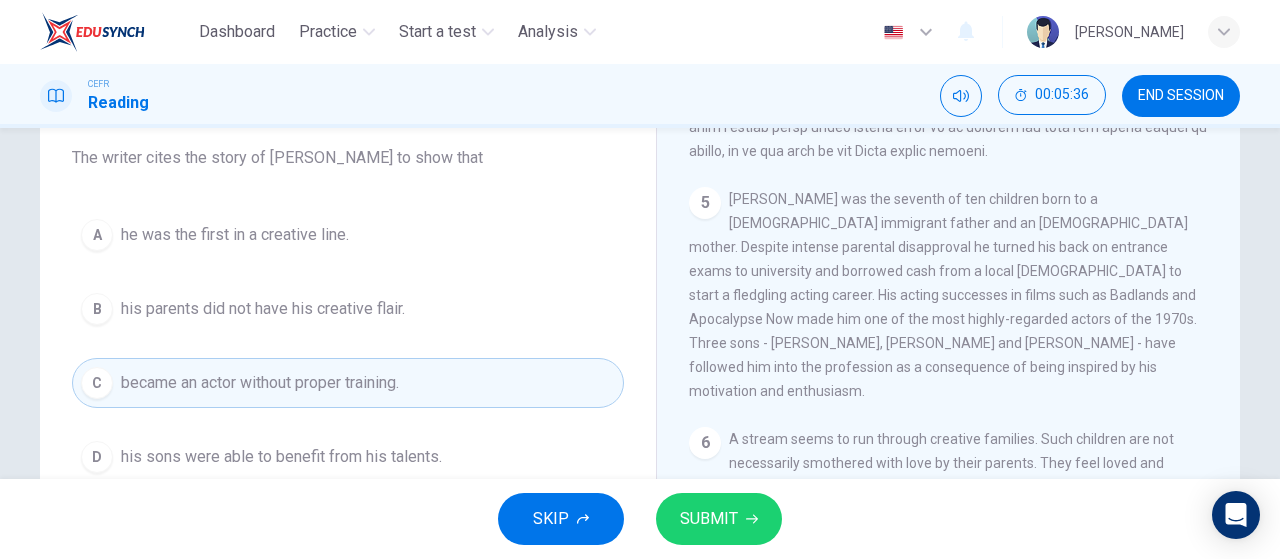 click on "SUBMIT" at bounding box center [709, 519] 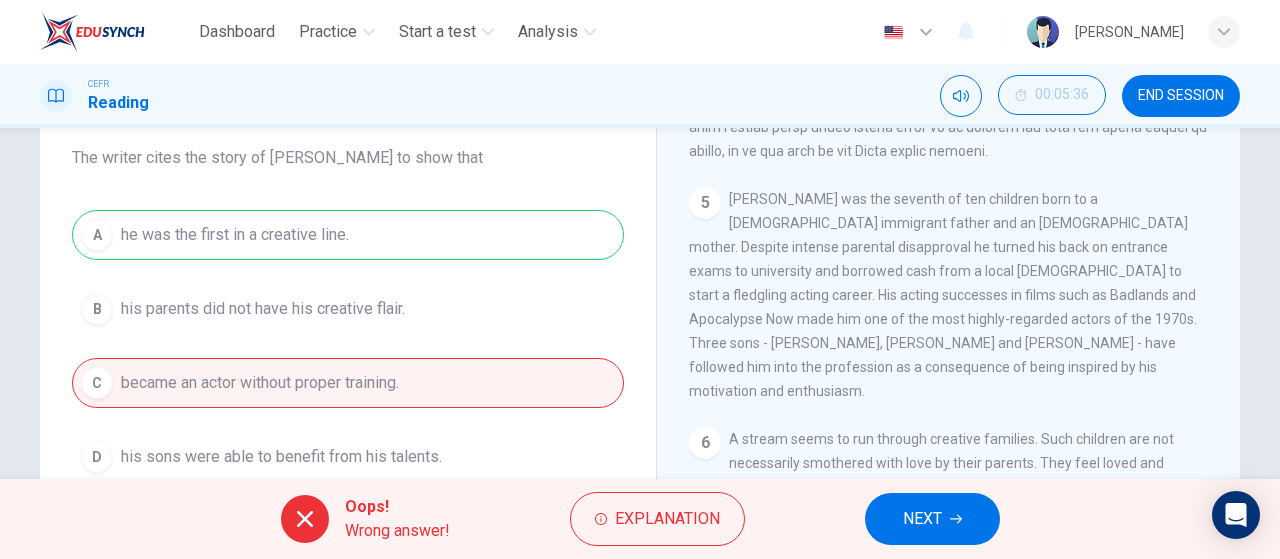 click on "A he was the first in a creative line. B his parents did not have his creative flair. C became an actor without proper training. D his sons were able to benefit from his talents." at bounding box center (348, 346) 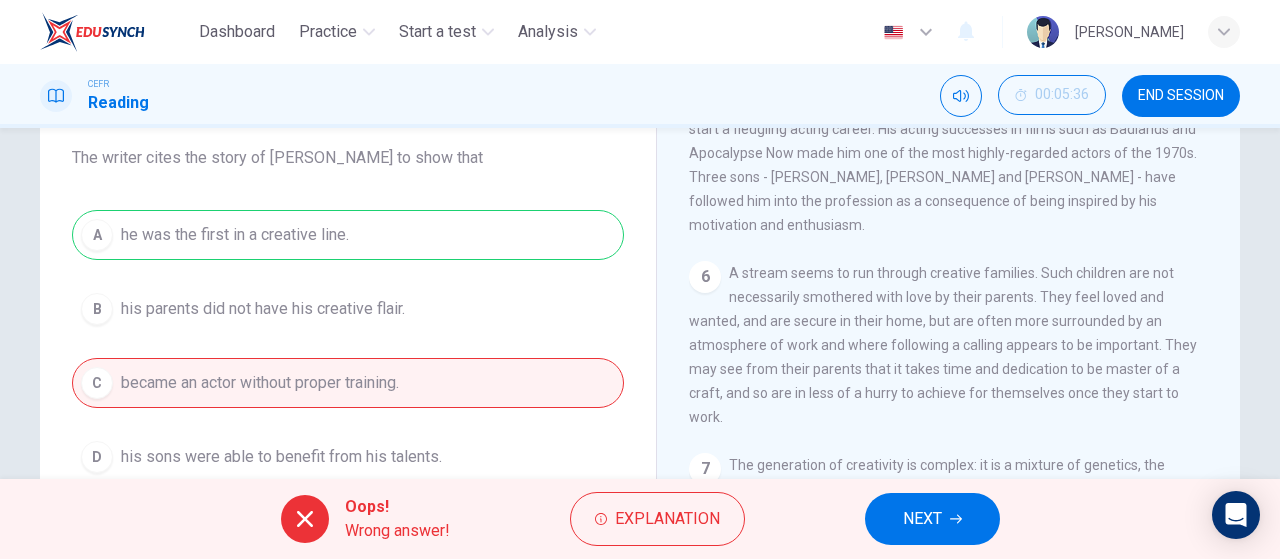 scroll, scrollTop: 1500, scrollLeft: 0, axis: vertical 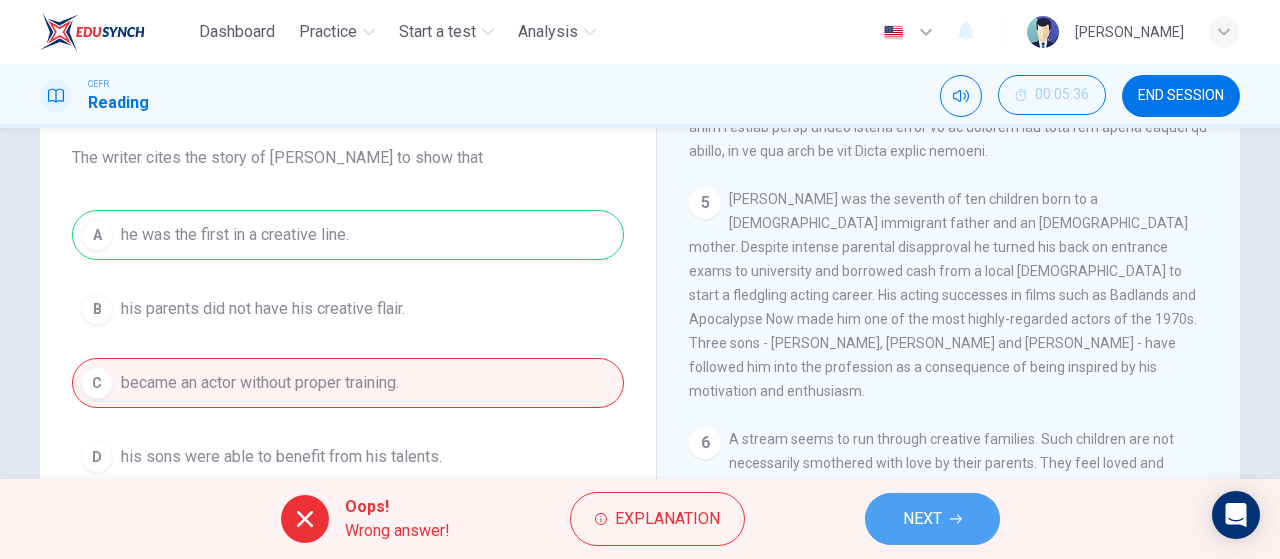 click on "NEXT" at bounding box center [922, 519] 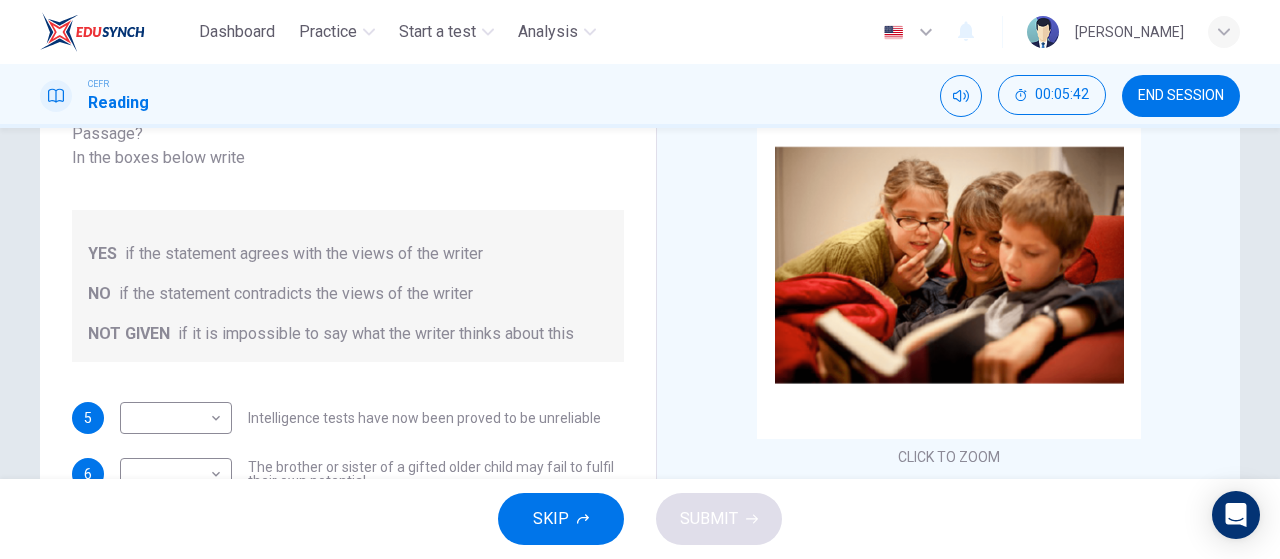 scroll, scrollTop: 333, scrollLeft: 0, axis: vertical 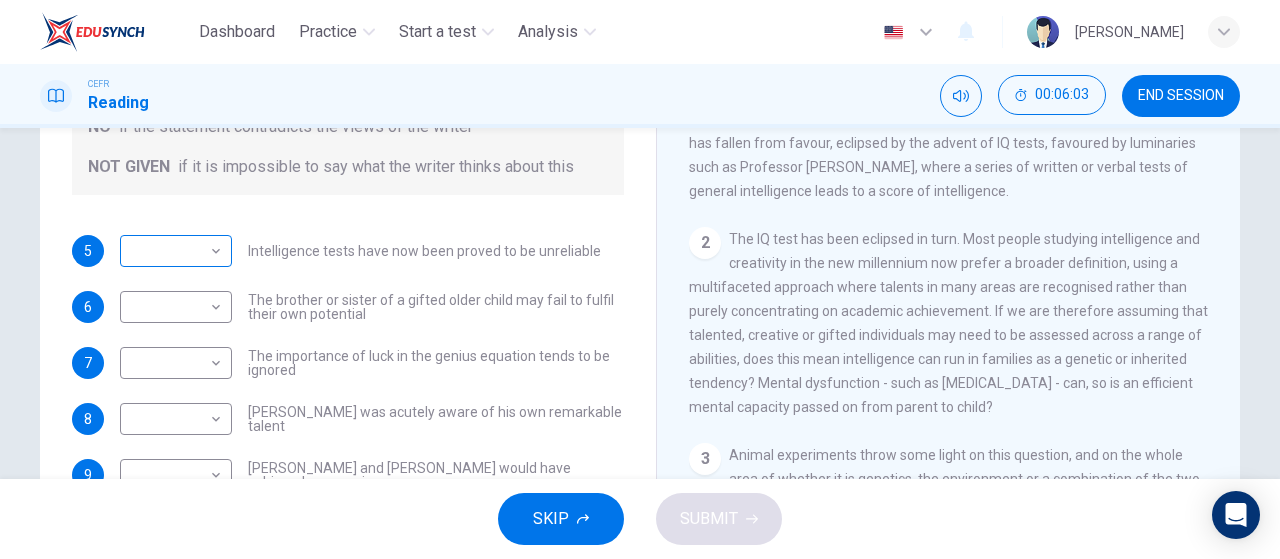 click on "Dashboard Practice Start a test Analysis English en ​ [PERSON_NAME] CEFR Reading 00:06:03 END SESSION Questions 5 - 9 Do the following statements agree with the claims of the writer in the Reading Passage?
In the boxes below write YES if the statement agrees with the views of the writer NO if the statement contradicts the views of the writer NOT GIVEN if it is impossible to say what the writer thinks about this 5 ​ ​ Intelligence tests have now been proved to be unreliable 6 ​ ​ The brother or sister of a gifted older child may fail to fulfil their own potential 7 ​ ​ The importance of luck in the genius equation tends to be ignored 8 ​ ​ [PERSON_NAME] was acutely aware of his own remarkable talent 9 ​ ​ [PERSON_NAME] and [PERSON_NAME] would have achieved success in any era Nurturing Talent within the Family CLICK TO ZOOM Click to Zoom 1 2 3 4 5 6 7 8 SKIP SUBMIT EduSynch - Online Language Proficiency Testing
Dashboard Practice Start a test Analysis Notifications © Copyright  2025" at bounding box center (640, 279) 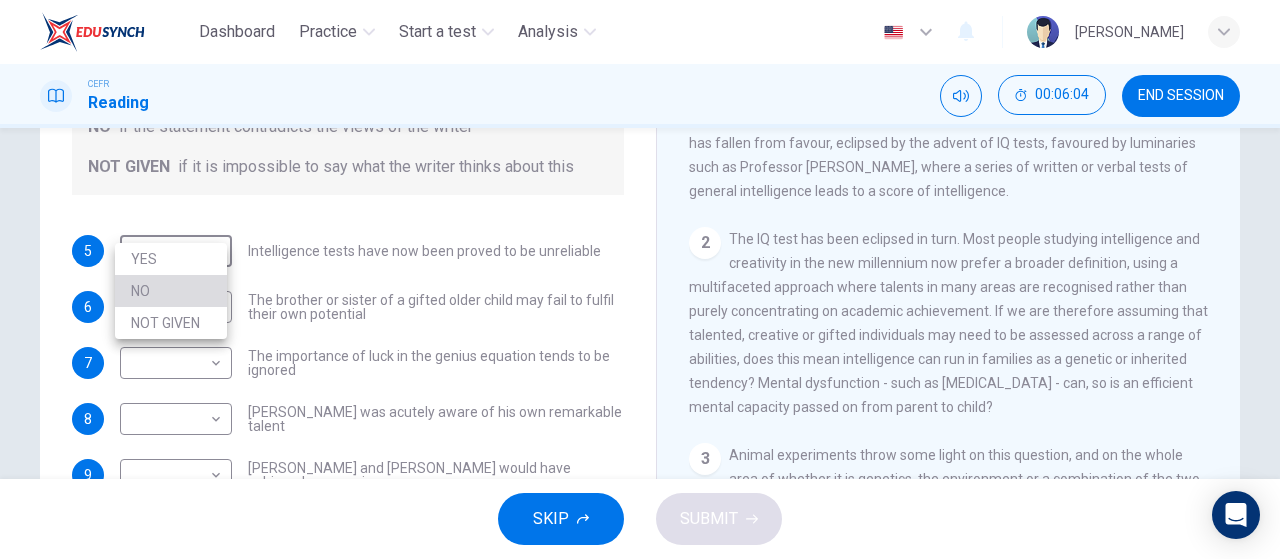 click on "NO" at bounding box center (171, 291) 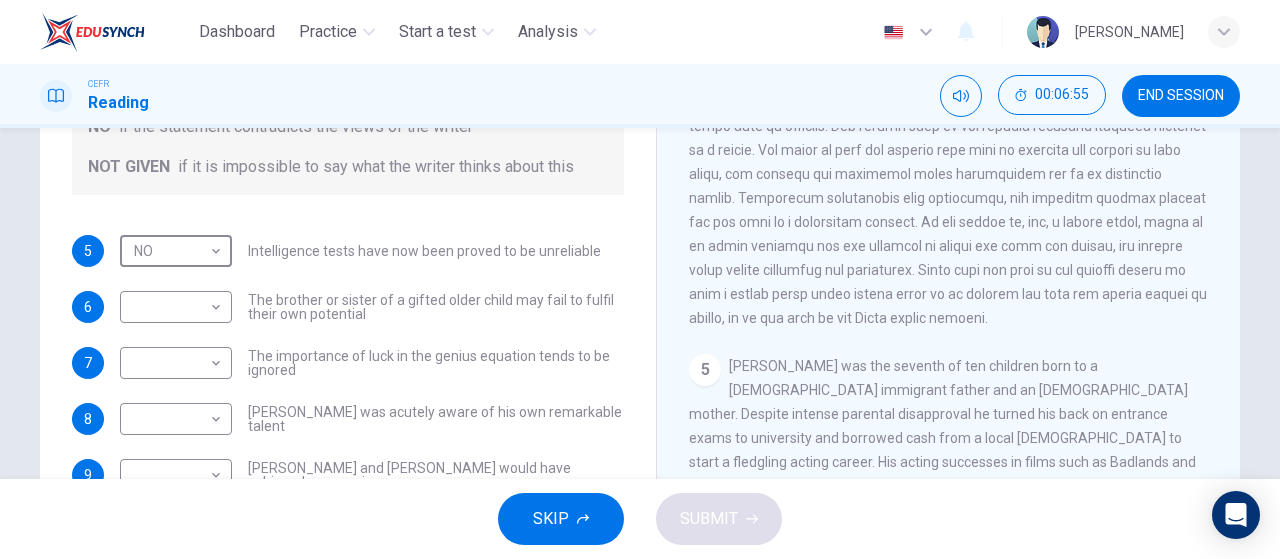 scroll, scrollTop: 1333, scrollLeft: 0, axis: vertical 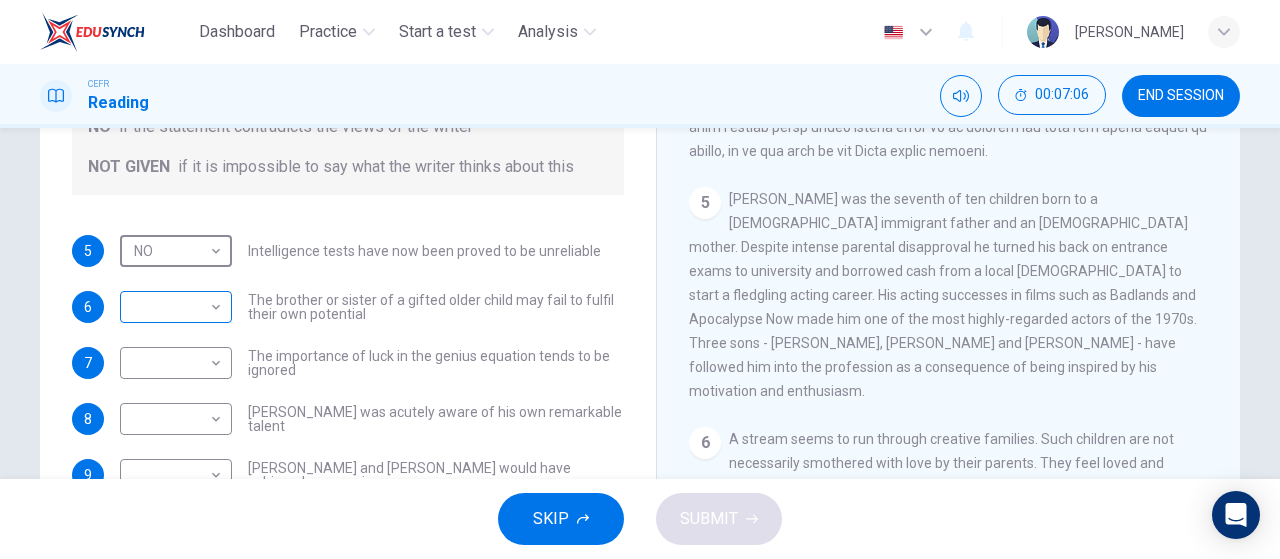click on "Dashboard Practice Start a test Analysis English en ​ [PERSON_NAME] CEFR Reading 00:07:06 END SESSION Questions 5 - 9 Do the following statements agree with the claims of the writer in the Reading Passage?
In the boxes below write YES if the statement agrees with the views of the writer NO if the statement contradicts the views of the writer NOT GIVEN if it is impossible to say what the writer thinks about this 5 NO NO ​ Intelligence tests have now been proved to be unreliable 6 ​ ​ The brother or sister of a gifted older child may fail to fulfil their own potential 7 ​ ​ The importance of luck in the genius equation tends to be ignored 8 ​ ​ [PERSON_NAME] was acutely aware of his own remarkable talent 9 ​ ​ [PERSON_NAME] and [PERSON_NAME] would have achieved success in any era Nurturing Talent within the Family CLICK TO ZOOM Click to Zoom 1 2 3 4 5 6 7 8 SKIP SUBMIT EduSynch - Online Language Proficiency Testing
Dashboard Practice Start a test Analysis Notifications © Copyright  2025" at bounding box center [640, 279] 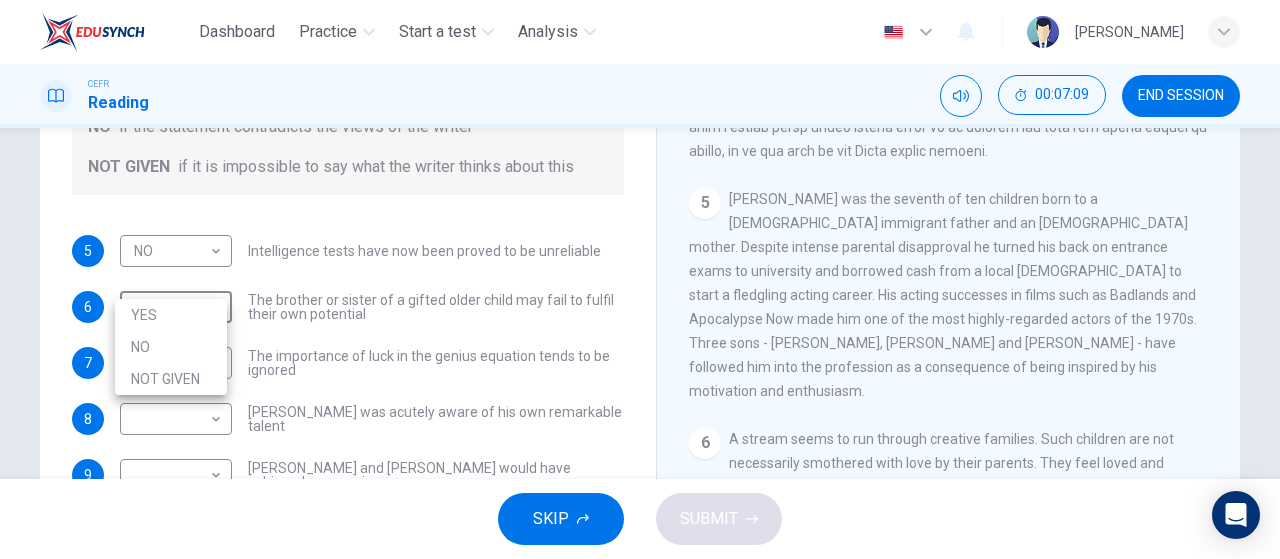 click on "NO" at bounding box center [171, 347] 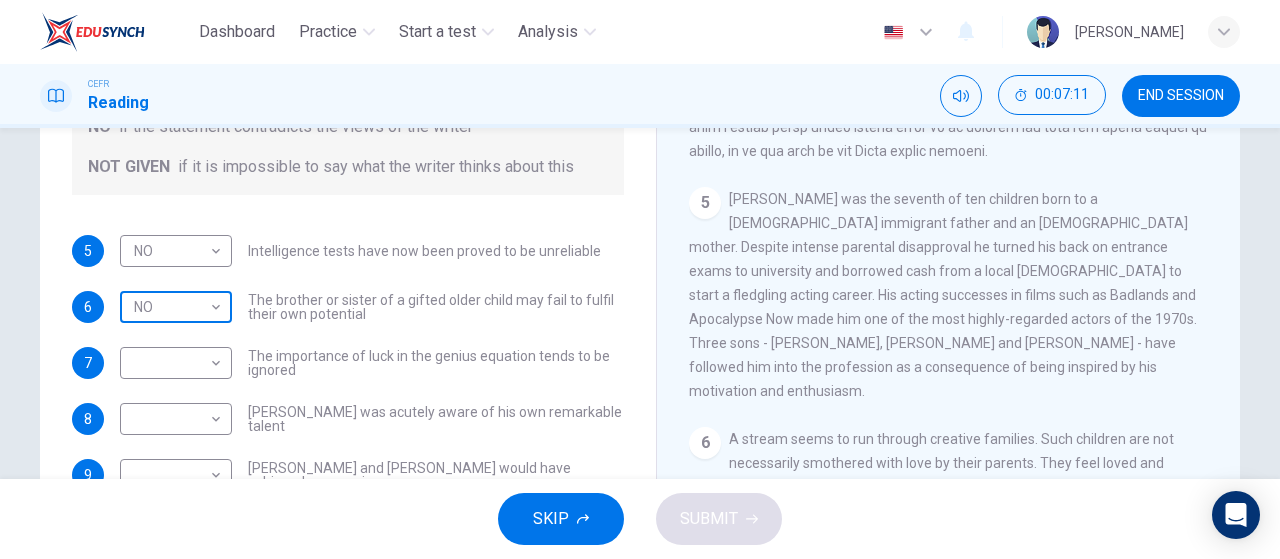 click on "Dashboard Practice Start a test Analysis English en ​ [PERSON_NAME] CEFR Reading 00:07:11 END SESSION Questions 5 - 9 Do the following statements agree with the claims of the writer in the Reading Passage?
In the boxes below write YES if the statement agrees with the views of the writer NO if the statement contradicts the views of the writer NOT GIVEN if it is impossible to say what the writer thinks about this 5 NO NO ​ Intelligence tests have now been proved to be unreliable 6 NO NO ​ The brother or sister of a gifted older child may fail to fulfil their own potential 7 ​ ​ The importance of luck in the genius equation tends to be ignored 8 ​ ​ [PERSON_NAME] was acutely aware of his own remarkable talent 9 ​ ​ [PERSON_NAME] and [PERSON_NAME] would have achieved success in any era Nurturing Talent within the Family CLICK TO ZOOM Click to Zoom 1 2 3 4 5 6 7 8 SKIP SUBMIT EduSynch - Online Language Proficiency Testing
Dashboard Practice Start a test Analysis Notifications © Copyright" at bounding box center [640, 279] 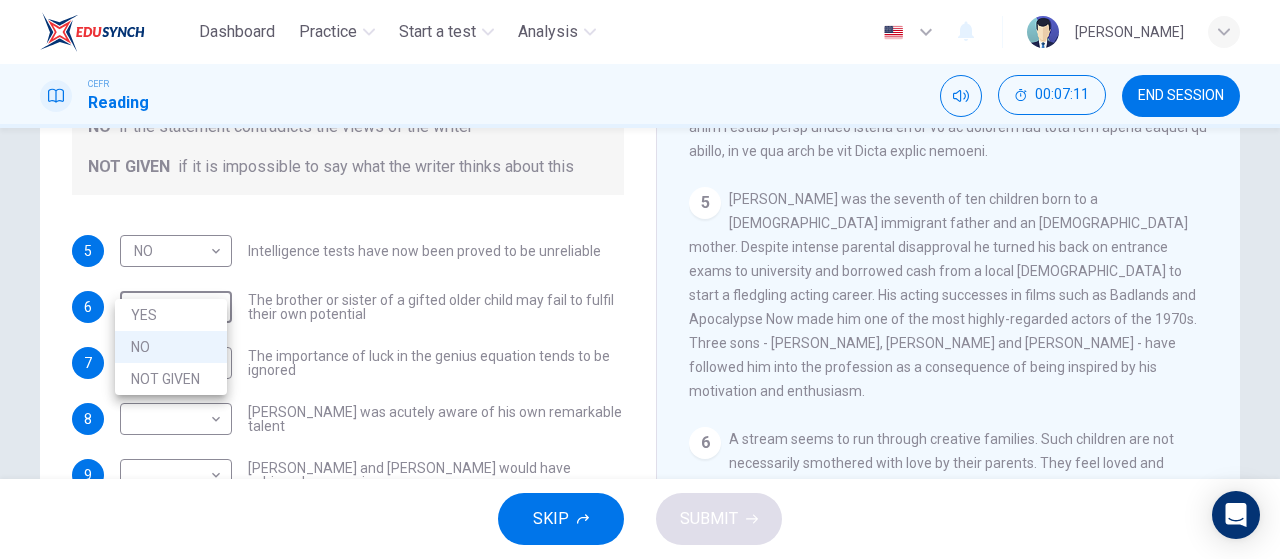 click on "NOT GIVEN" at bounding box center [171, 379] 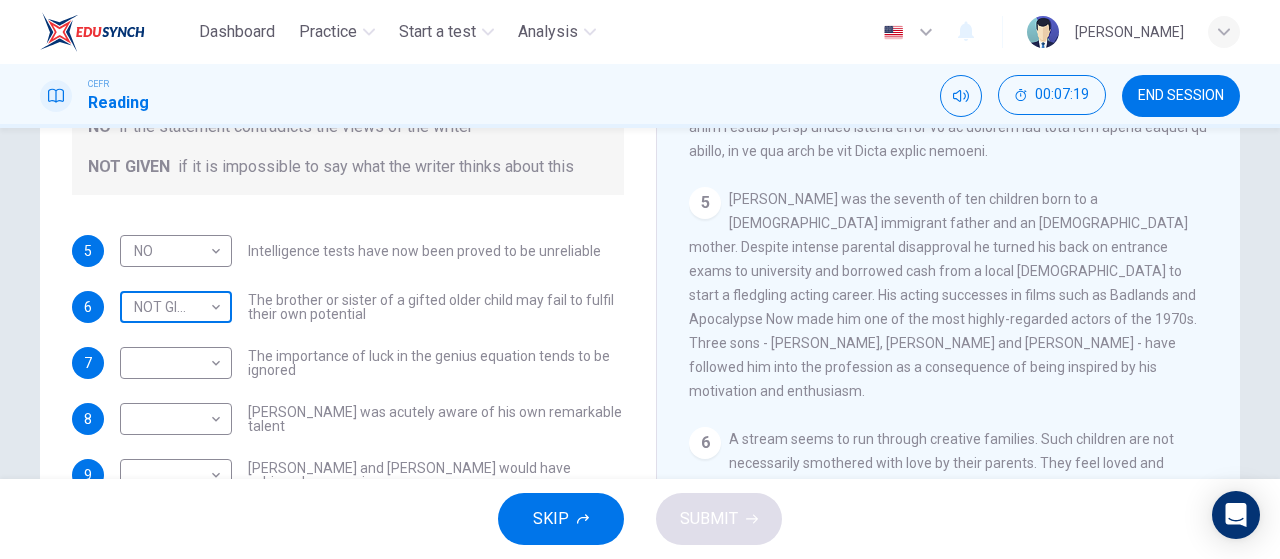 click on "Dashboard Practice Start a test Analysis English en ​ [PERSON_NAME] CEFR Reading 00:07:19 END SESSION Questions 5 - 9 Do the following statements agree with the claims of the writer in the Reading Passage?
In the boxes below write YES if the statement agrees with the views of the writer NO if the statement contradicts the views of the writer NOT GIVEN if it is impossible to say what the writer thinks about this 5 NO NO ​ Intelligence tests have now been proved to be unreliable 6 NOT GIVEN NOT GIVEN ​ The brother or sister of a gifted older child may fail to fulfil their own potential 7 ​ ​ The importance of luck in the genius equation tends to be ignored 8 ​ ​ [PERSON_NAME] was acutely aware of his own remarkable talent 9 ​ ​ [PERSON_NAME] and [PERSON_NAME] would have achieved success in any era Nurturing Talent within the Family CLICK TO ZOOM Click to Zoom 1 2 3 4 5 6 7 8 SKIP SUBMIT EduSynch - Online Language Proficiency Testing
Dashboard Practice Start a test Analysis Notifications" at bounding box center [640, 279] 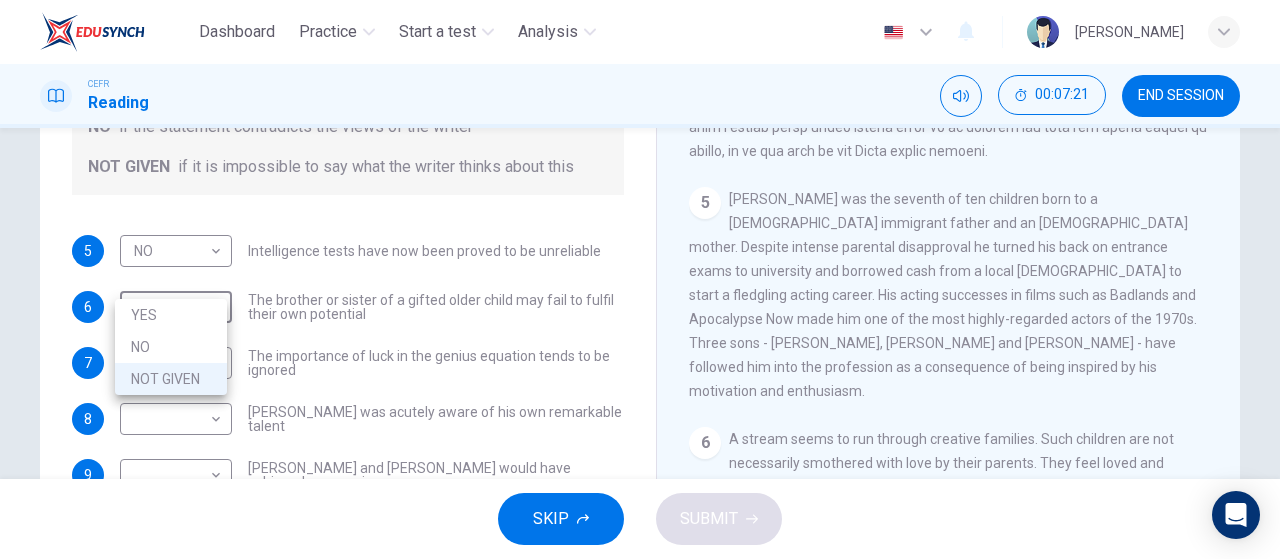 click at bounding box center (640, 279) 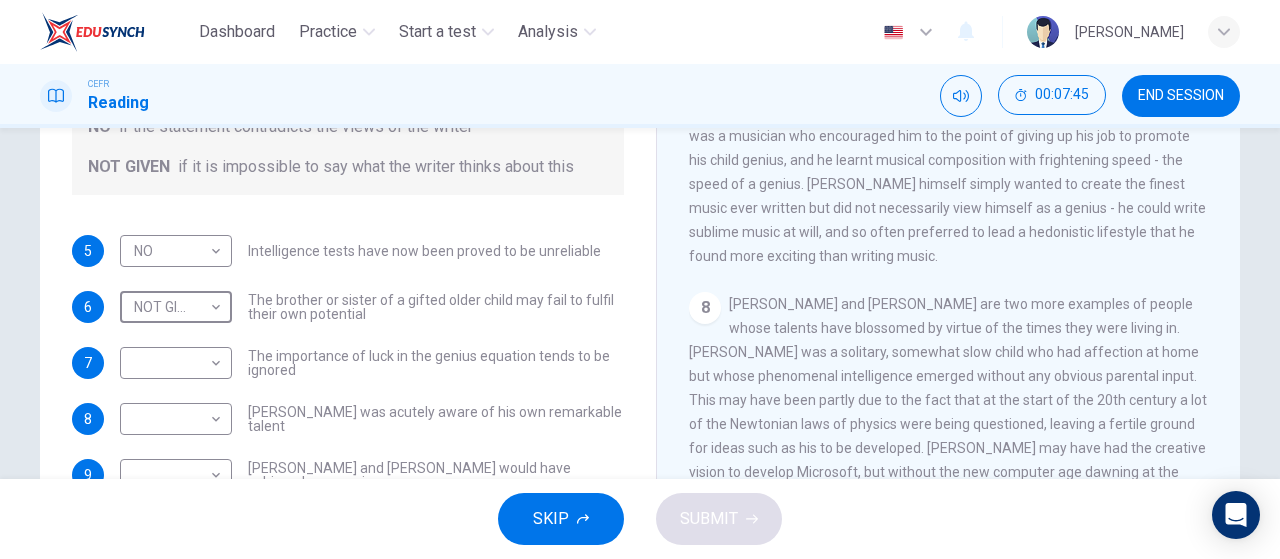 scroll, scrollTop: 2004, scrollLeft: 0, axis: vertical 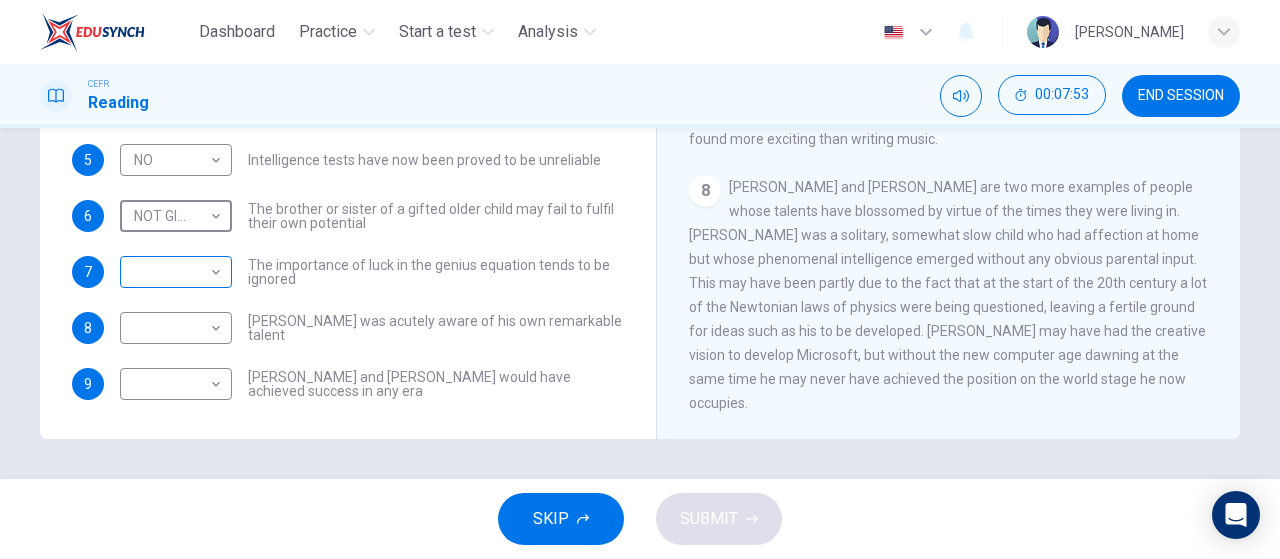 click on "Dashboard Practice Start a test Analysis English en ​ [PERSON_NAME] CEFR Reading 00:07:53 END SESSION Questions 5 - 9 Do the following statements agree with the claims of the writer in the Reading Passage?
In the boxes below write YES if the statement agrees with the views of the writer NO if the statement contradicts the views of the writer NOT GIVEN if it is impossible to say what the writer thinks about this 5 NO NO ​ Intelligence tests have now been proved to be unreliable 6 NOT GIVEN NOT GIVEN ​ The brother or sister of a gifted older child may fail to fulfil their own potential 7 ​ ​ The importance of luck in the genius equation tends to be ignored 8 ​ ​ [PERSON_NAME] was acutely aware of his own remarkable talent 9 ​ ​ [PERSON_NAME] and [PERSON_NAME] would have achieved success in any era Nurturing Talent within the Family CLICK TO ZOOM Click to Zoom 1 2 3 4 5 6 7 8 SKIP SUBMIT EduSynch - Online Language Proficiency Testing
Dashboard Practice Start a test Analysis Notifications" at bounding box center [640, 279] 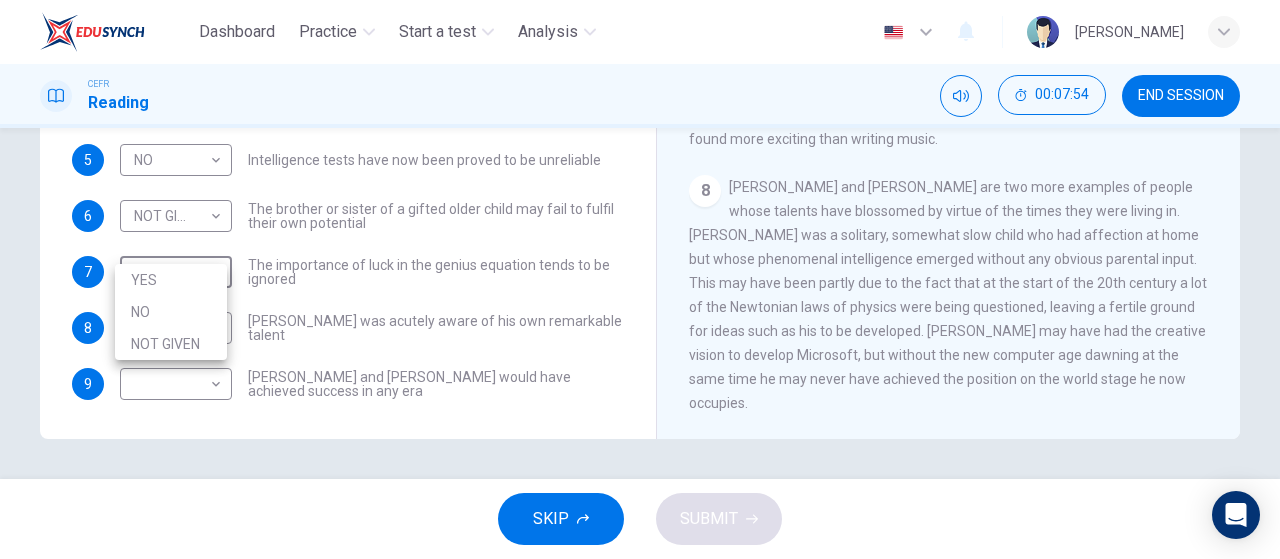 click on "YES" at bounding box center (171, 280) 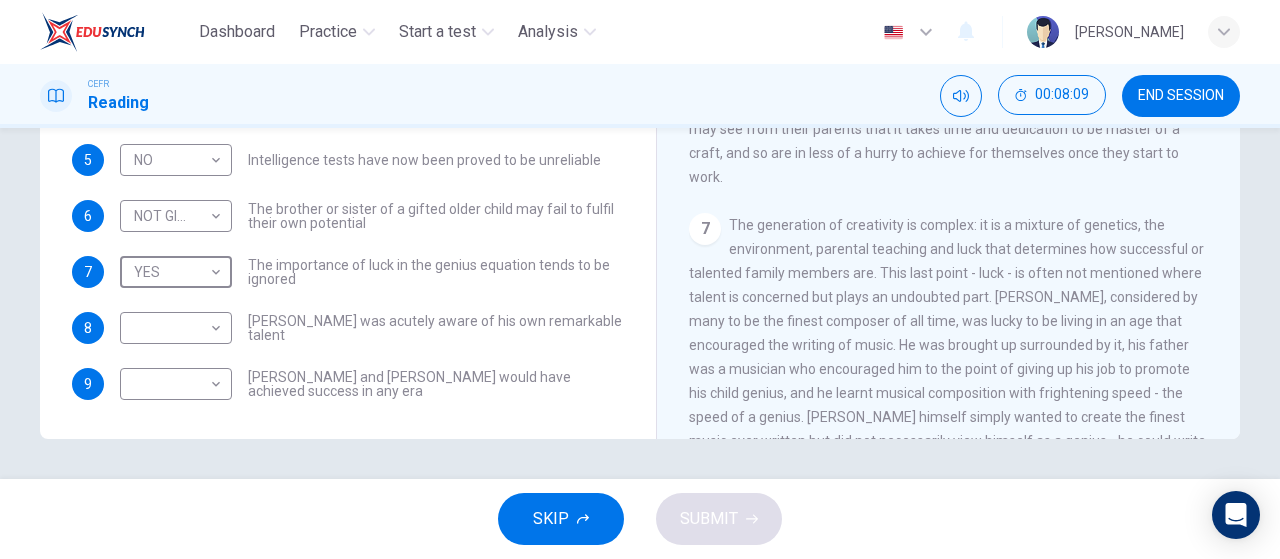 scroll, scrollTop: 1670, scrollLeft: 0, axis: vertical 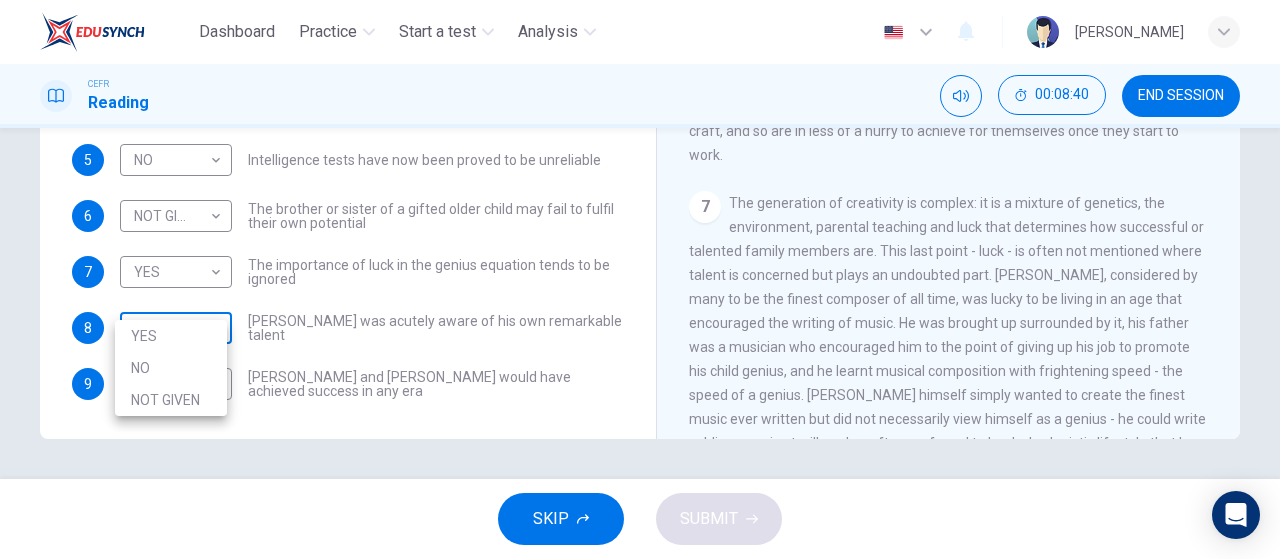 click on "Dashboard Practice Start a test Analysis English en ​ [PERSON_NAME] CEFR Reading 00:08:40 END SESSION Questions 5 - 9 Do the following statements agree with the claims of the writer in the Reading Passage?
In the boxes below write YES if the statement agrees with the views of the writer NO if the statement contradicts the views of the writer NOT GIVEN if it is impossible to say what the writer thinks about this 5 NO NO ​ Intelligence tests have now been proved to be unreliable 6 NOT GIVEN NOT GIVEN ​ The brother or sister of a gifted older child may fail to fulfil their own potential 7 YES YES ​ The importance of luck in the genius equation tends to be ignored 8 ​ ​ [PERSON_NAME] was acutely aware of his own remarkable talent 9 ​ ​ [PERSON_NAME] and [PERSON_NAME] would have achieved success in any era Nurturing Talent within the Family CLICK TO ZOOM Click to Zoom 1 2 3 4 5 6 7 8 SKIP SUBMIT EduSynch - Online Language Proficiency Testing
Dashboard Practice Start a test Analysis Notifications" at bounding box center [640, 279] 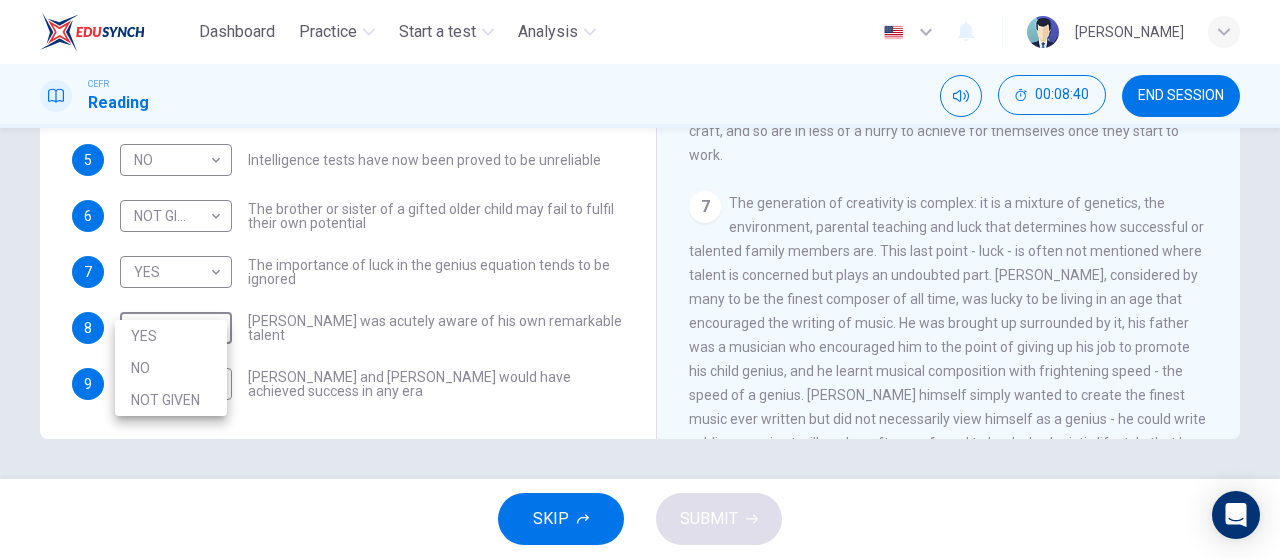 click on "YES" at bounding box center (171, 336) 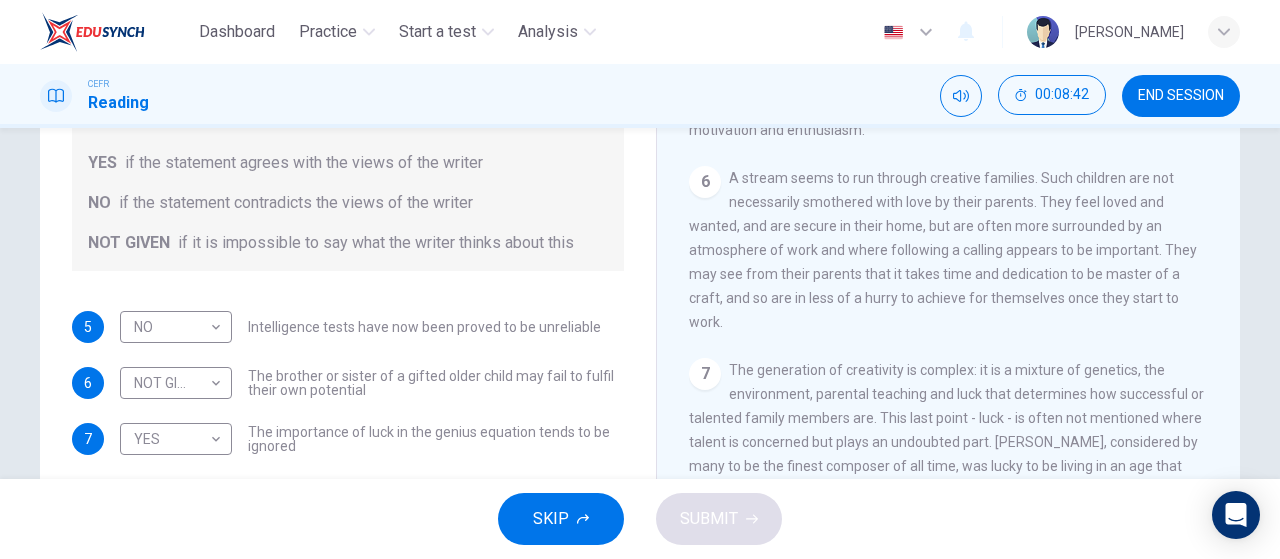 scroll, scrollTop: 424, scrollLeft: 0, axis: vertical 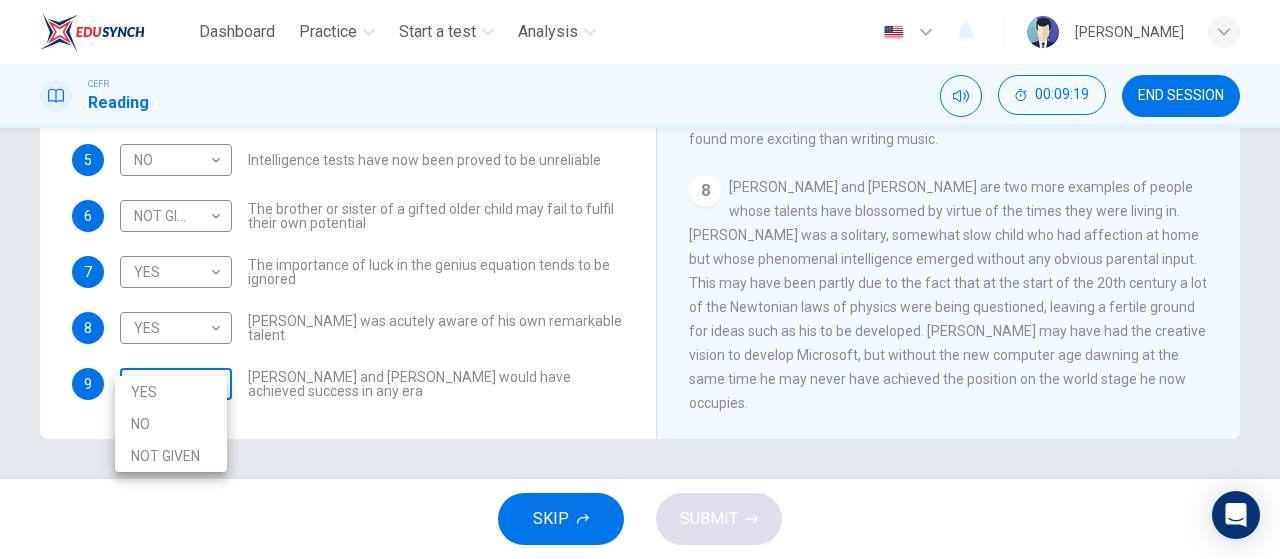 click on "Dashboard Practice Start a test Analysis English en ​ [PERSON_NAME] CEFR Reading 00:09:19 END SESSION Questions 5 - 9 Do the following statements agree with the claims of the writer in the Reading Passage?
In the boxes below write YES if the statement agrees with the views of the writer NO if the statement contradicts the views of the writer NOT GIVEN if it is impossible to say what the writer thinks about this 5 NO NO ​ Intelligence tests have now been proved to be unreliable 6 NOT GIVEN NOT GIVEN ​ The brother or sister of a gifted older child may fail to fulfil their own potential 7 YES YES ​ The importance of luck in the genius equation tends to be ignored 8 YES YES ​ [PERSON_NAME] was acutely aware of his own remarkable talent 9 ​ ​ [PERSON_NAME] and [PERSON_NAME] would have achieved success in any era Nurturing Talent within the Family CLICK TO ZOOM Click to Zoom 1 2 3 4 5 6 7 8 SKIP SUBMIT EduSynch - Online Language Proficiency Testing
Dashboard Practice Start a test Analysis 2025 YES" at bounding box center [640, 279] 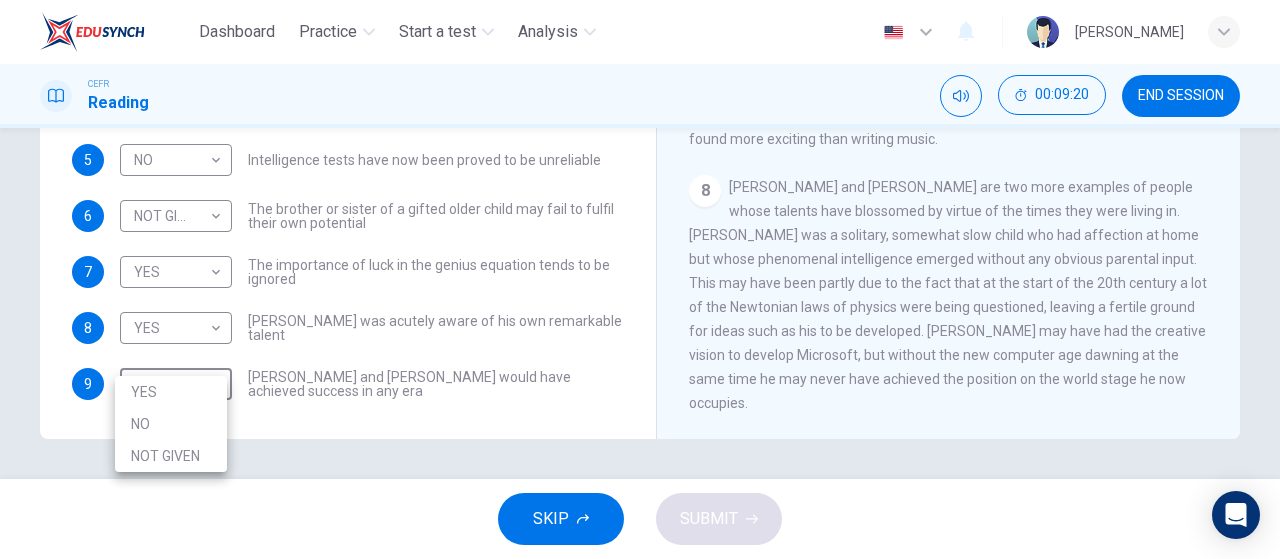 click on "NO" at bounding box center [171, 424] 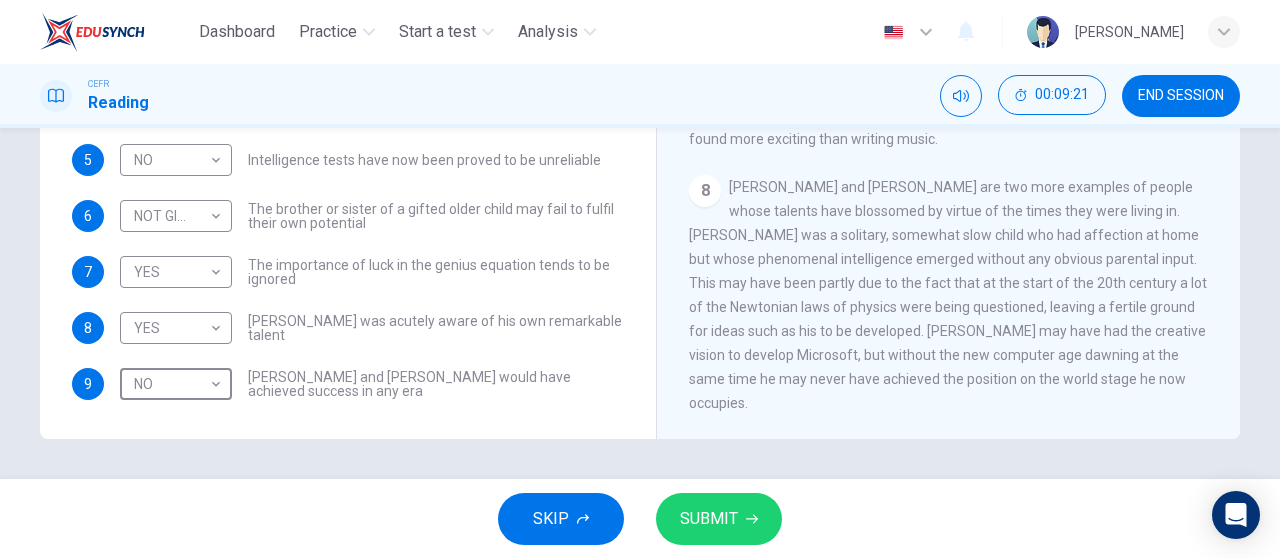 click on "SUBMIT" at bounding box center [709, 519] 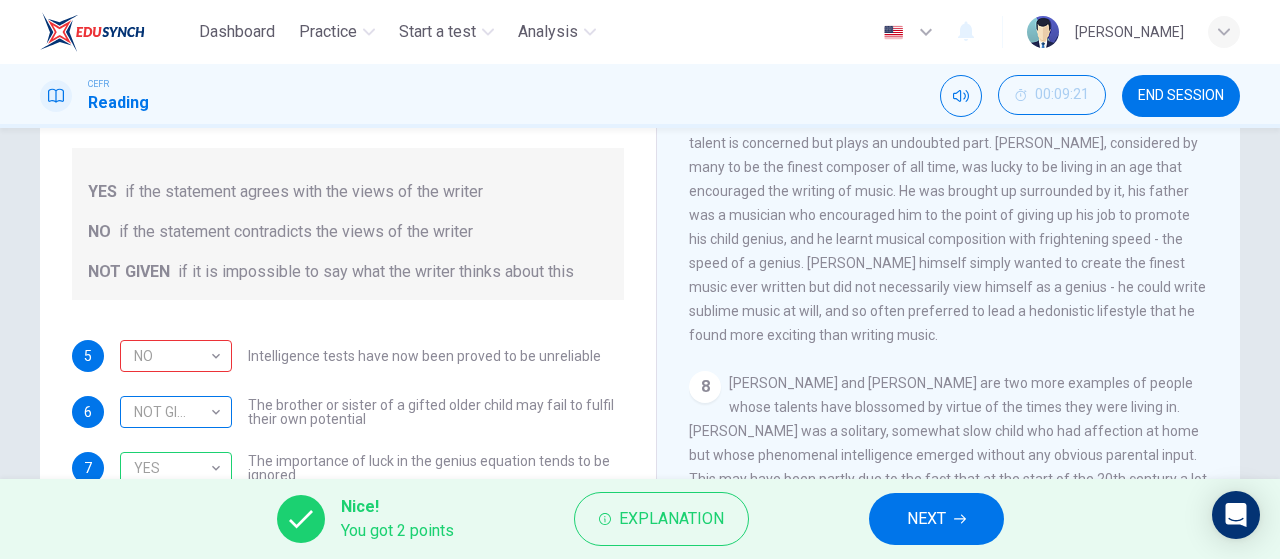 scroll, scrollTop: 257, scrollLeft: 0, axis: vertical 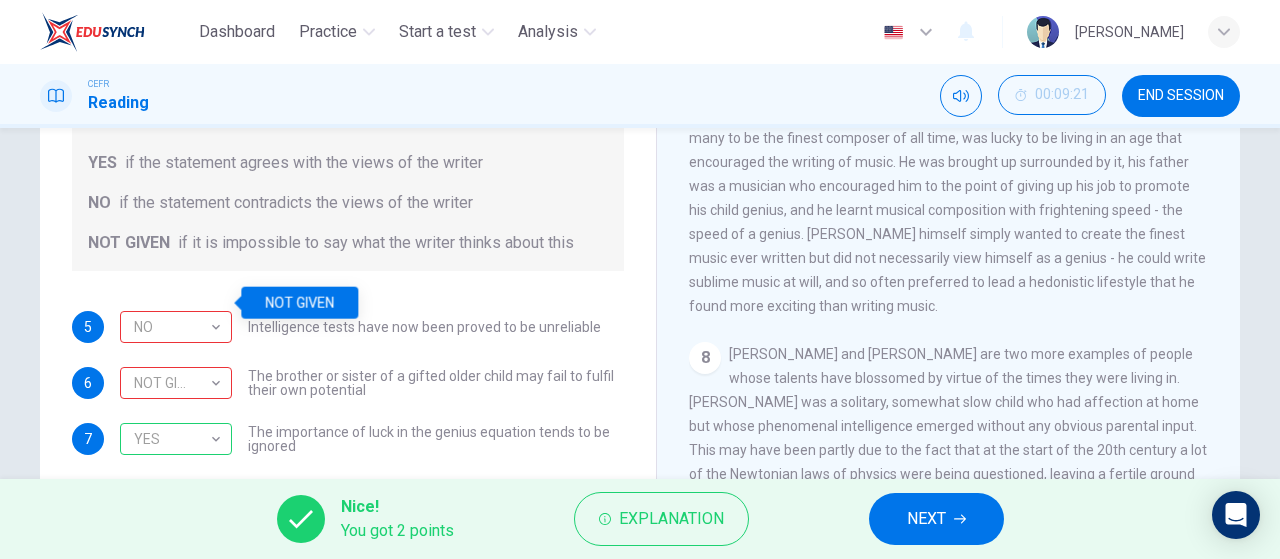 click on "NOT GIVEN" at bounding box center (299, 303) 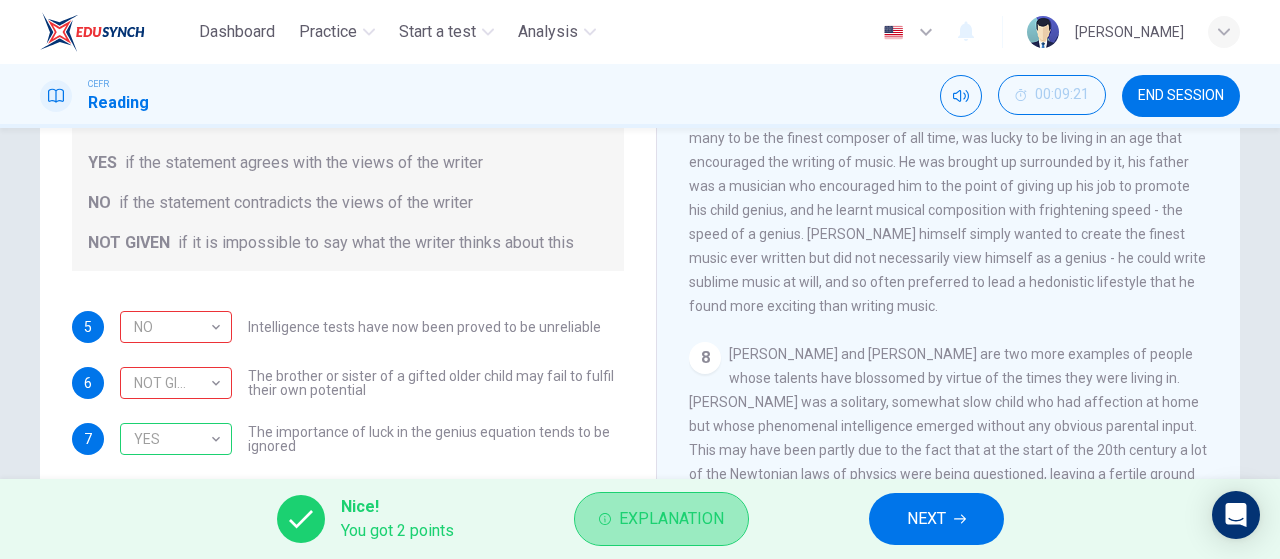 click on "Explanation" at bounding box center (671, 519) 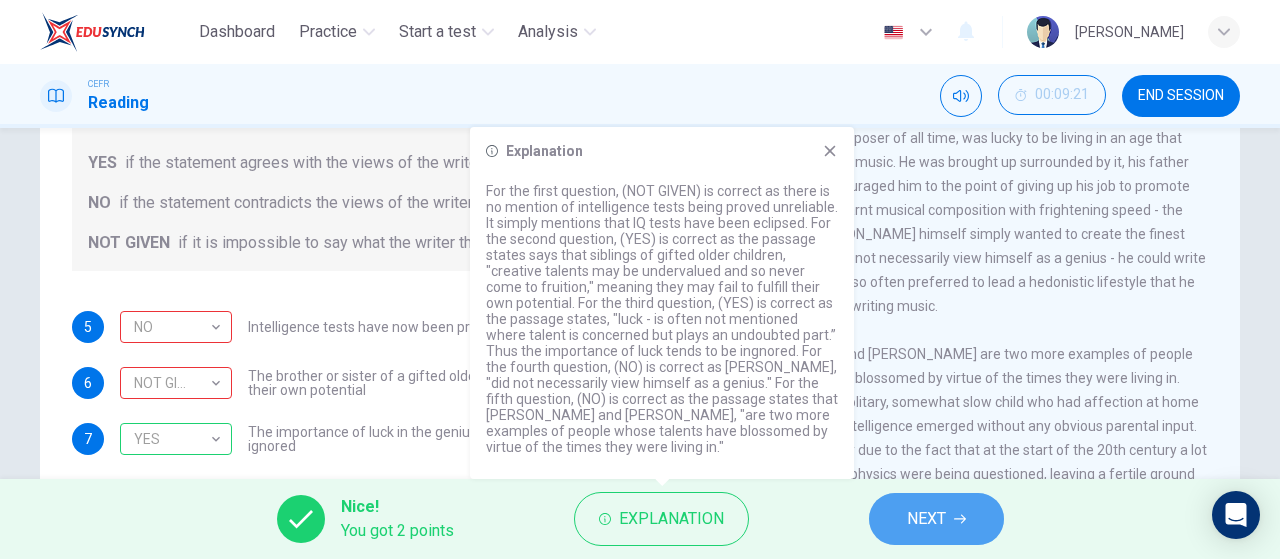 click on "NEXT" at bounding box center [926, 519] 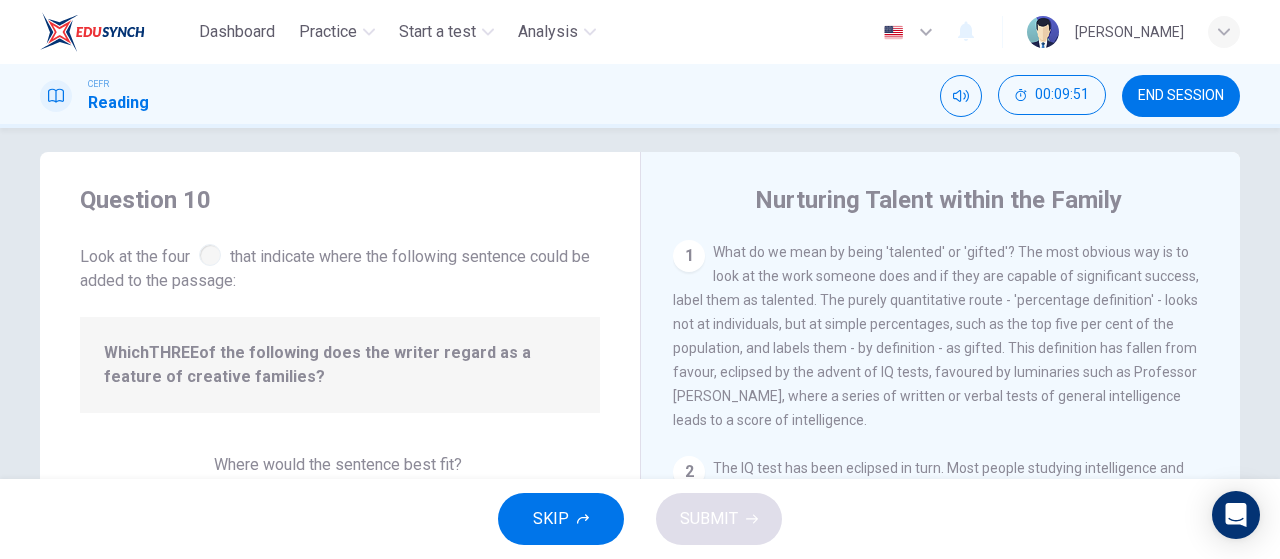 scroll, scrollTop: 0, scrollLeft: 0, axis: both 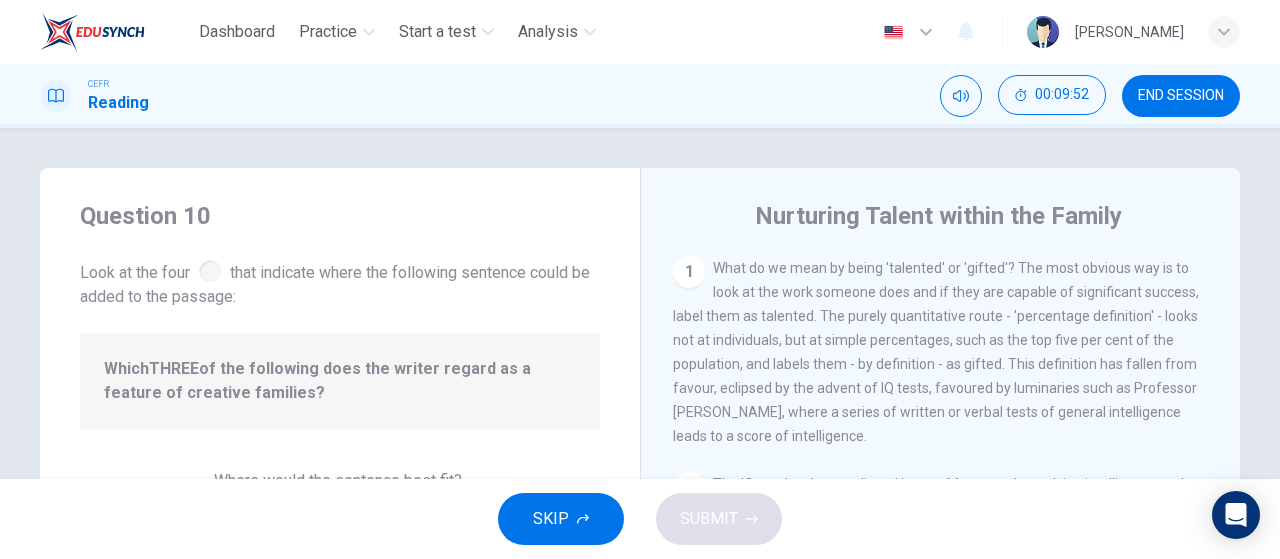 click on "Look at the four     that indicate where the following sentence could be added to the passage:" at bounding box center [340, 282] 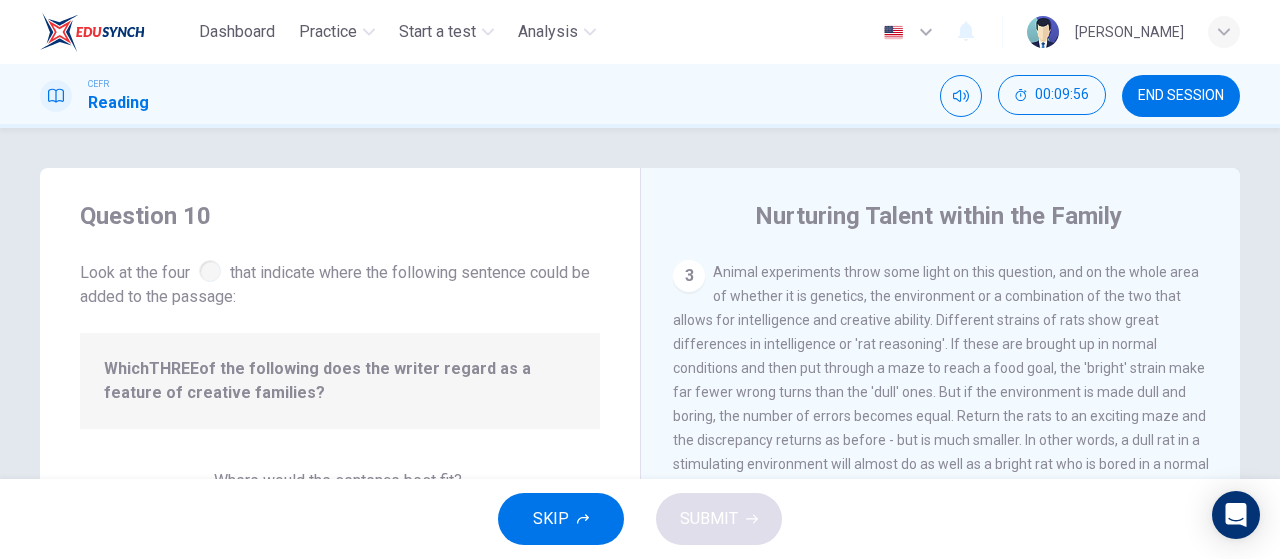 scroll, scrollTop: 166, scrollLeft: 0, axis: vertical 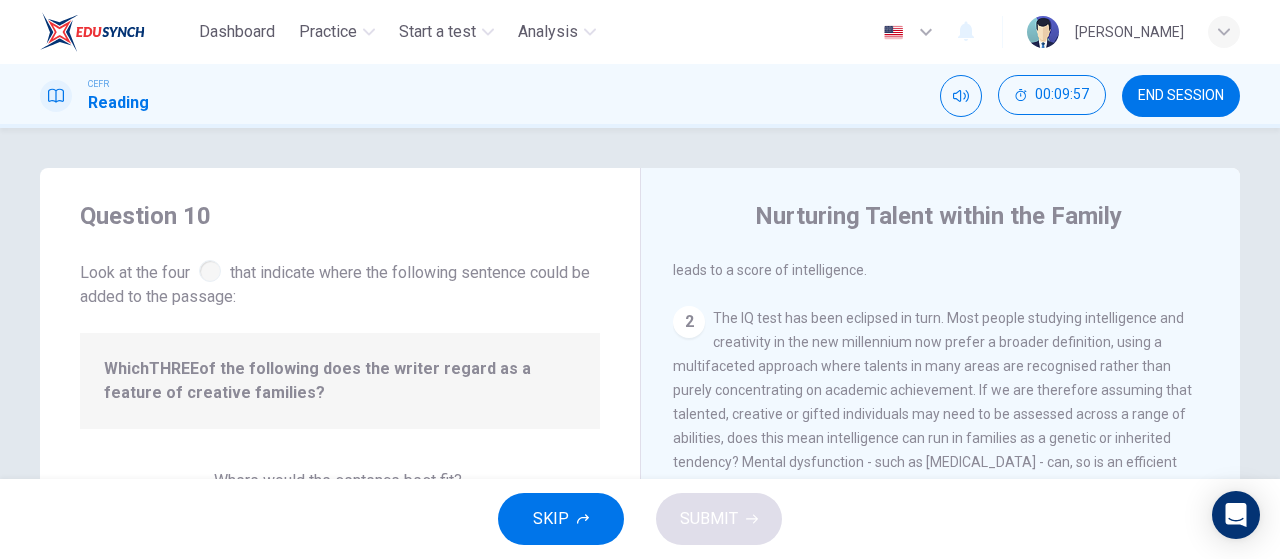click on "2" at bounding box center (689, 322) 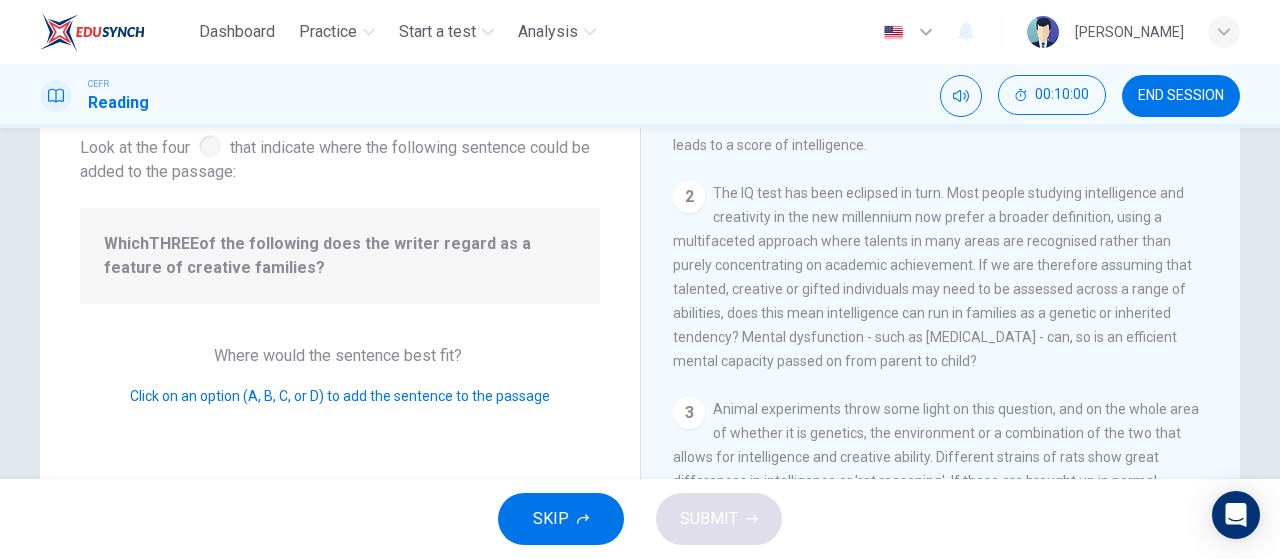 scroll, scrollTop: 166, scrollLeft: 0, axis: vertical 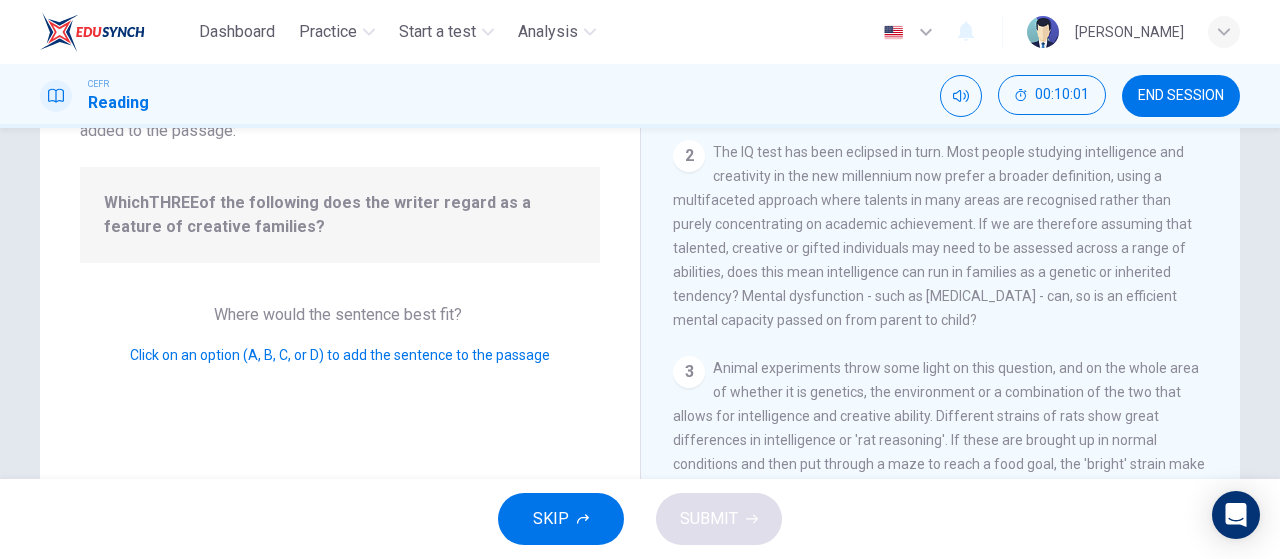 click on "Click on an option (A, B, C, or D) to add the sentence to the passage" at bounding box center (340, 355) 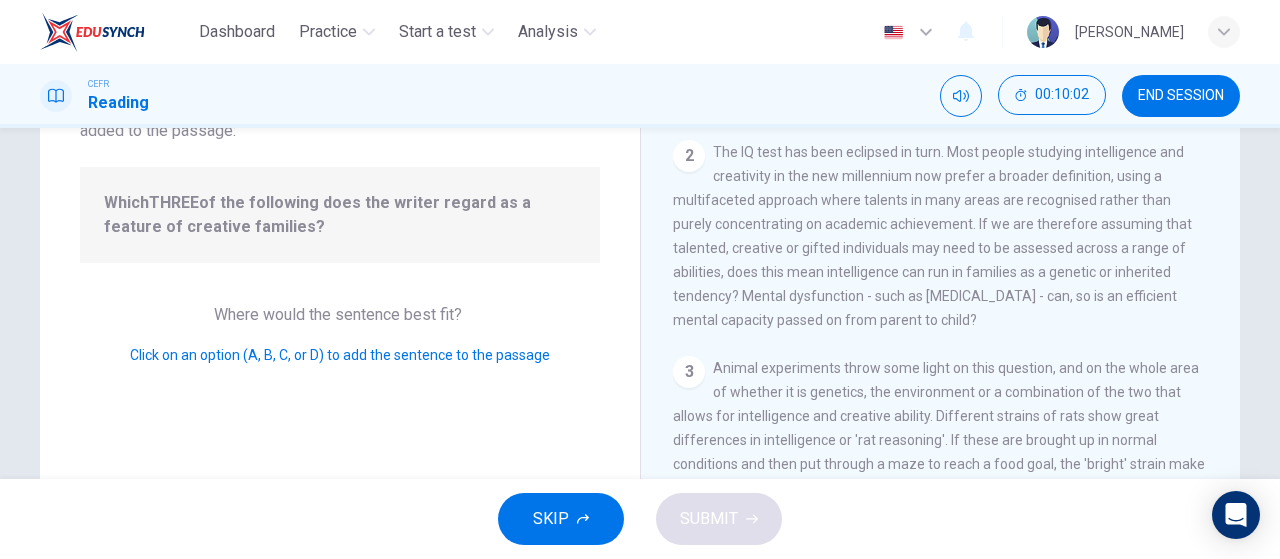 click on "3 Animal experiments throw some light on this question, and on the whole area of whether it is genetics, the environment or a combination of the two that allows for intelligence and creative ability. Different strains of rats show great differences in intelligence or 'rat reasoning'. If these are brought up in normal conditions and then put through a maze to reach a food goal, the 'bright' strain make far fewer wrong turns than the 'dull' ones. But if the environment is made dull and boring, the number of errors becomes equal. Return the rats to an exciting maze and the discrepancy returns as before - but is much smaller. In other words, a dull rat in a stimulating environment will almost do as well as a bright rat who is bored in a normal one. This principle applies to humans too - someone may be born with innate intelligence, but their environment probably has the final say over whether they become creative or even a genius." at bounding box center (941, 500) 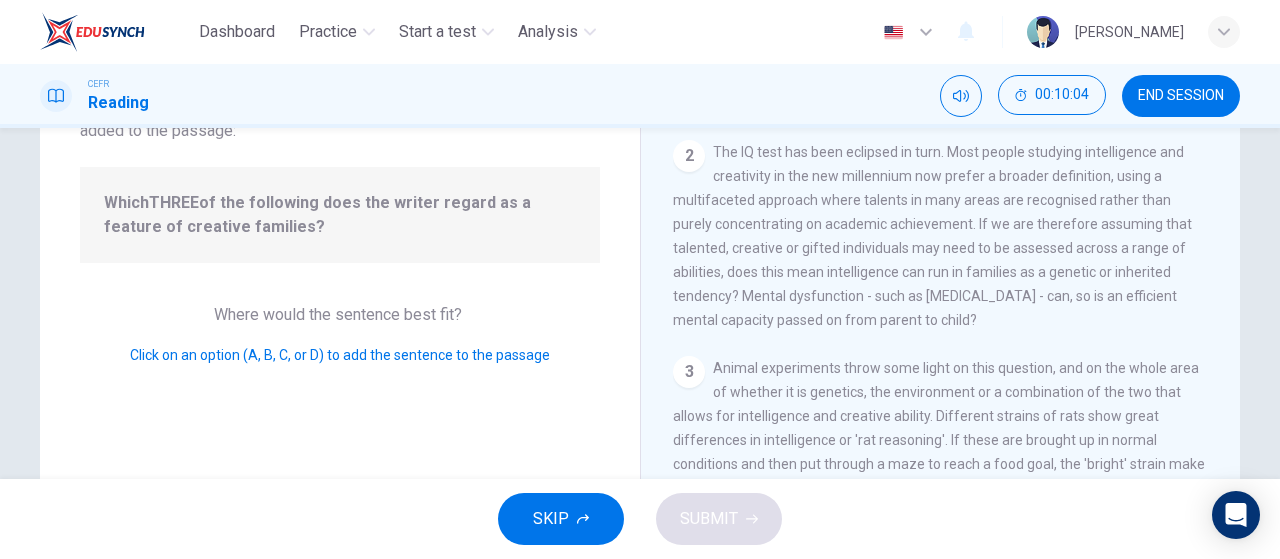 scroll, scrollTop: 0, scrollLeft: 0, axis: both 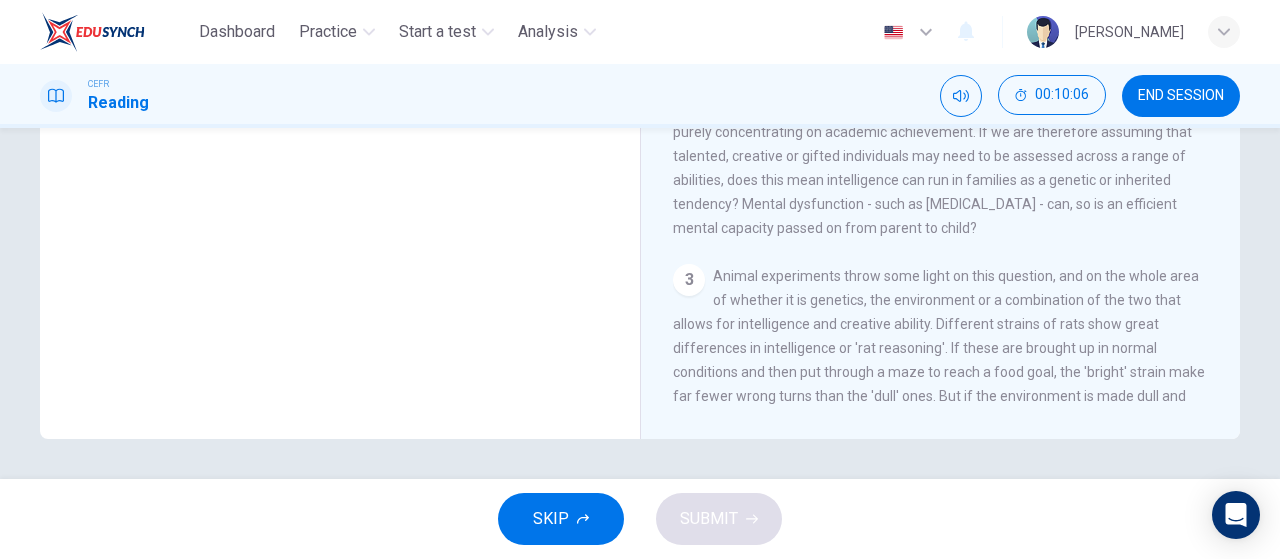 click on "Question 10 Look at the four     that indicate where the following sentence could be added to the passage: Which  THREE  of the following does the writer regard as a feature of creative families? Where would the sentence best fit?   Click on an option (A, B, C, or D) to add the sentence to the passage" at bounding box center (340, 91) 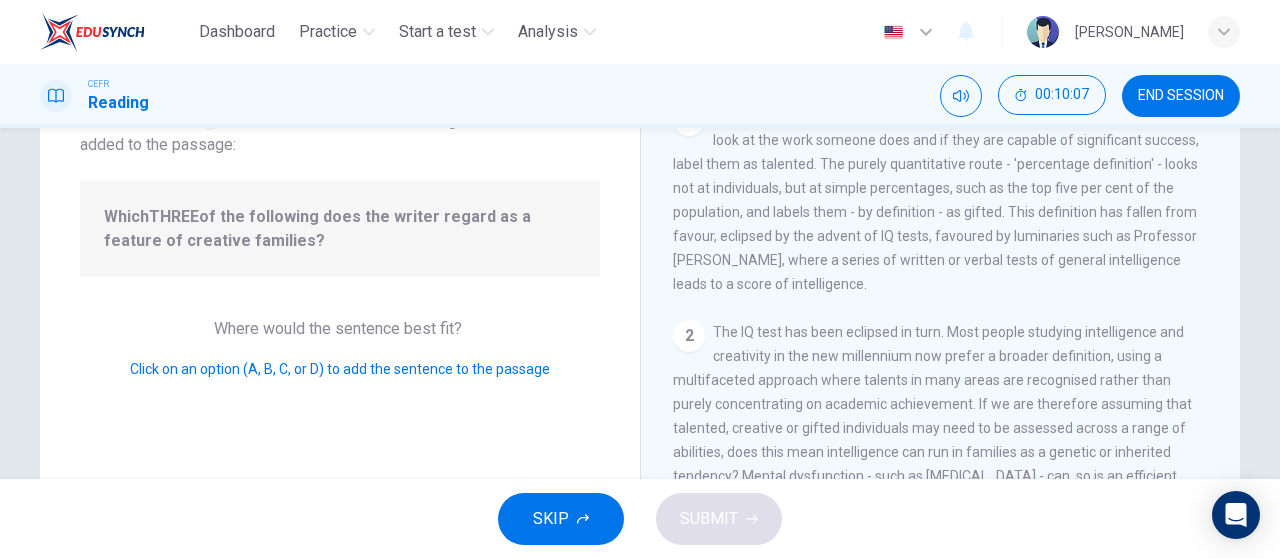 scroll, scrollTop: 90, scrollLeft: 0, axis: vertical 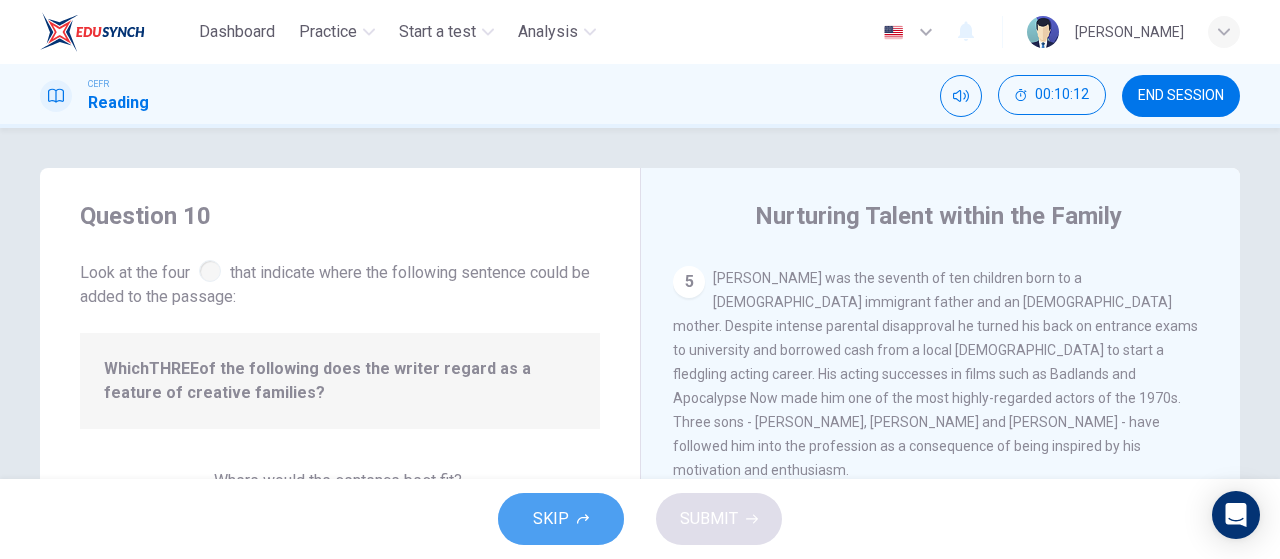 click on "SKIP" at bounding box center (561, 519) 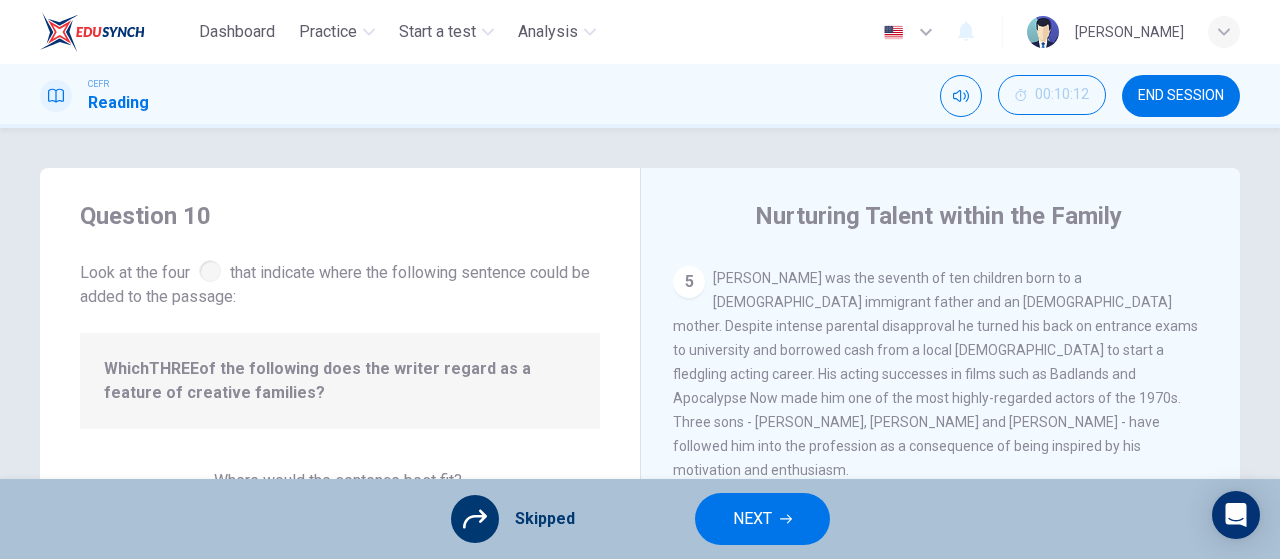 click on "NEXT" at bounding box center (752, 519) 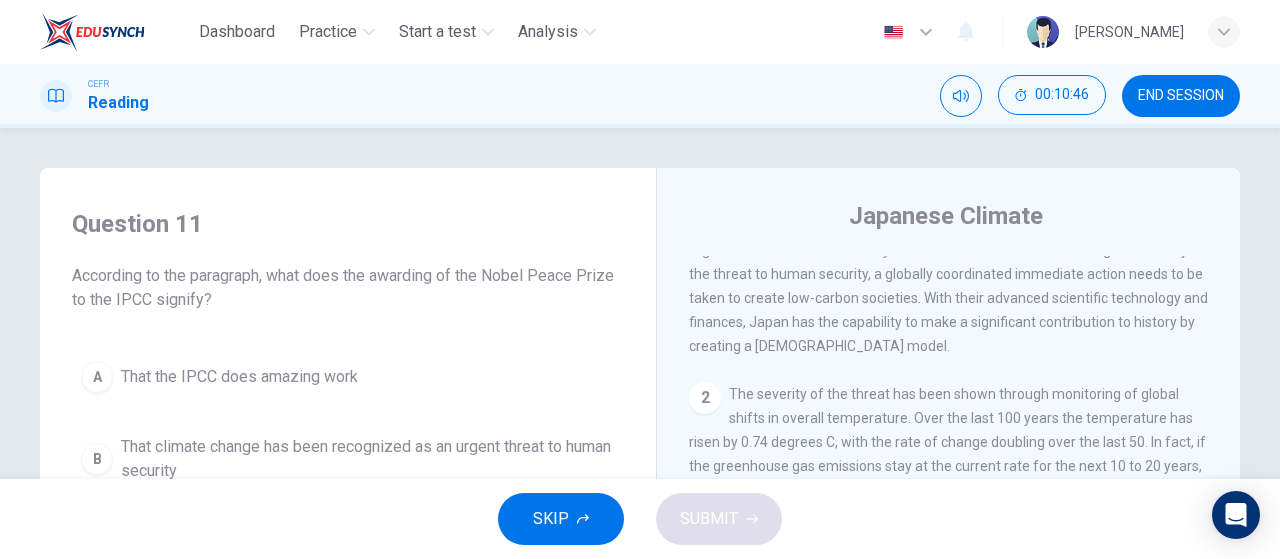 scroll, scrollTop: 0, scrollLeft: 0, axis: both 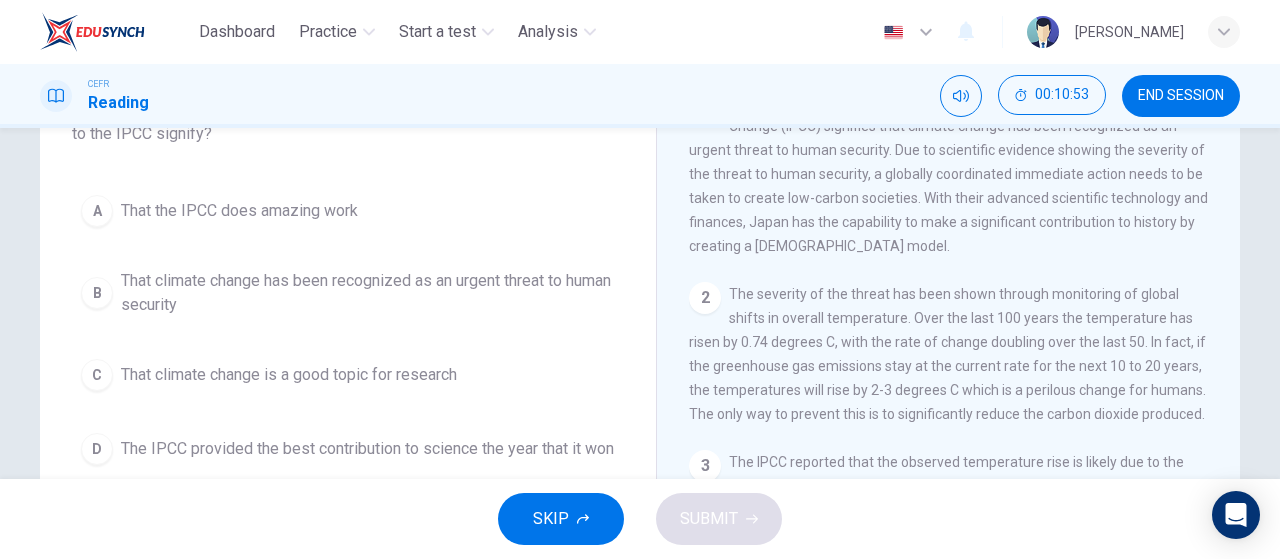 click on "B" at bounding box center (97, 293) 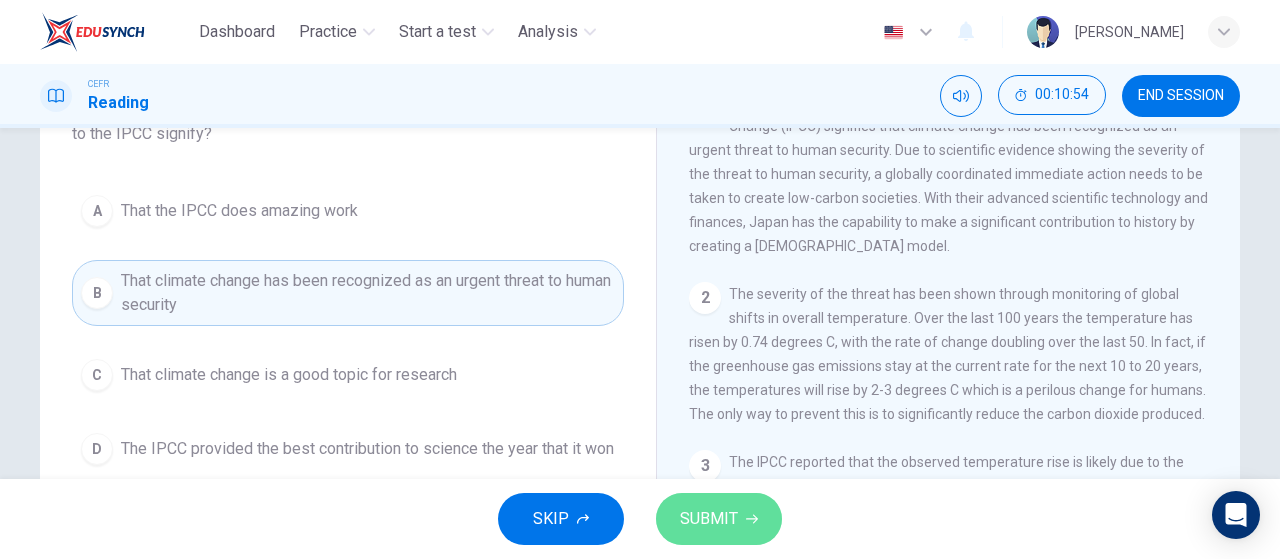 click on "SUBMIT" at bounding box center [709, 519] 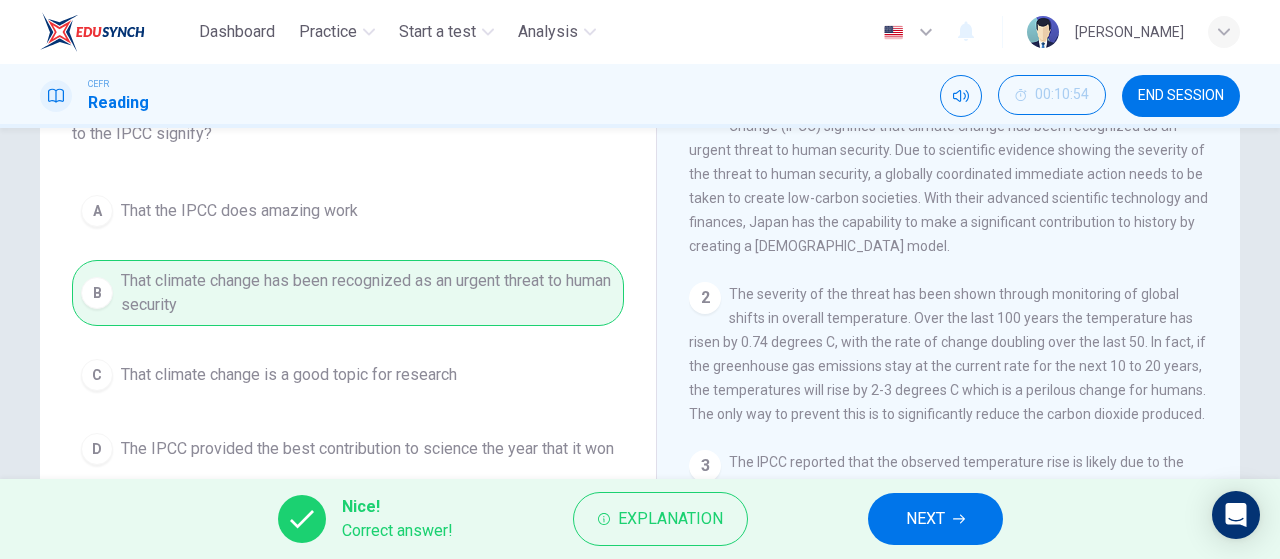 drag, startPoint x: 908, startPoint y: 507, endPoint x: 910, endPoint y: 497, distance: 10.198039 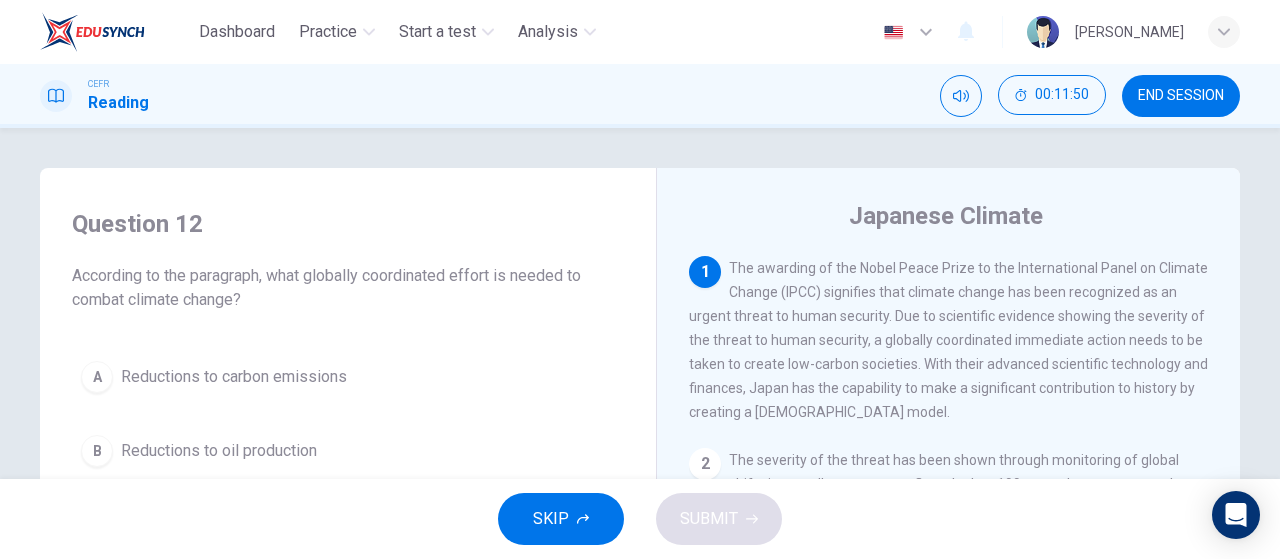 scroll, scrollTop: 166, scrollLeft: 0, axis: vertical 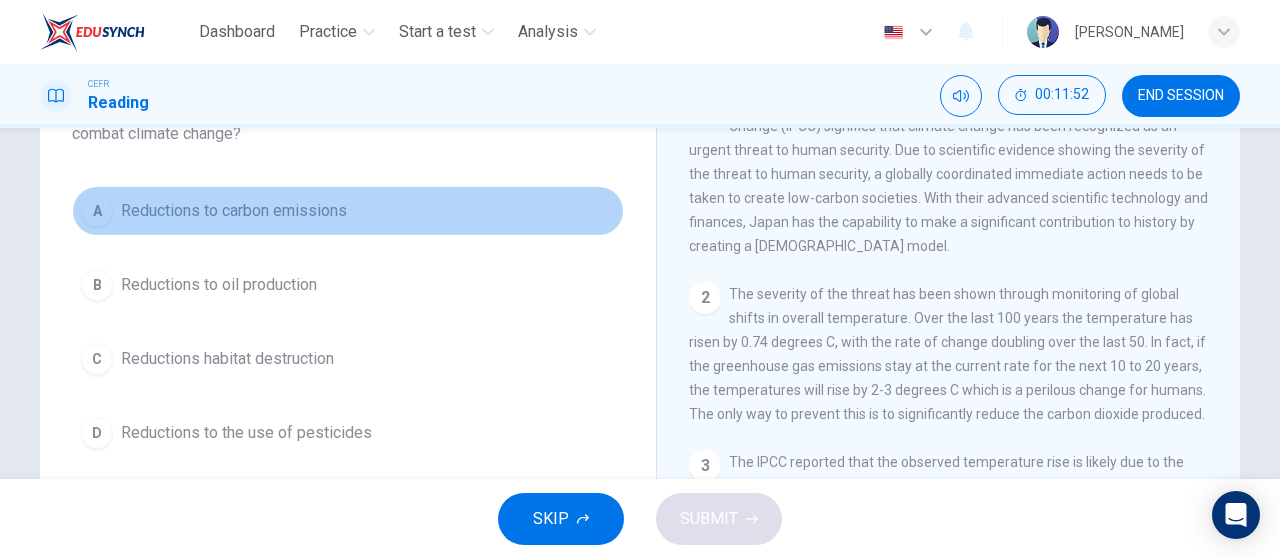 click on "Reductions to carbon emissions" at bounding box center (234, 211) 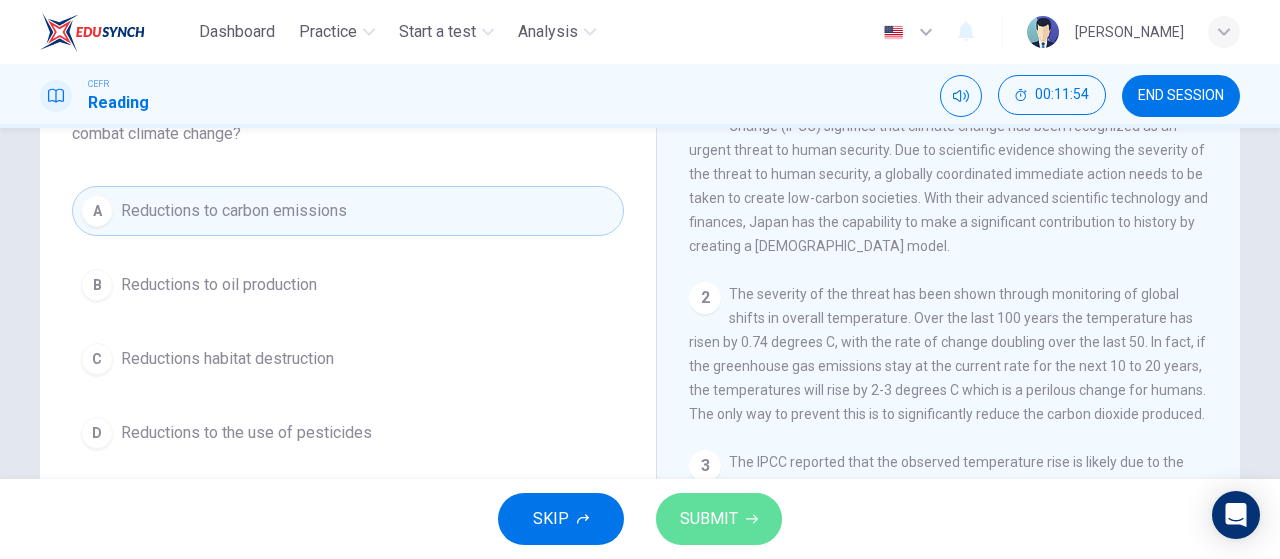 click on "SUBMIT" at bounding box center [719, 519] 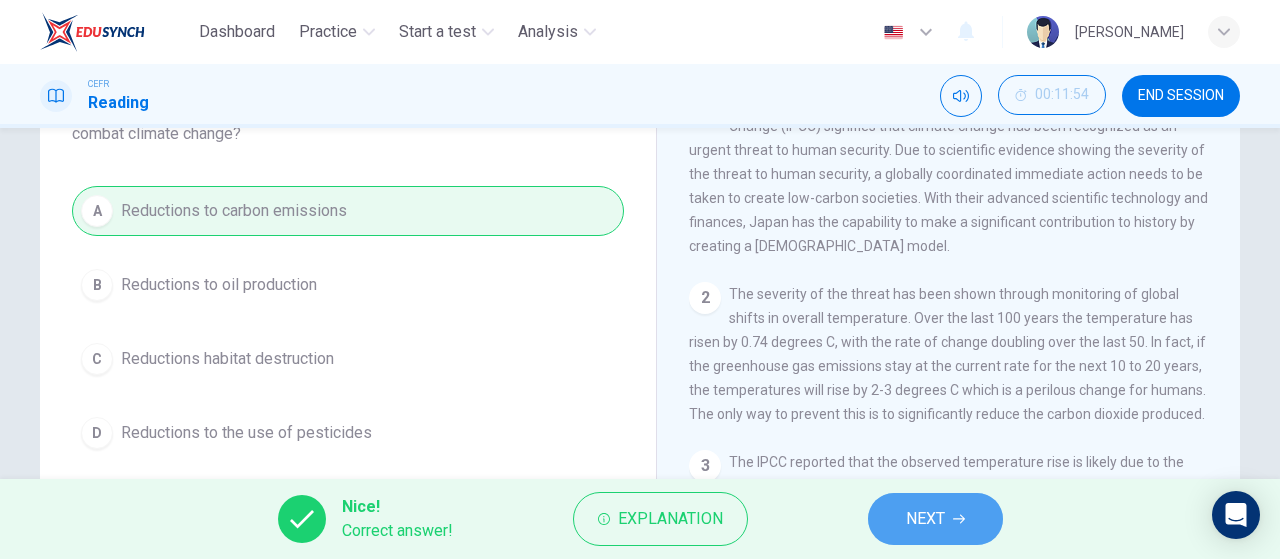 click on "NEXT" at bounding box center [935, 519] 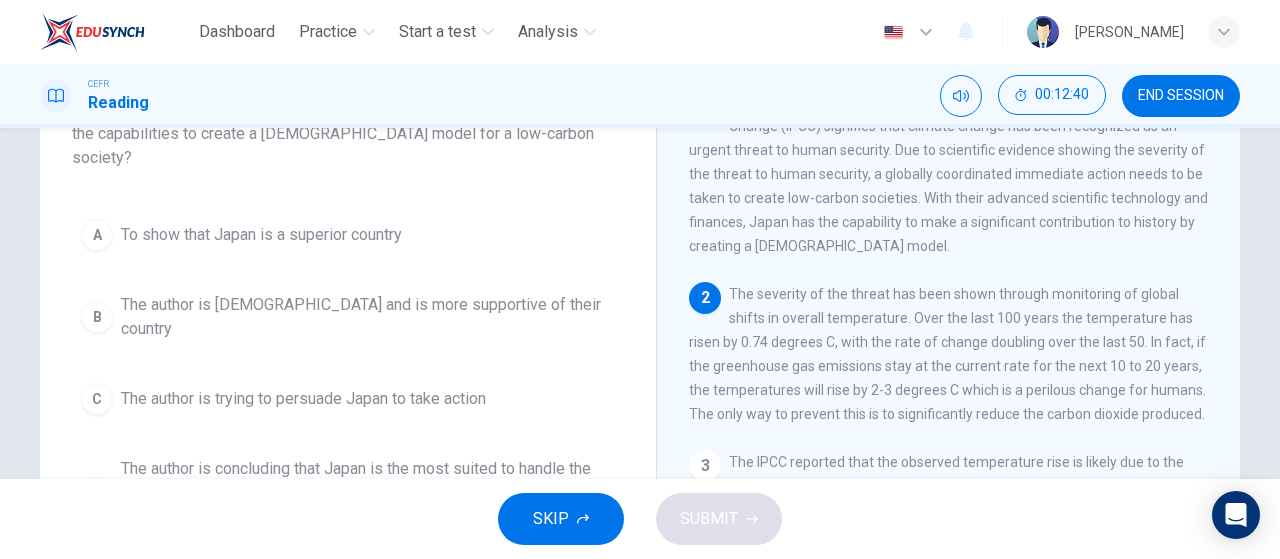 scroll, scrollTop: 0, scrollLeft: 0, axis: both 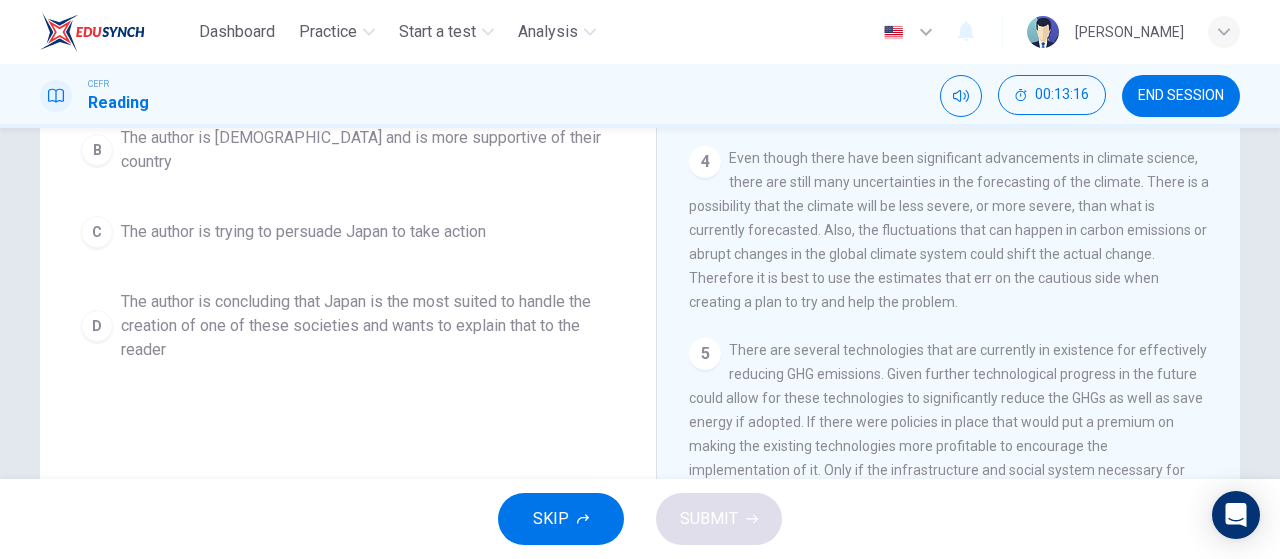 click on "The author is concluding that Japan is the most suited to handle the creation of one of these societies and wants to explain that to the reader" at bounding box center [368, 326] 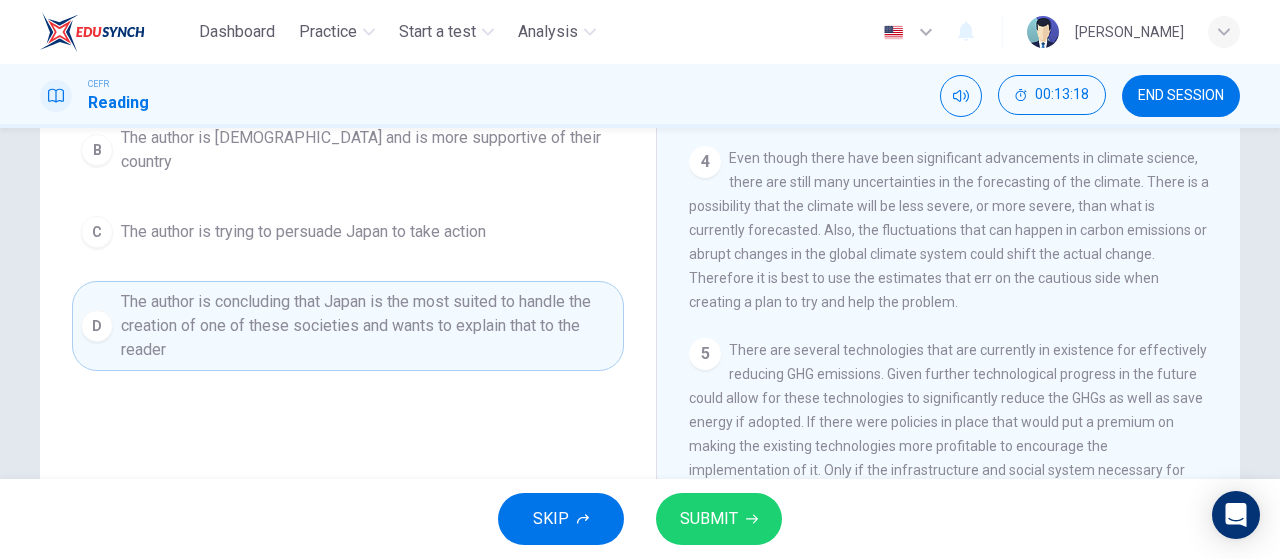 click on "SUBMIT" at bounding box center [719, 519] 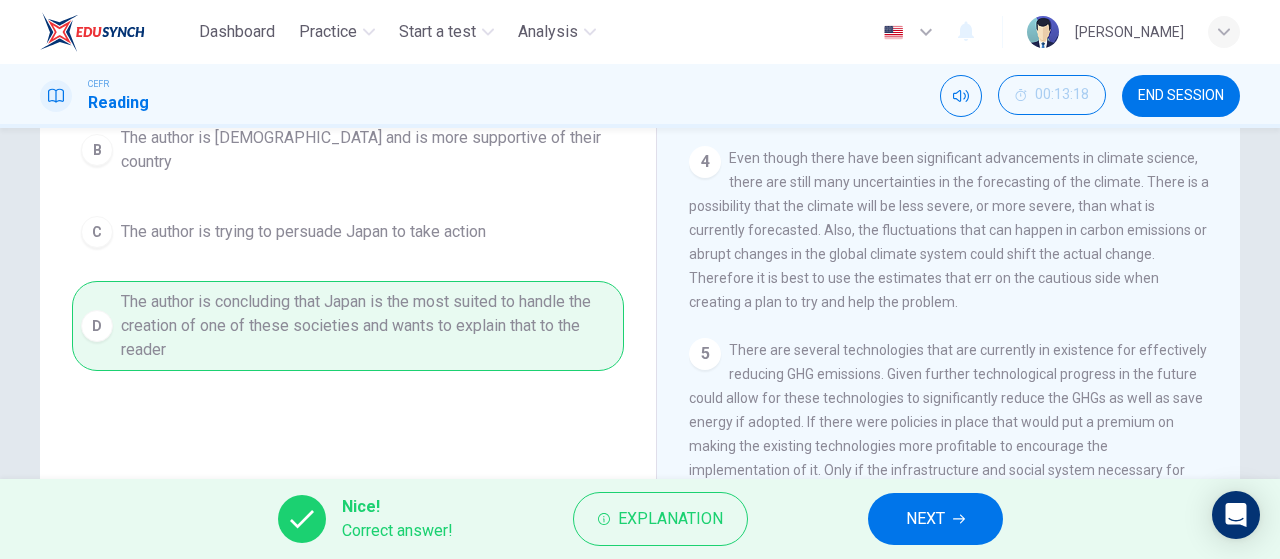 click on "NEXT" at bounding box center [935, 519] 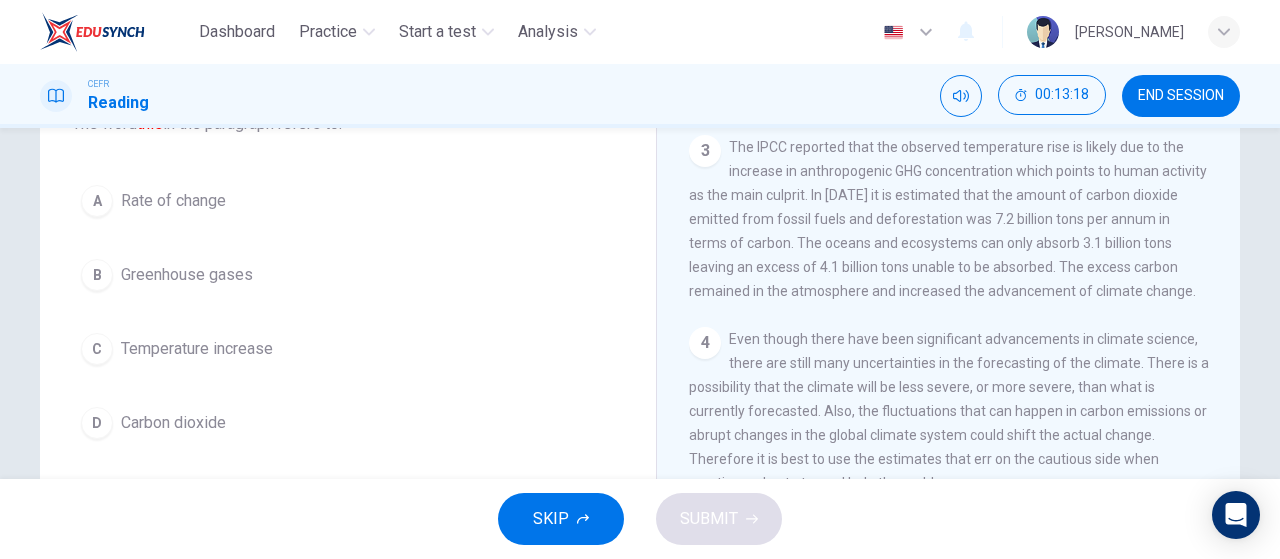 scroll, scrollTop: 0, scrollLeft: 0, axis: both 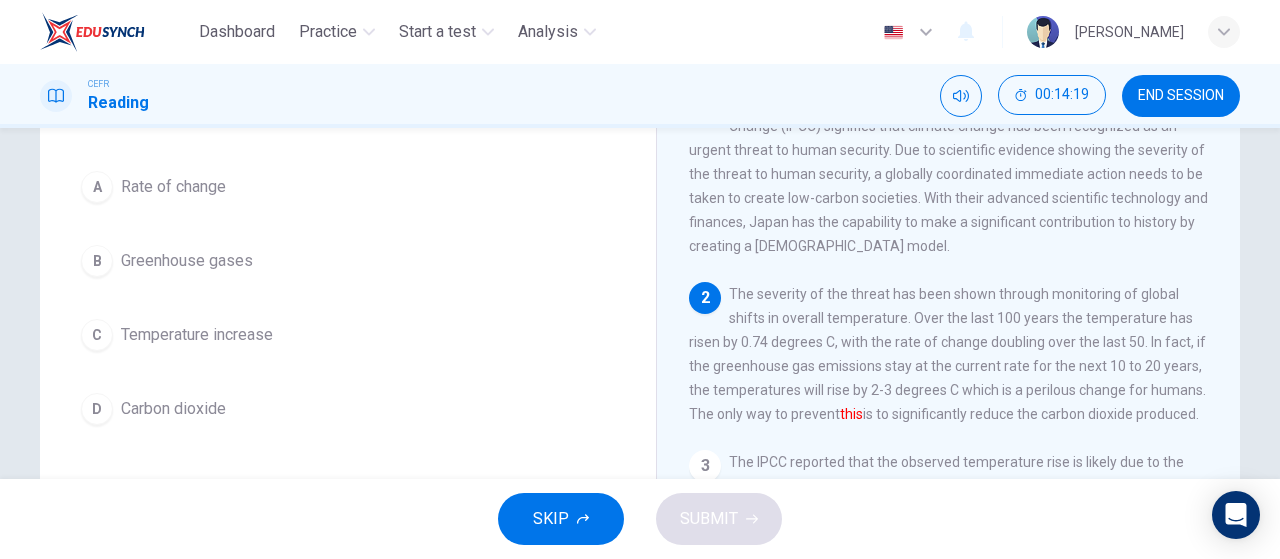 click on "D" at bounding box center [97, 409] 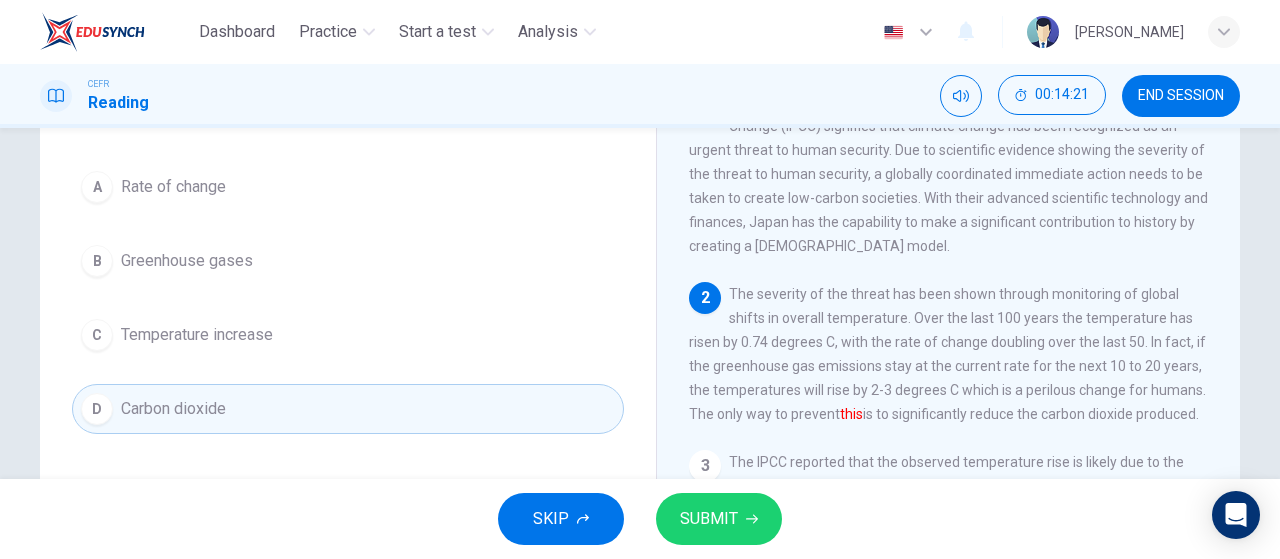 click on "Temperature increase" at bounding box center (197, 335) 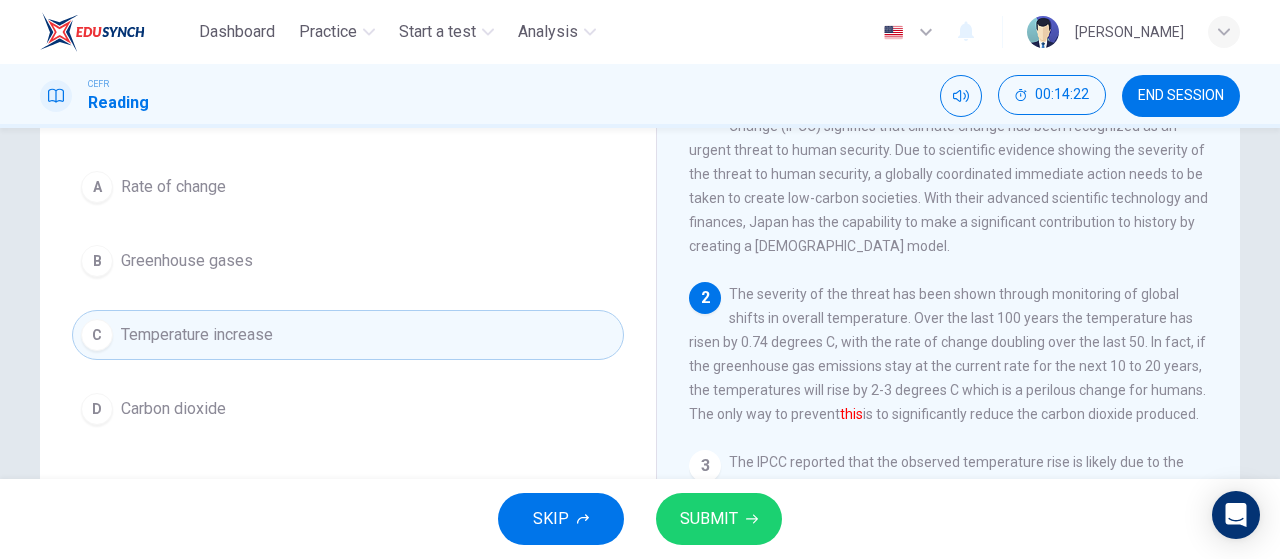 click on "SUBMIT" at bounding box center (709, 519) 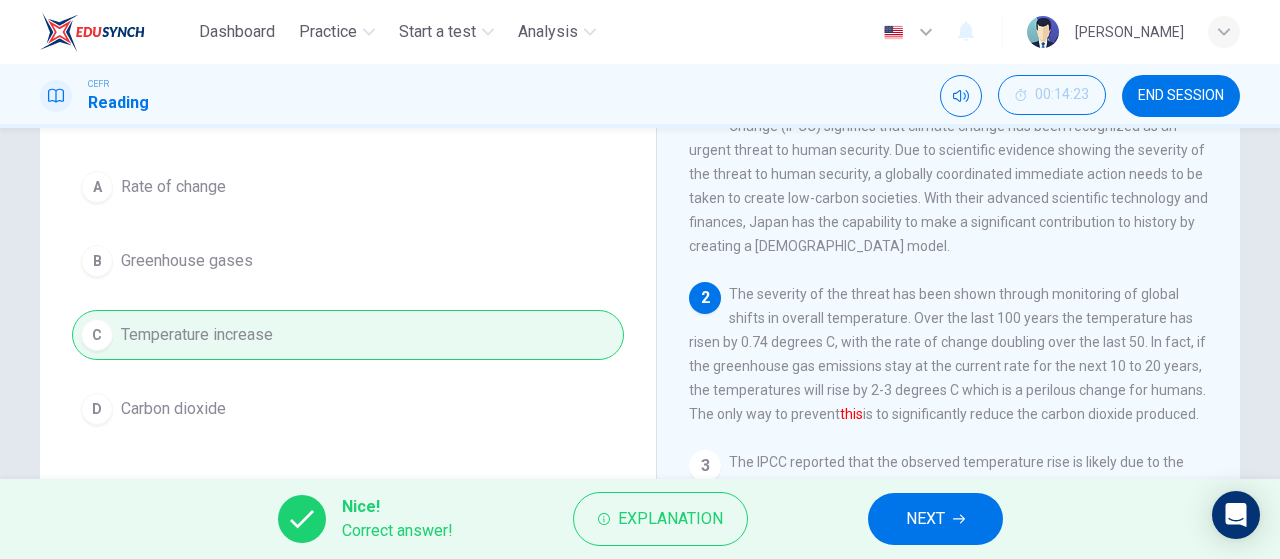 click on "NEXT" at bounding box center (925, 519) 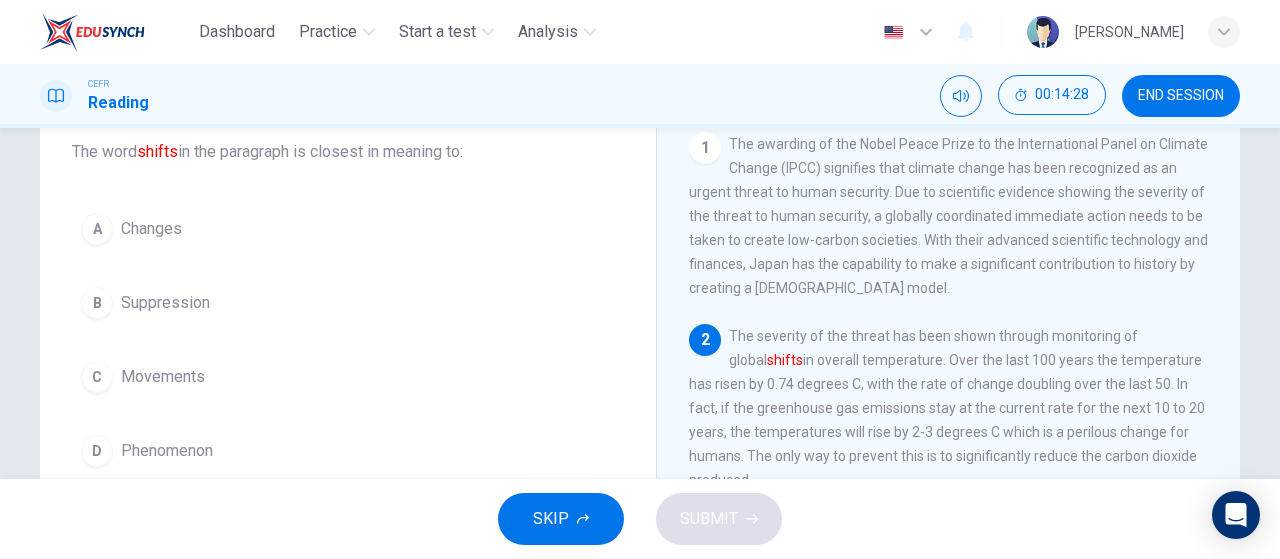 scroll, scrollTop: 166, scrollLeft: 0, axis: vertical 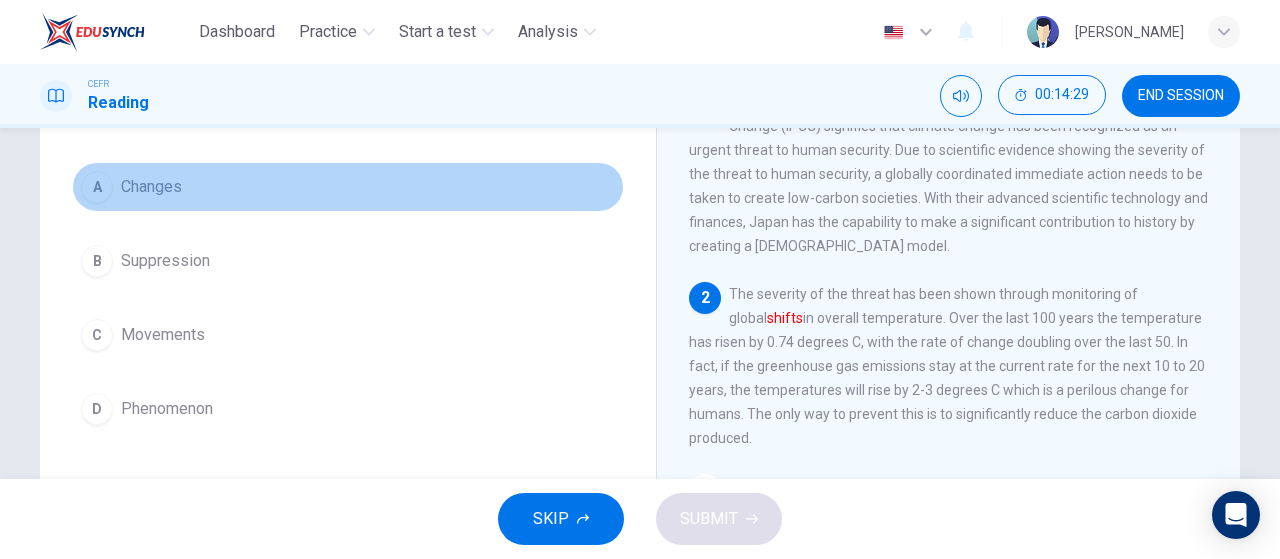 click on "A Changes" at bounding box center (348, 187) 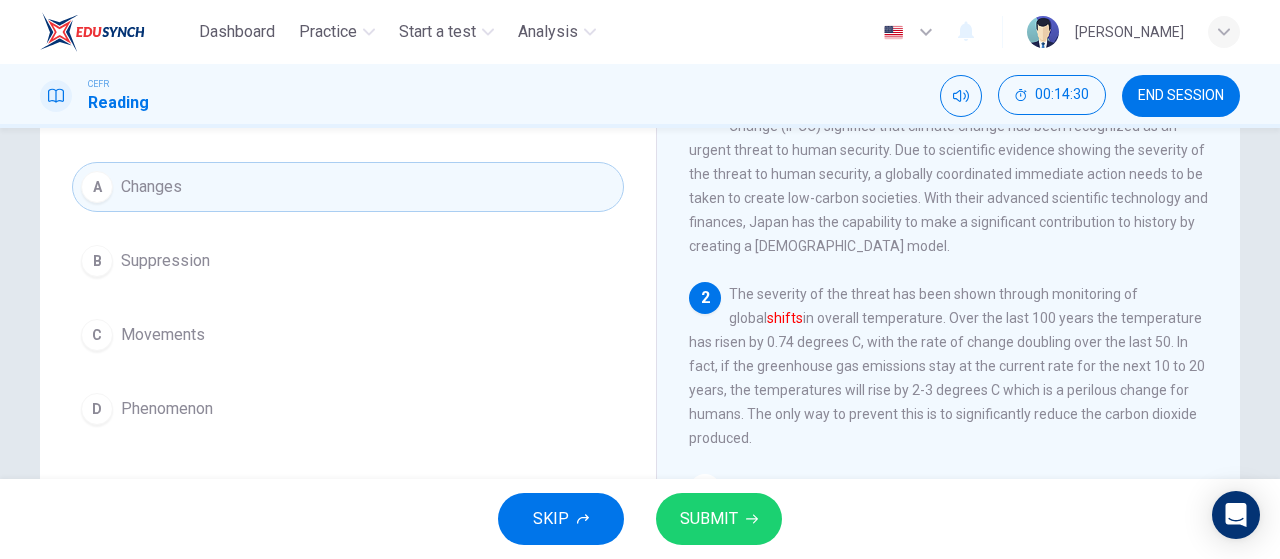 click on "SUBMIT" at bounding box center (709, 519) 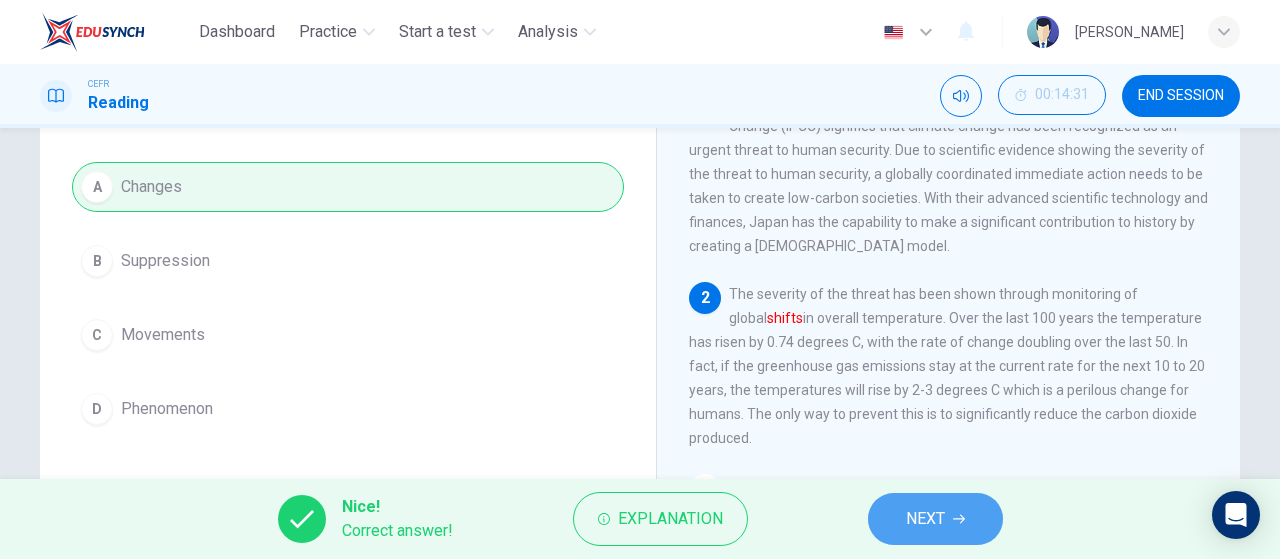click on "NEXT" at bounding box center (935, 519) 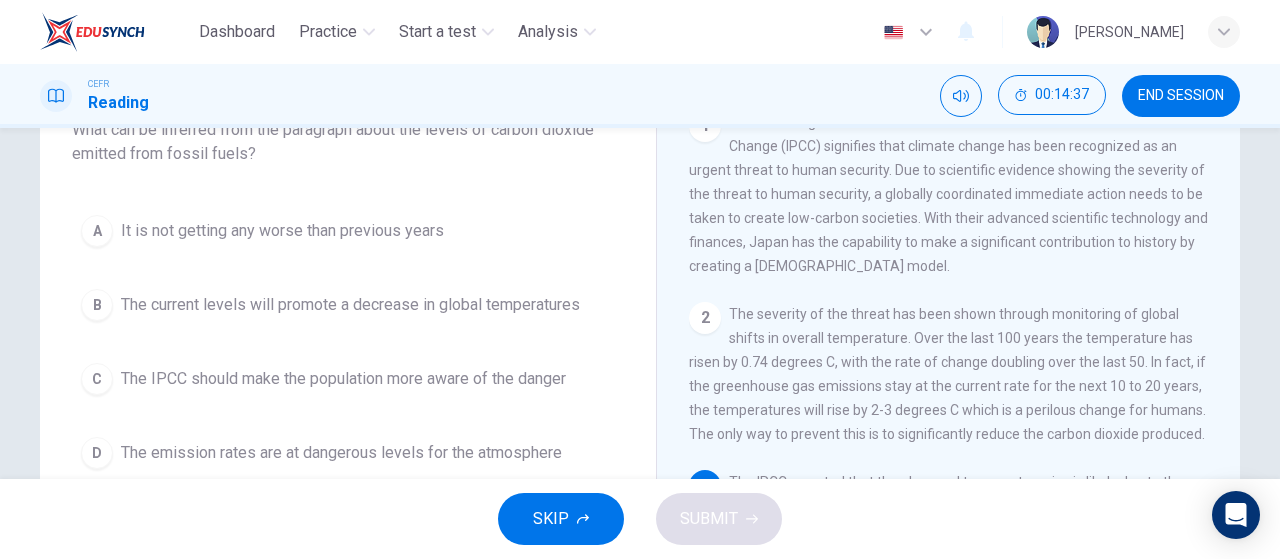 scroll, scrollTop: 190, scrollLeft: 0, axis: vertical 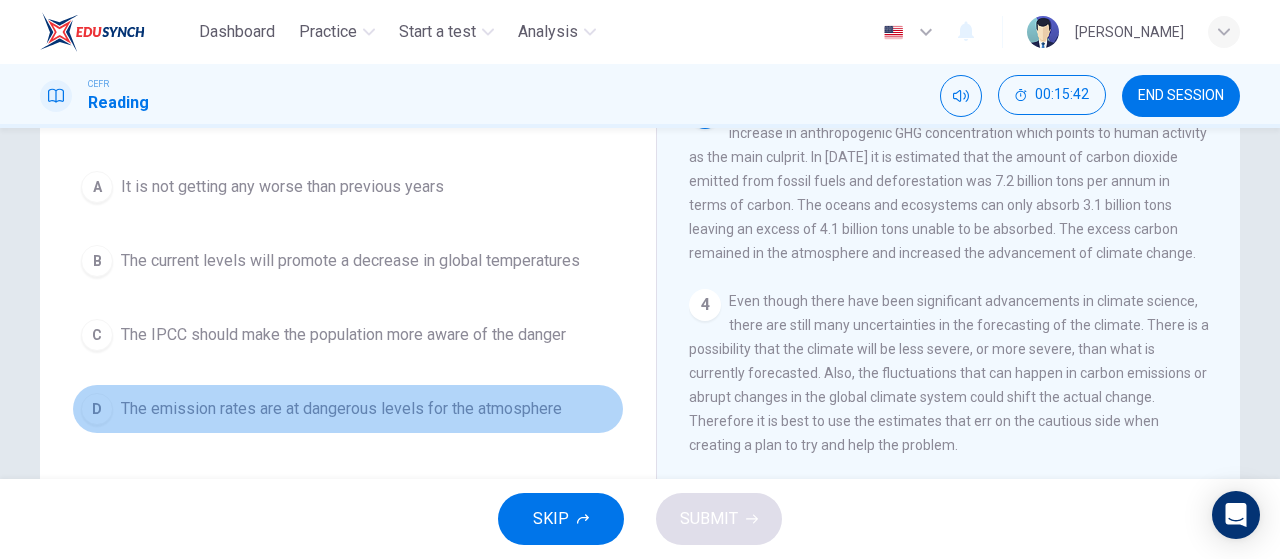 click on "The emission rates are at dangerous levels for the atmosphere" at bounding box center (341, 409) 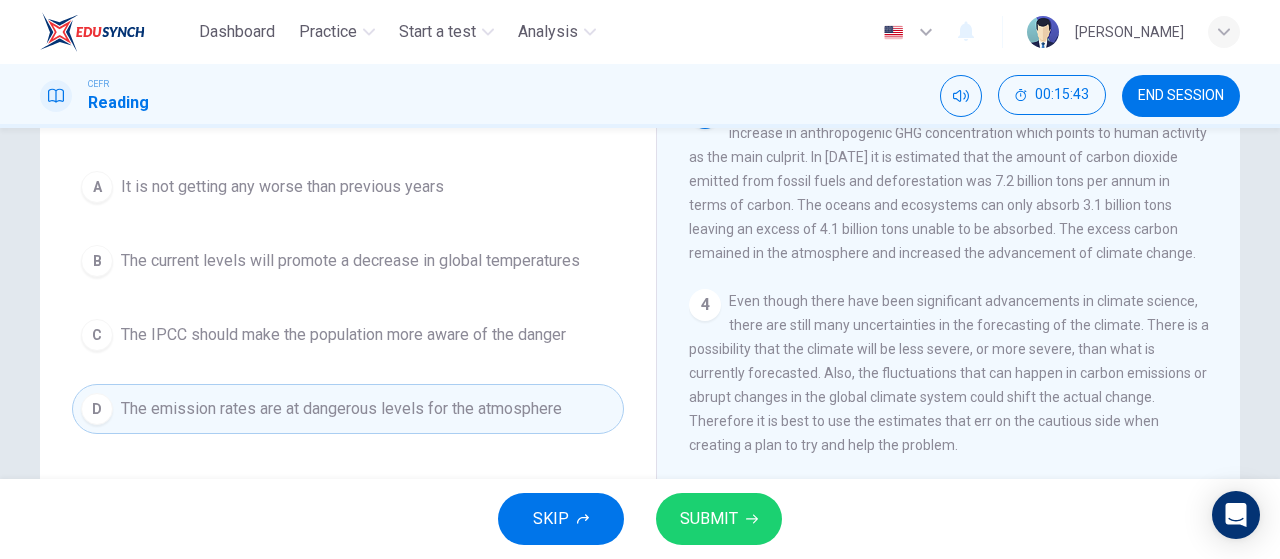 click on "SUBMIT" at bounding box center [709, 519] 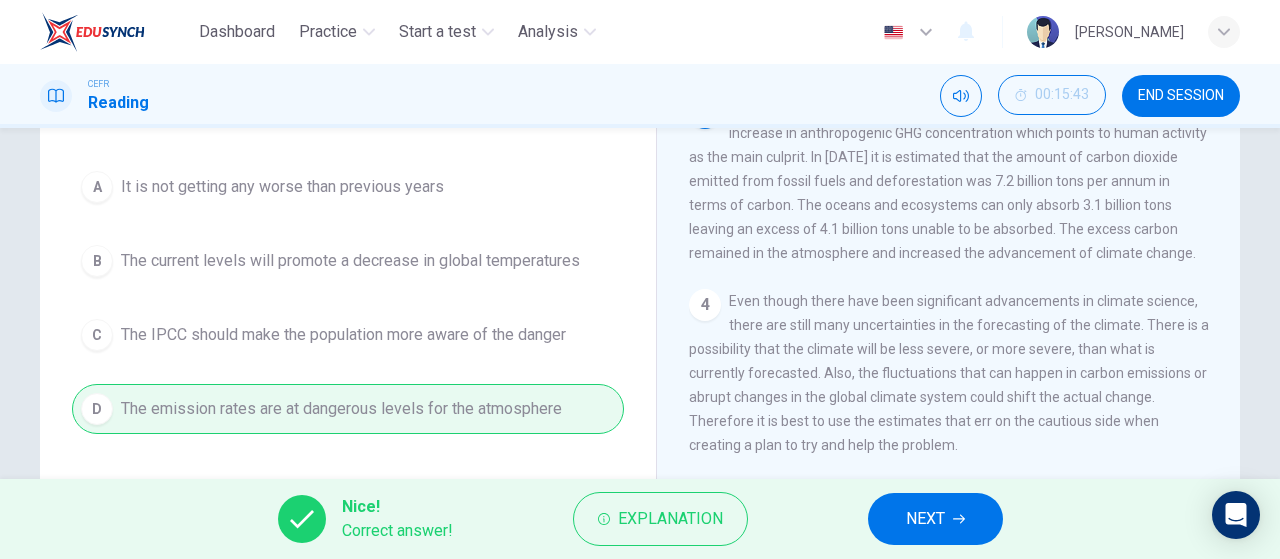 click on "NEXT" at bounding box center (935, 519) 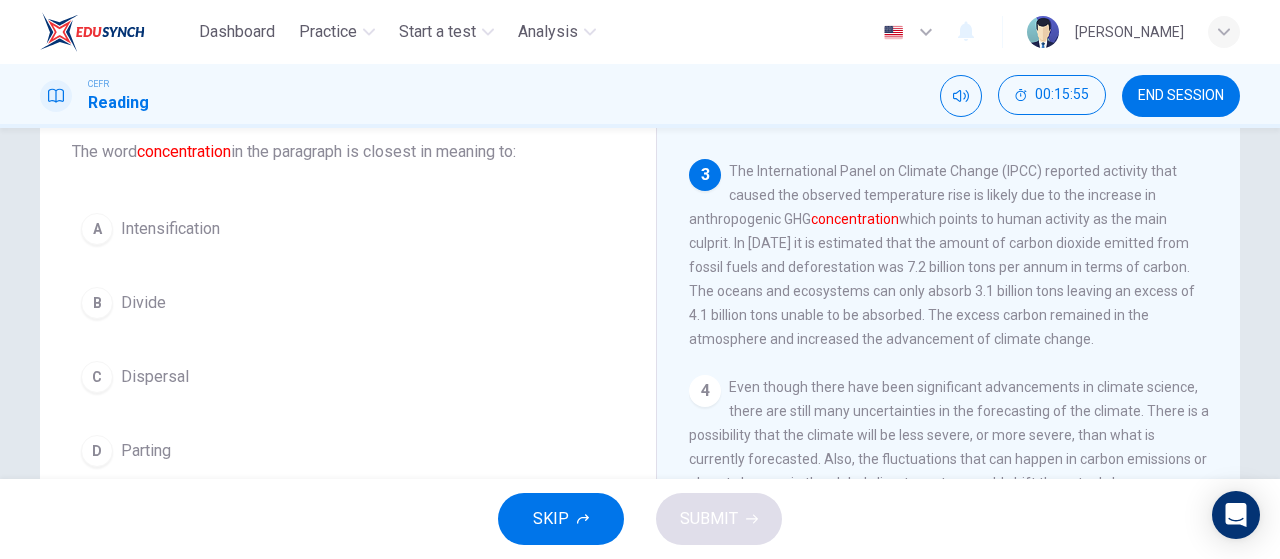 scroll, scrollTop: 166, scrollLeft: 0, axis: vertical 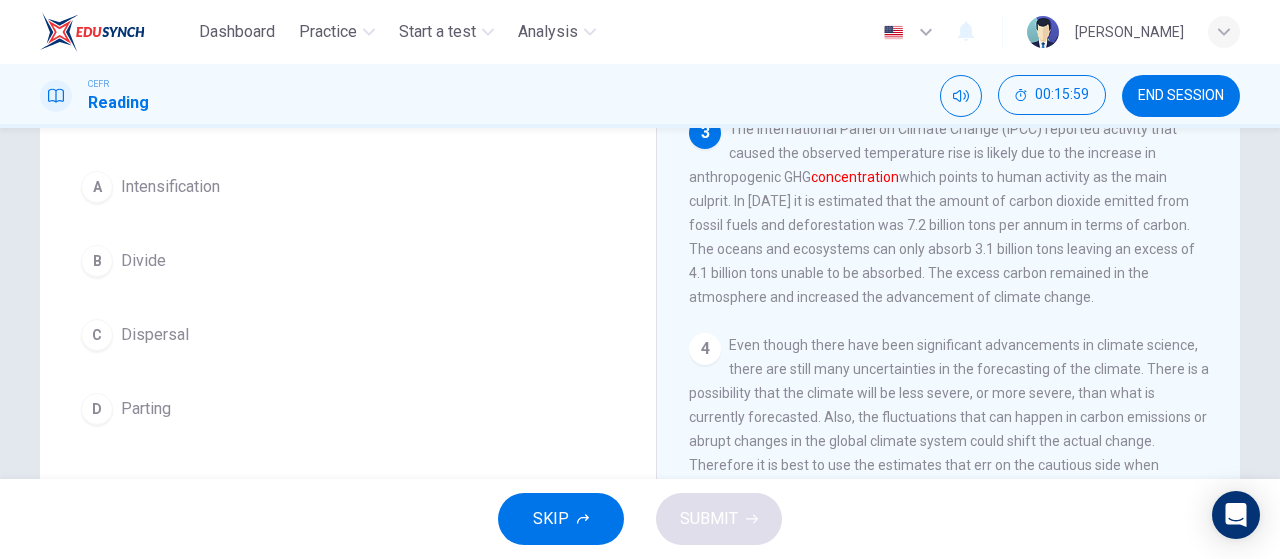 click on "A" at bounding box center (97, 187) 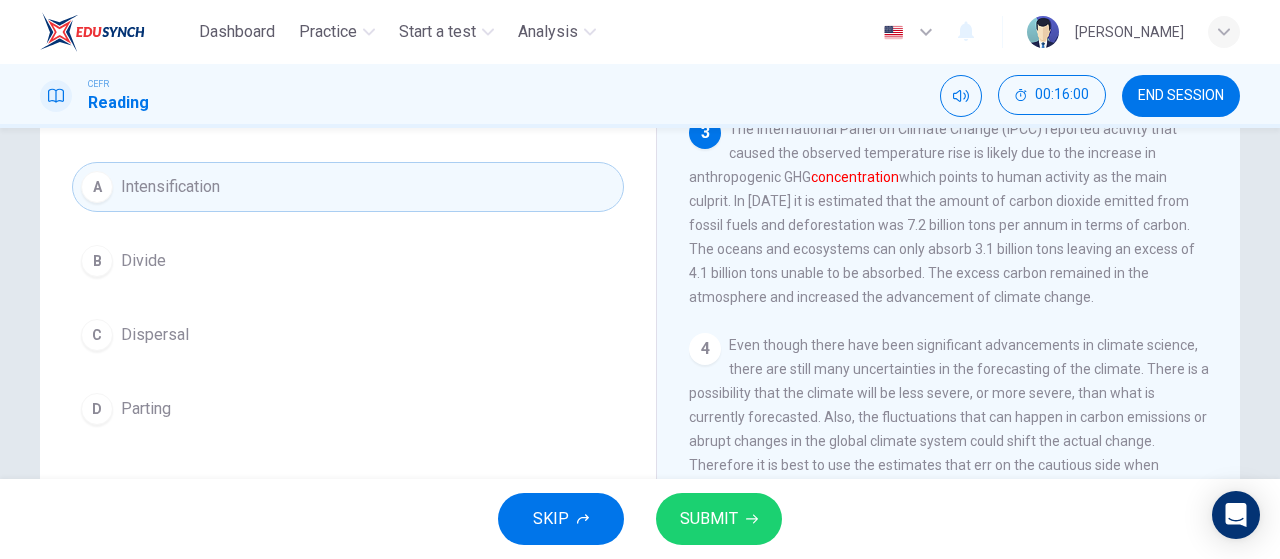 click on "SUBMIT" at bounding box center [709, 519] 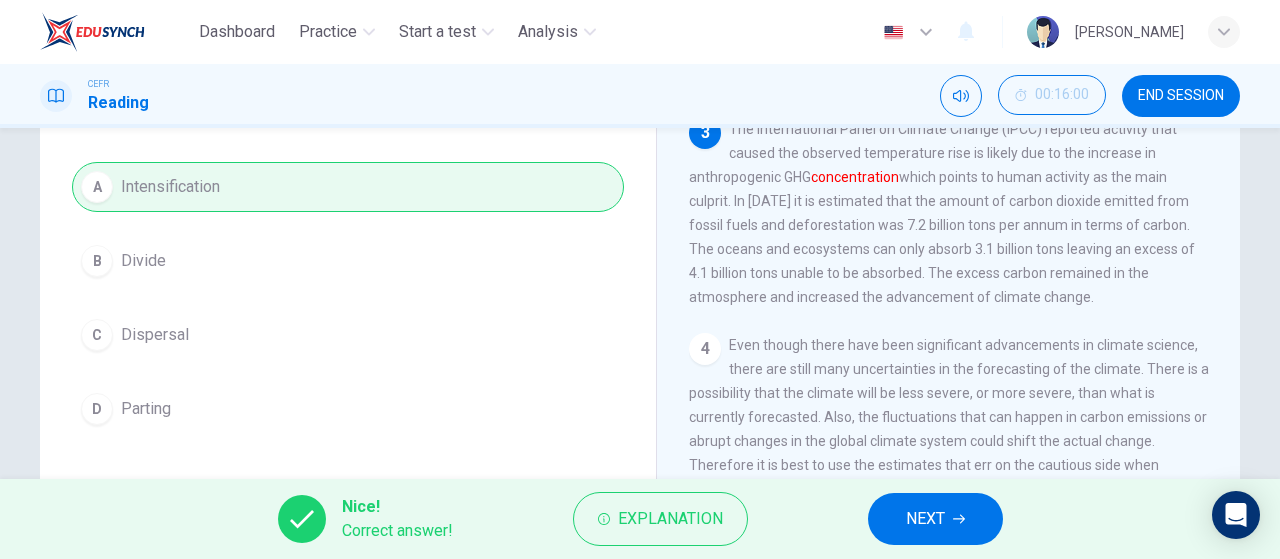 click on "NEXT" at bounding box center (935, 519) 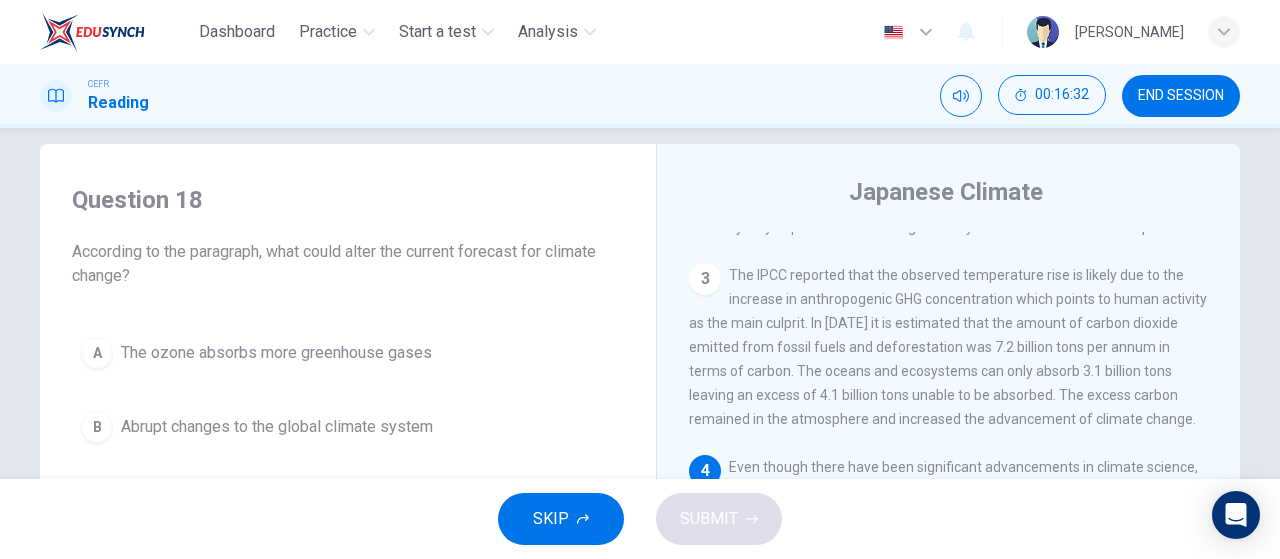 scroll, scrollTop: 190, scrollLeft: 0, axis: vertical 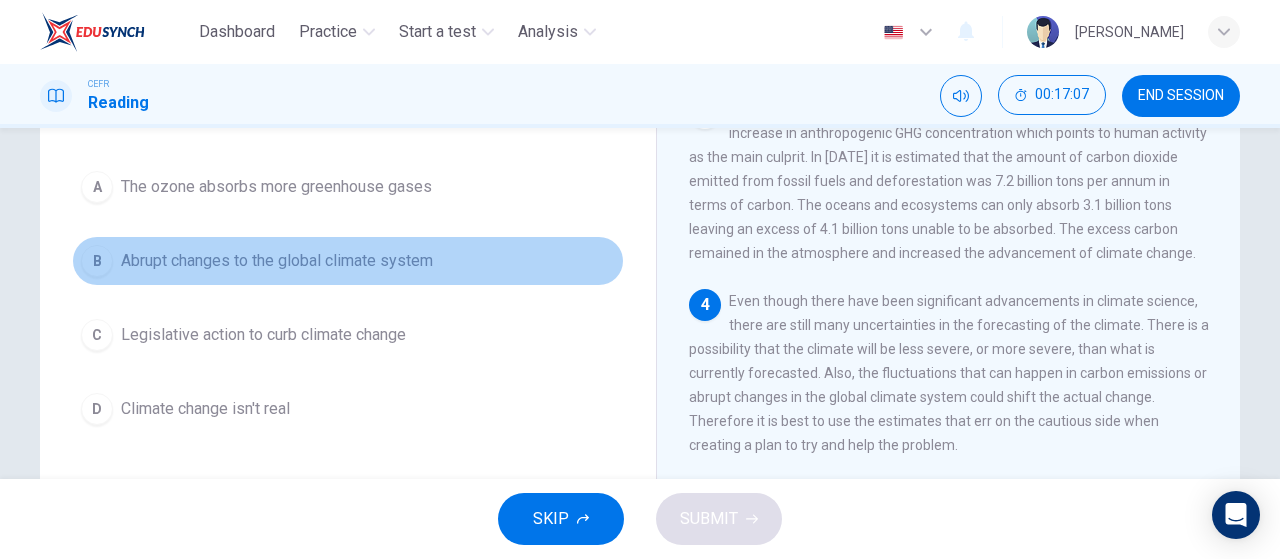click on "Abrupt changes to the global climate system" at bounding box center (277, 261) 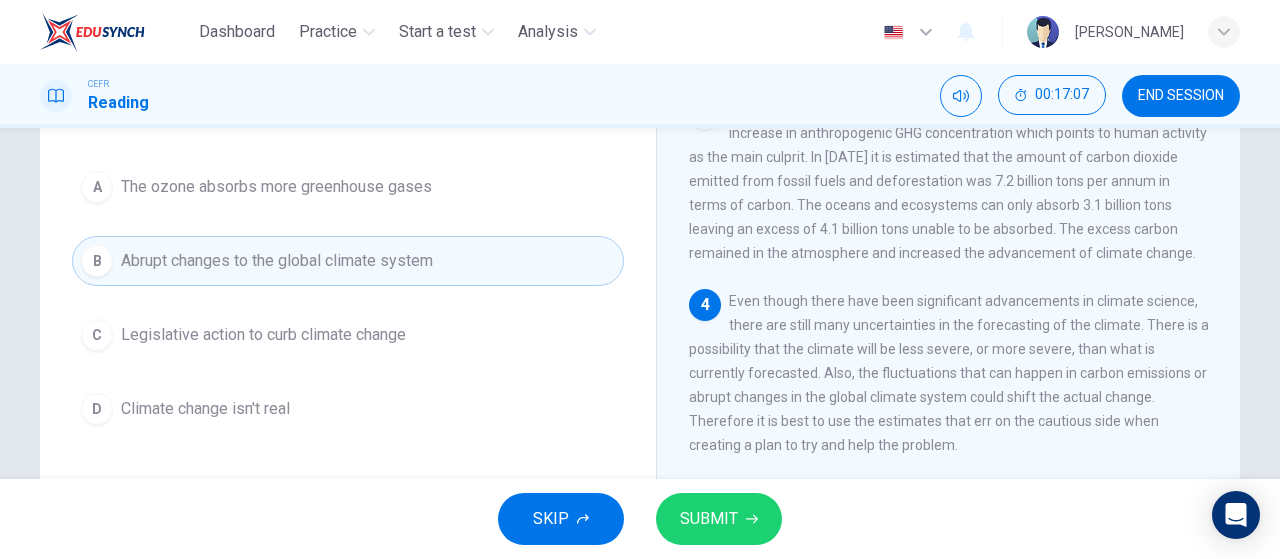 click on "SUBMIT" at bounding box center (709, 519) 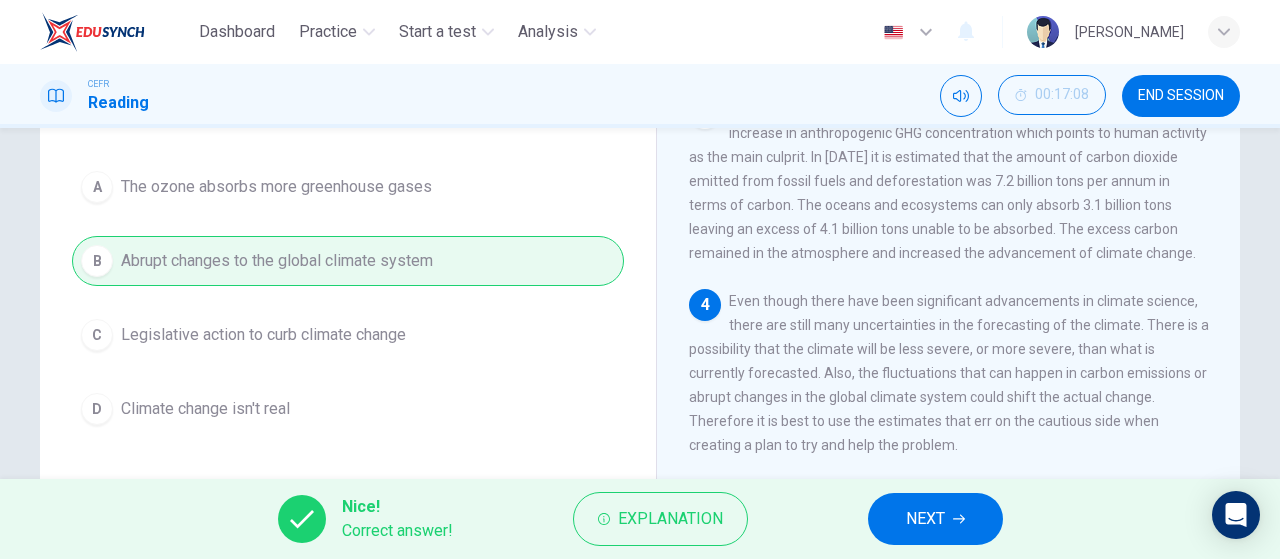 click on "NEXT" at bounding box center (935, 519) 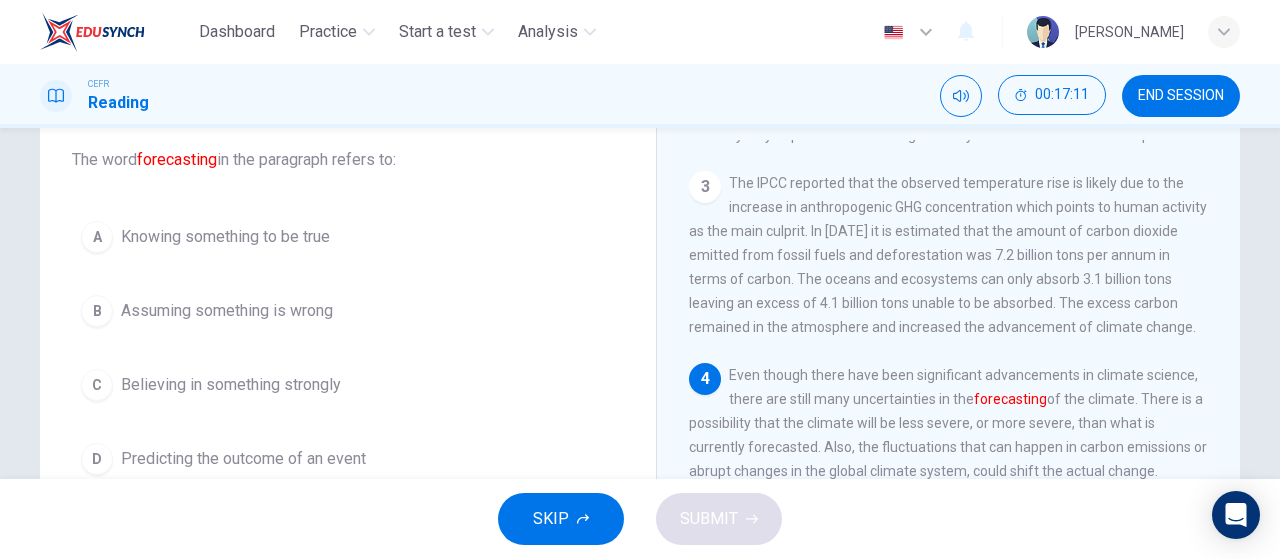scroll, scrollTop: 166, scrollLeft: 0, axis: vertical 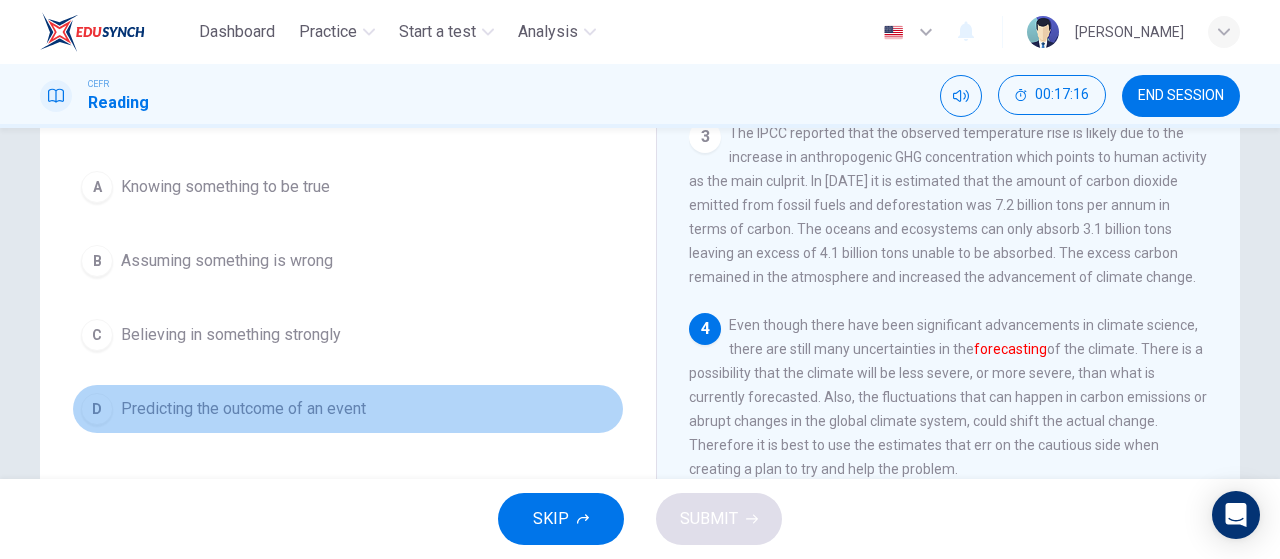 click on "Predicting the outcome of an event" at bounding box center (243, 409) 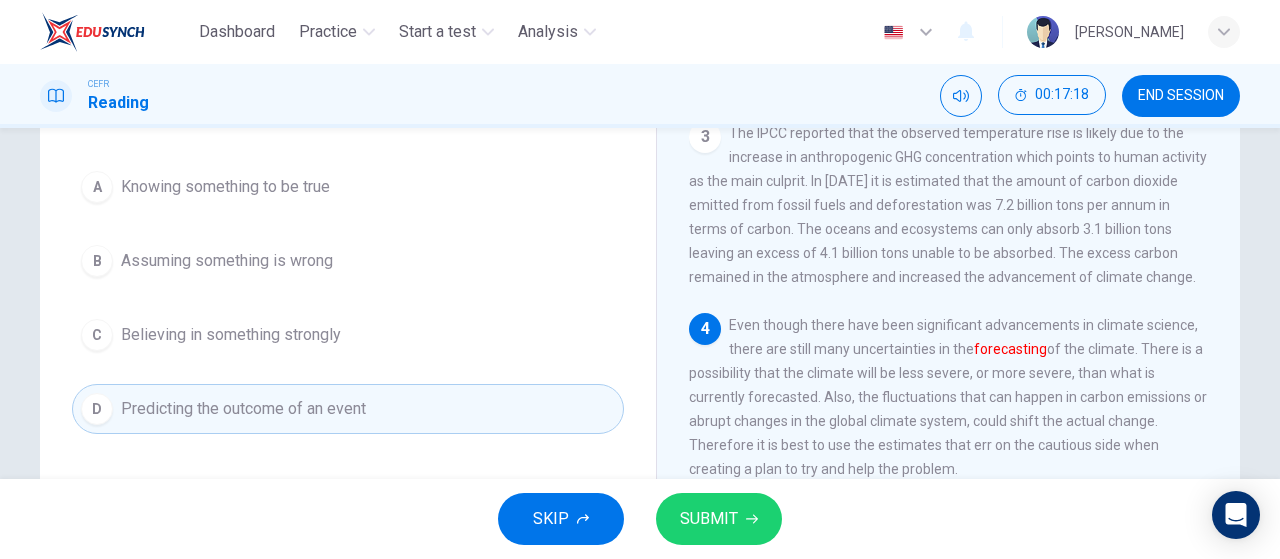 click on "SUBMIT" at bounding box center (709, 519) 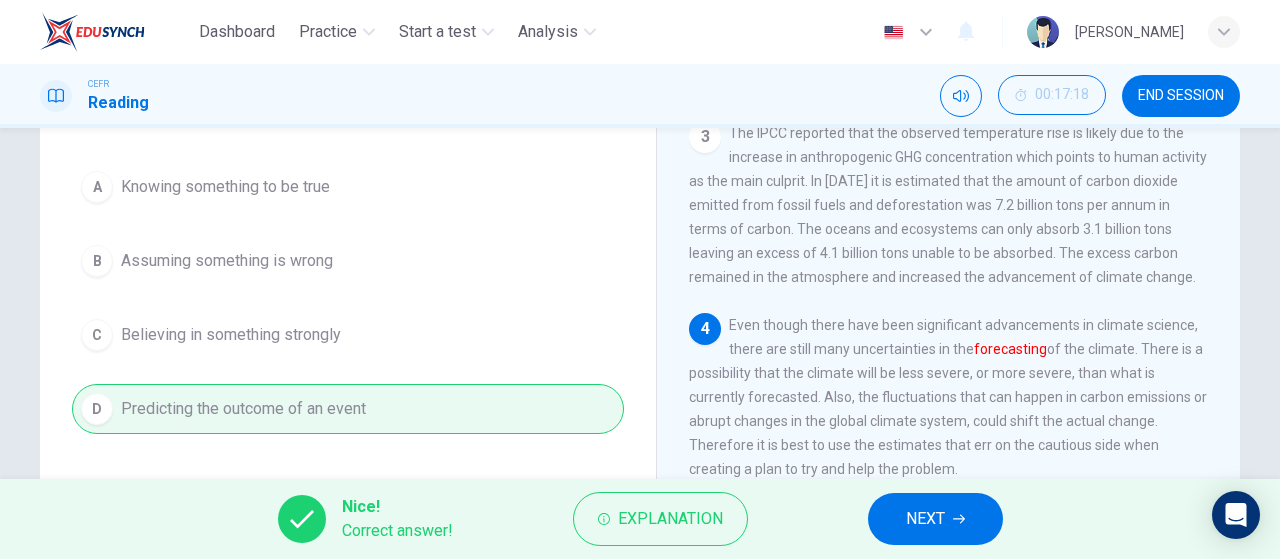 click on "NEXT" at bounding box center [925, 519] 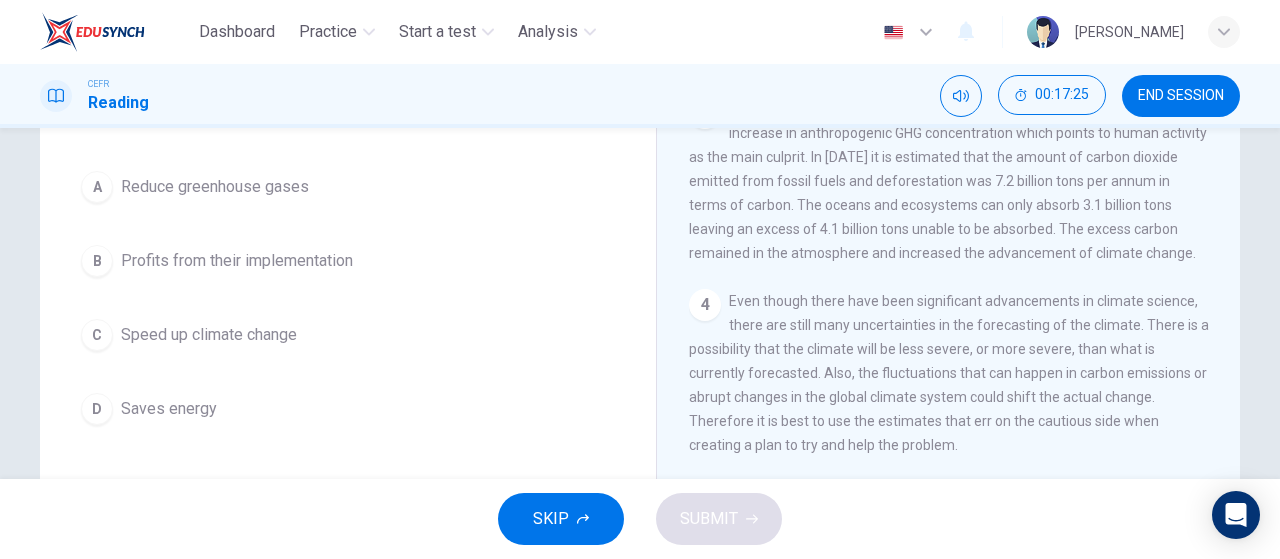 scroll, scrollTop: 424, scrollLeft: 0, axis: vertical 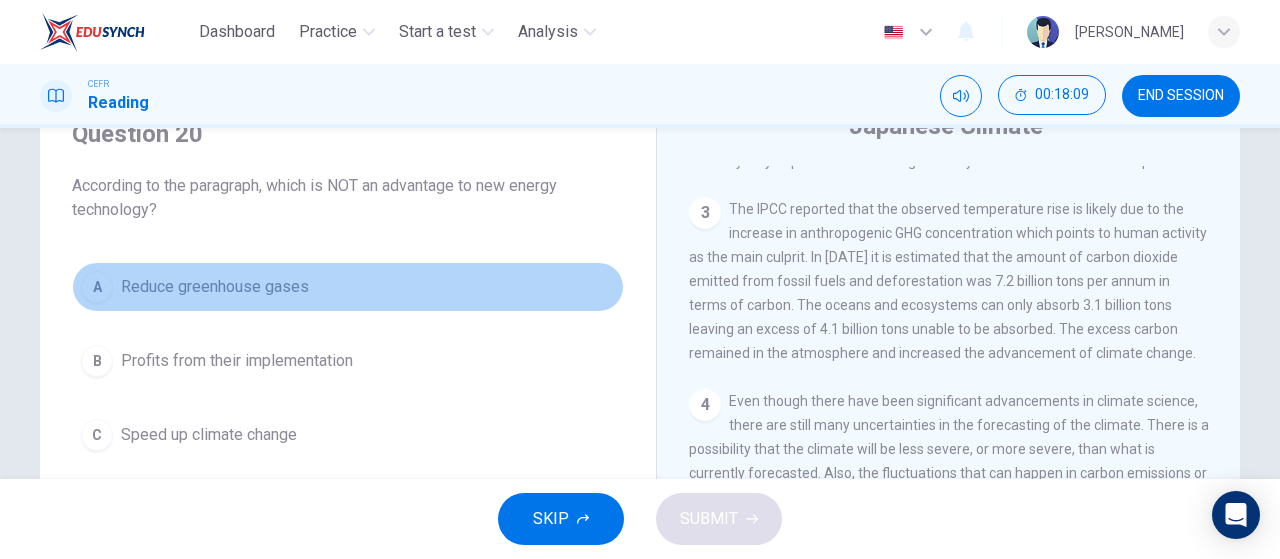click on "Reduce greenhouse gases" at bounding box center [215, 287] 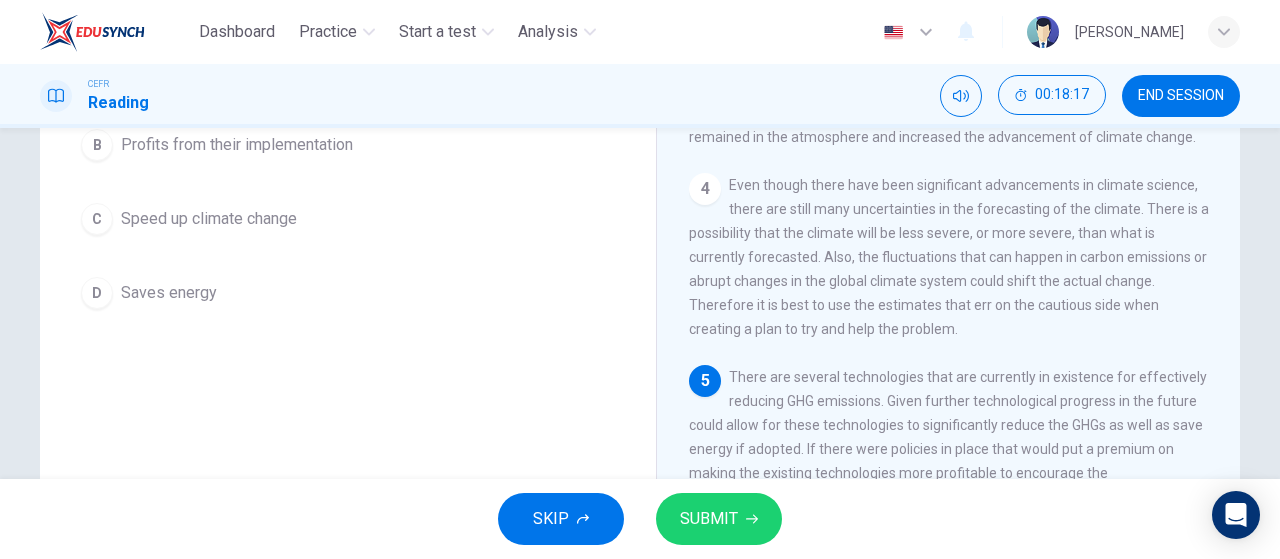 scroll, scrollTop: 424, scrollLeft: 0, axis: vertical 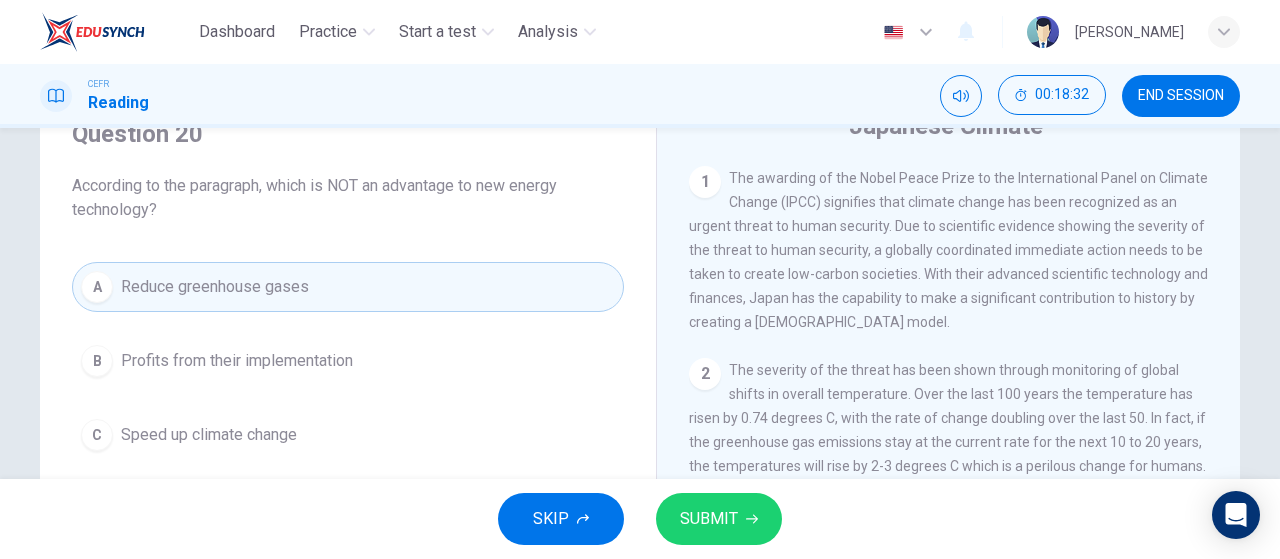 click on "Speed up climate change" at bounding box center (209, 435) 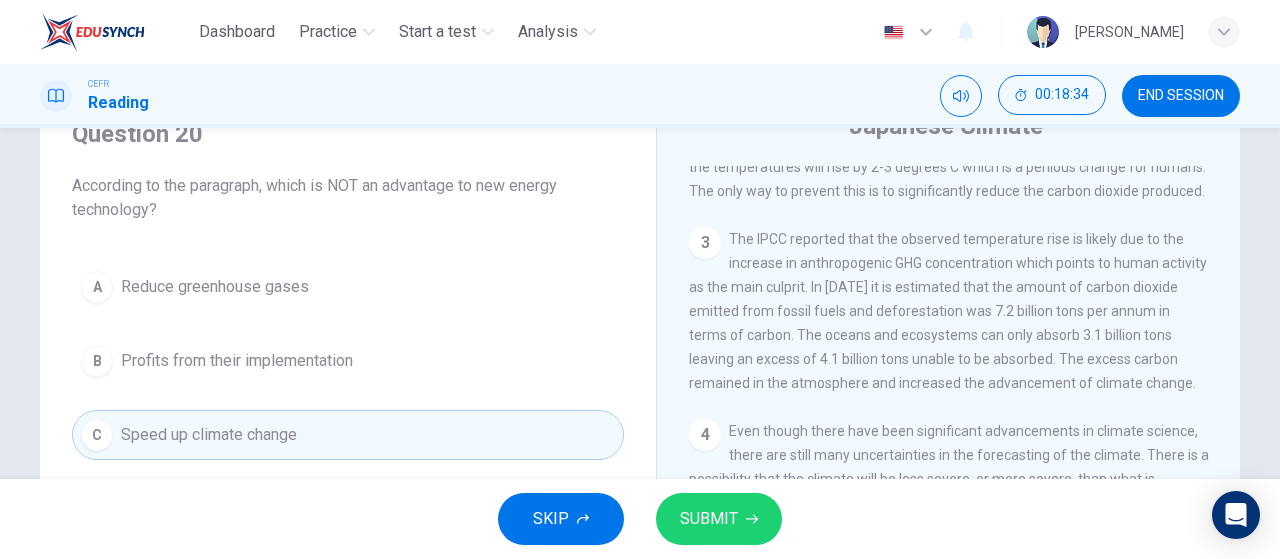 scroll, scrollTop: 376, scrollLeft: 0, axis: vertical 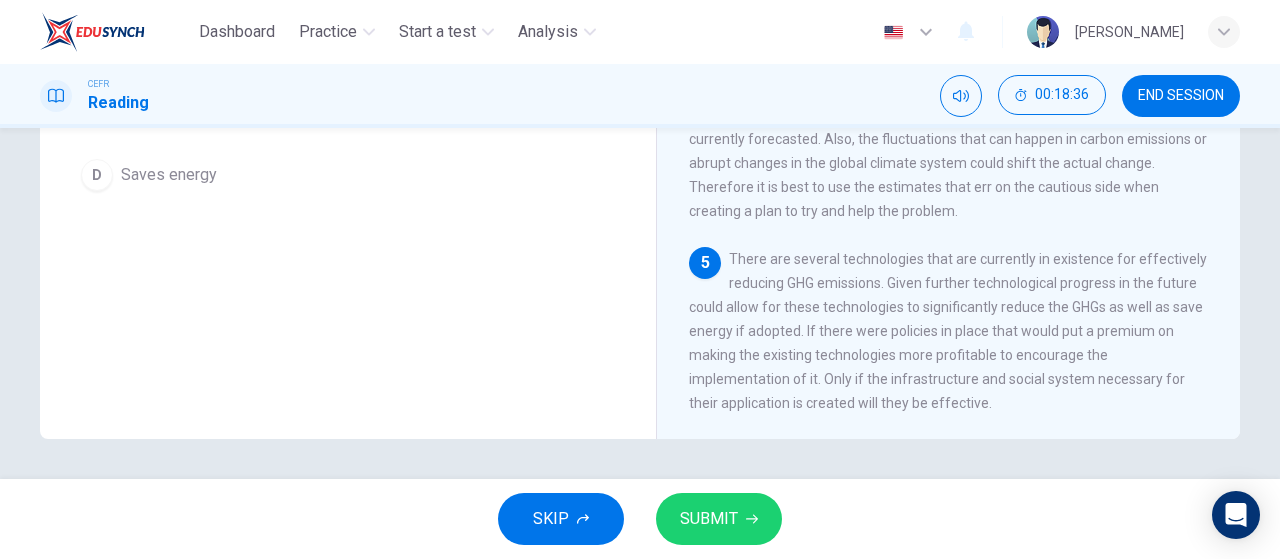 click on "SUBMIT" at bounding box center (719, 519) 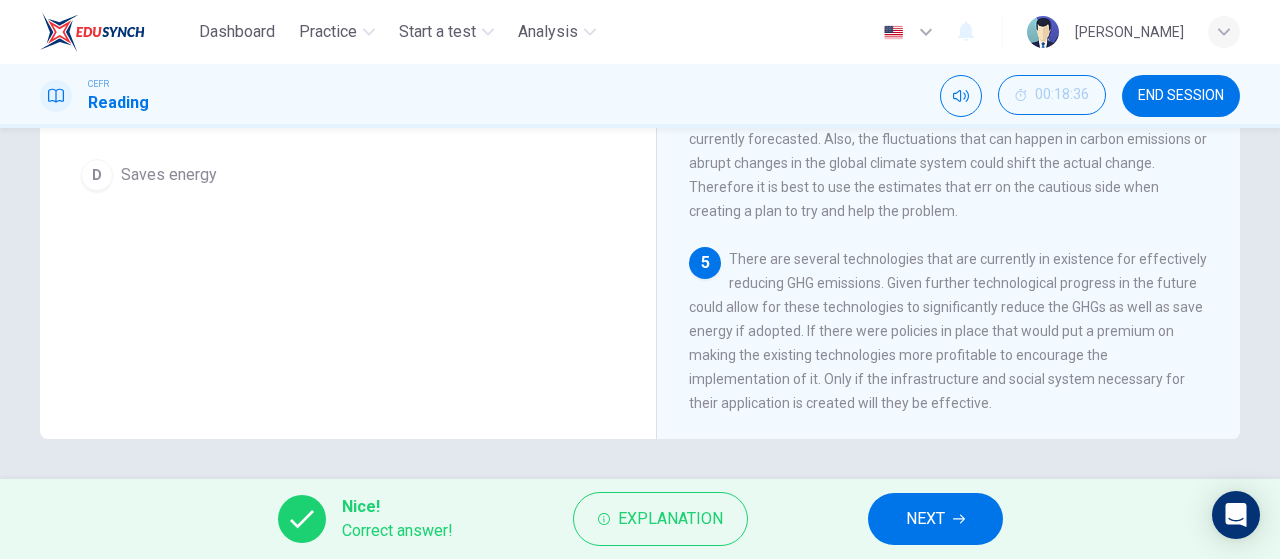 click on "NEXT" at bounding box center [935, 519] 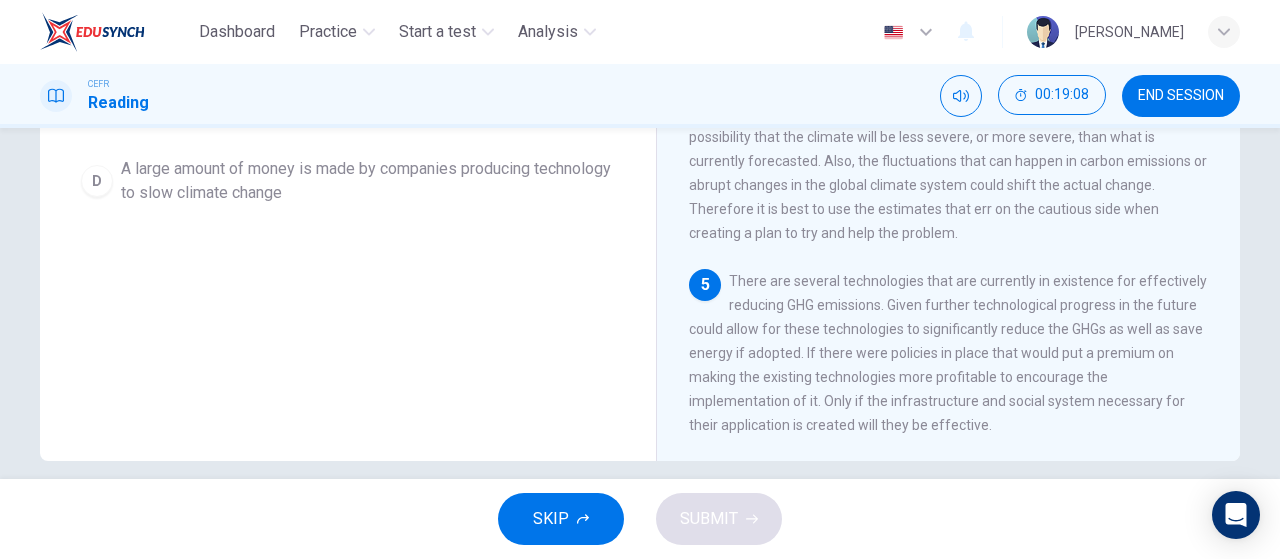 scroll, scrollTop: 424, scrollLeft: 0, axis: vertical 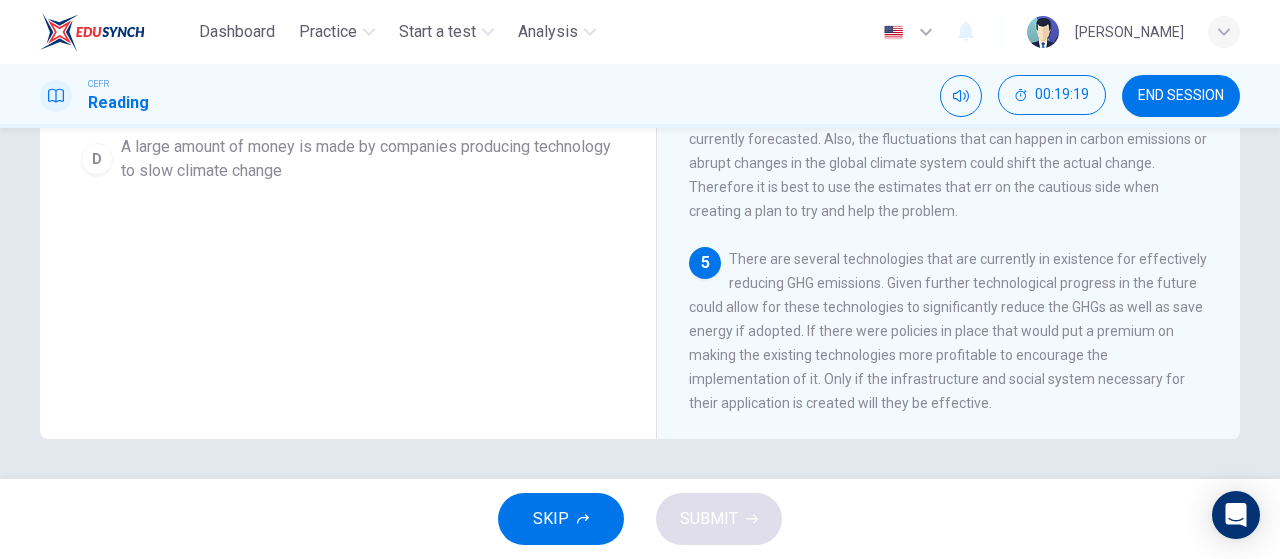 click on "A large amount of money is made by companies producing technology to slow climate change" at bounding box center (368, 159) 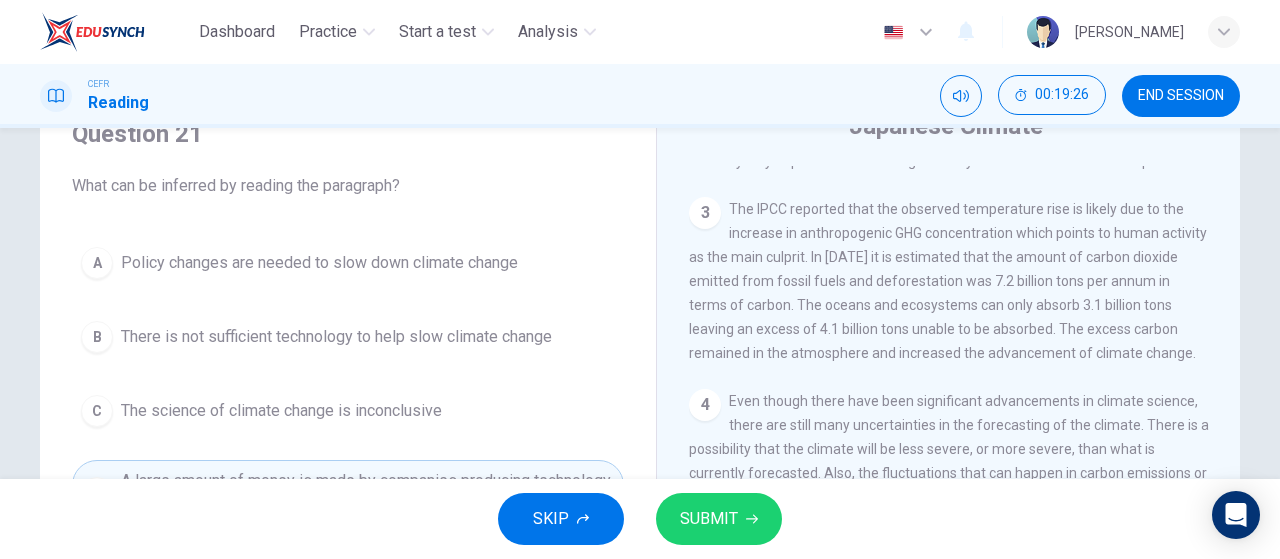scroll, scrollTop: 424, scrollLeft: 0, axis: vertical 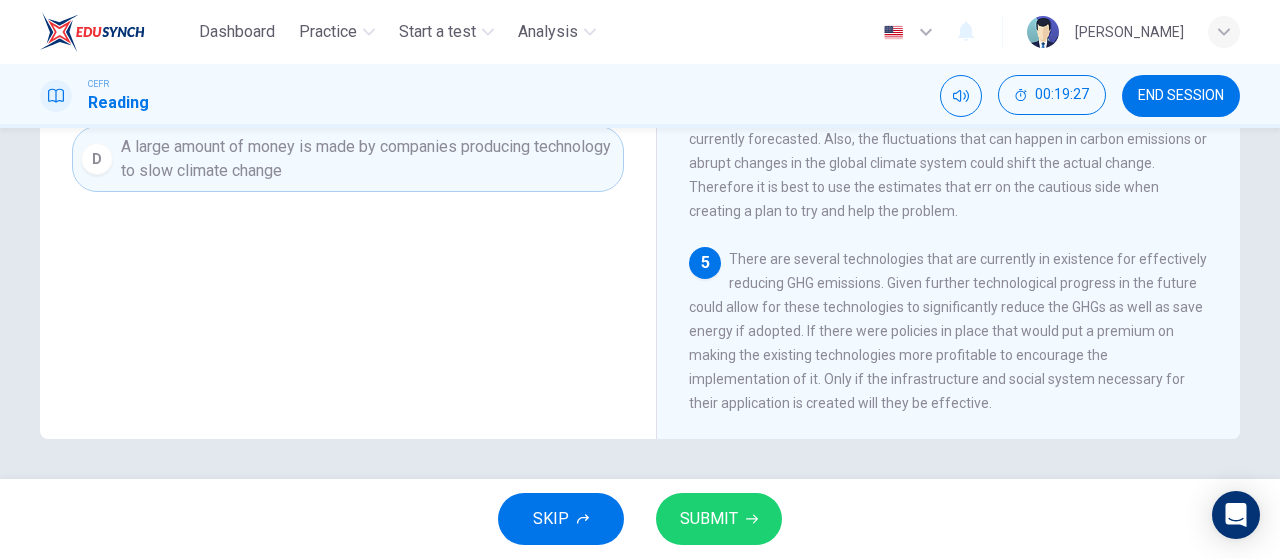 click on "SUBMIT" at bounding box center [709, 519] 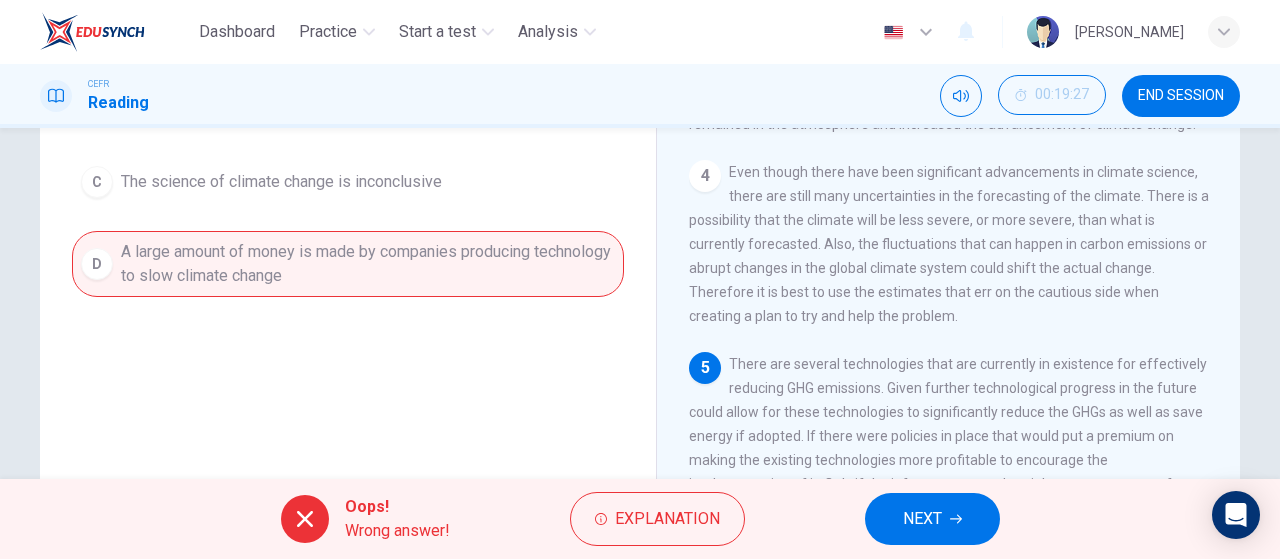 scroll, scrollTop: 424, scrollLeft: 0, axis: vertical 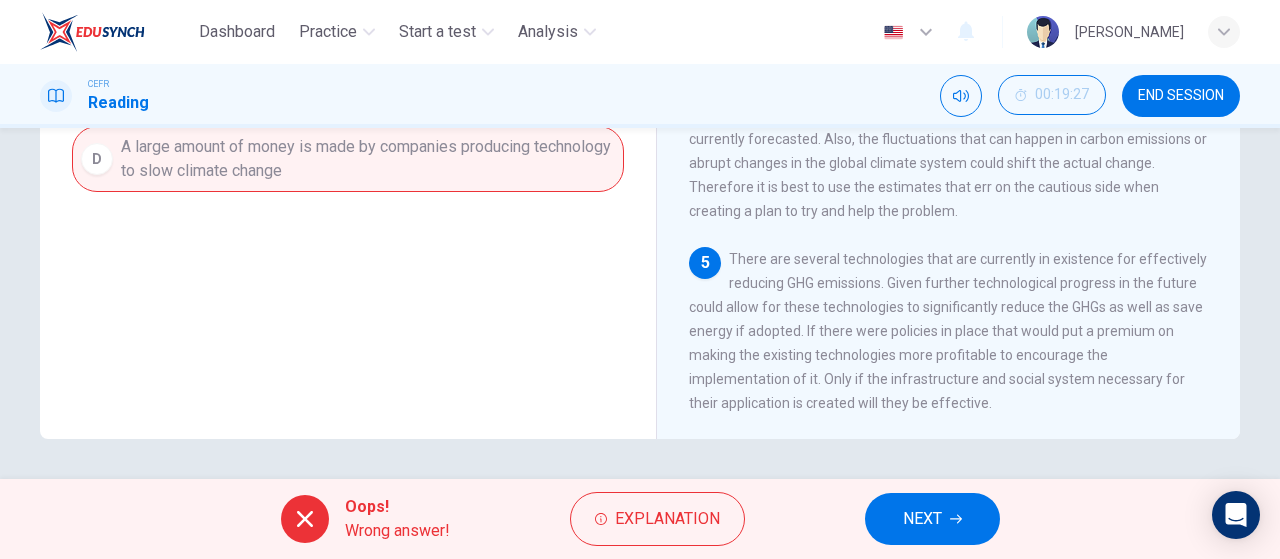 click on "NEXT" at bounding box center (932, 519) 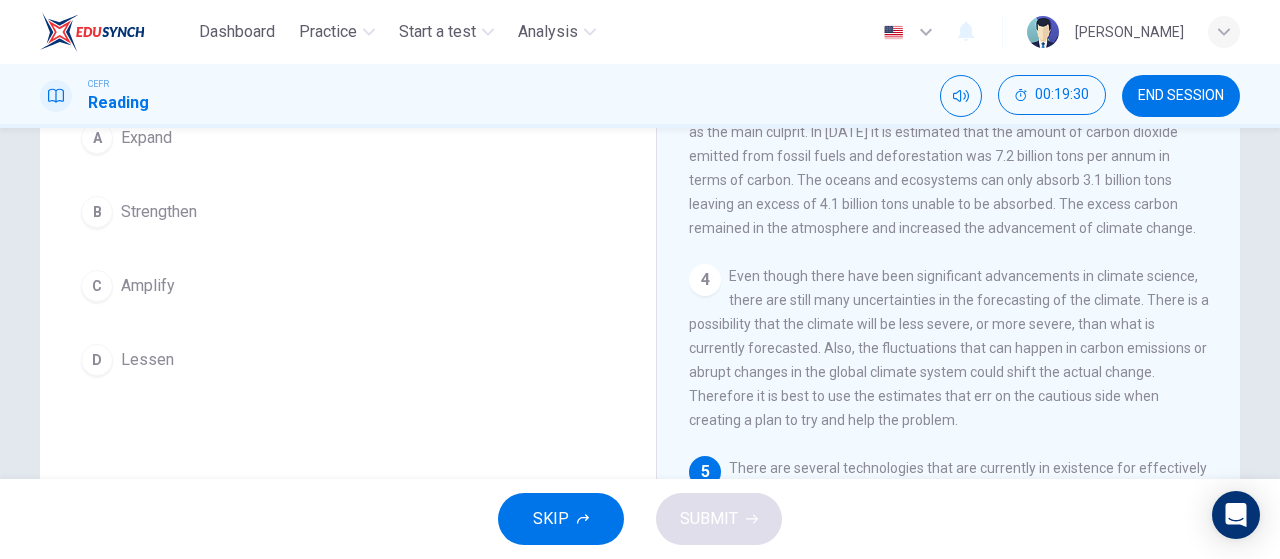 scroll, scrollTop: 257, scrollLeft: 0, axis: vertical 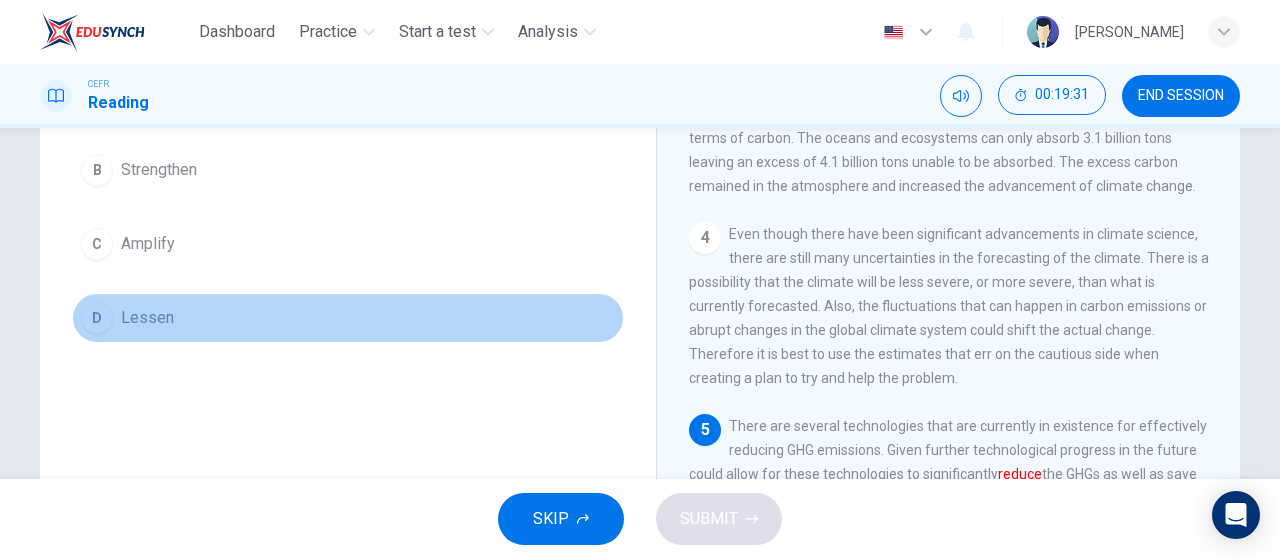 click on "Lessen" at bounding box center (147, 318) 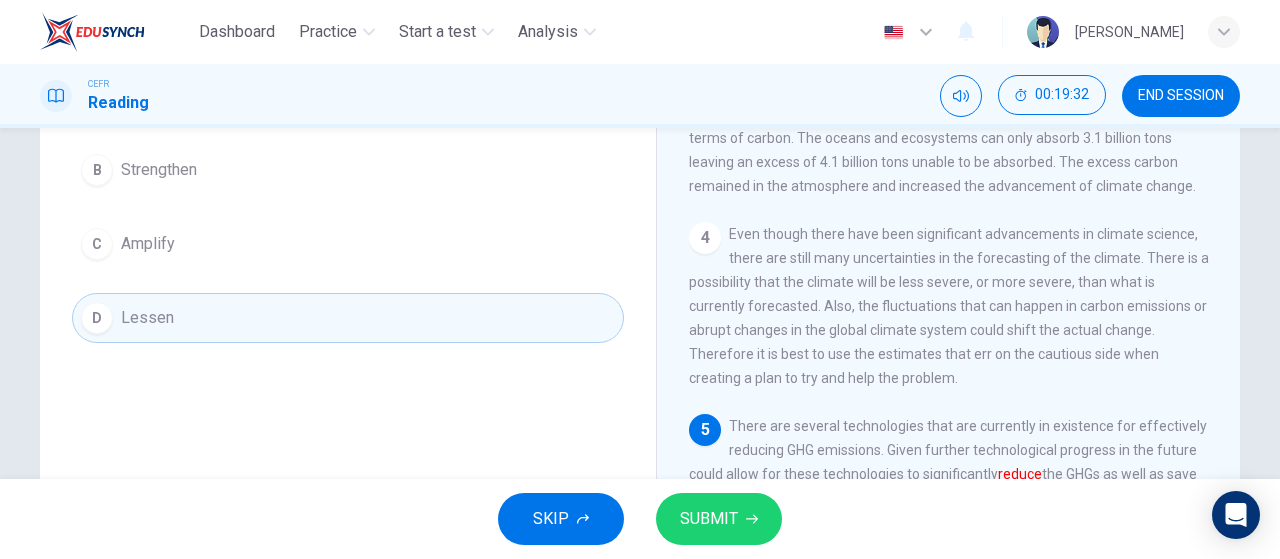 click 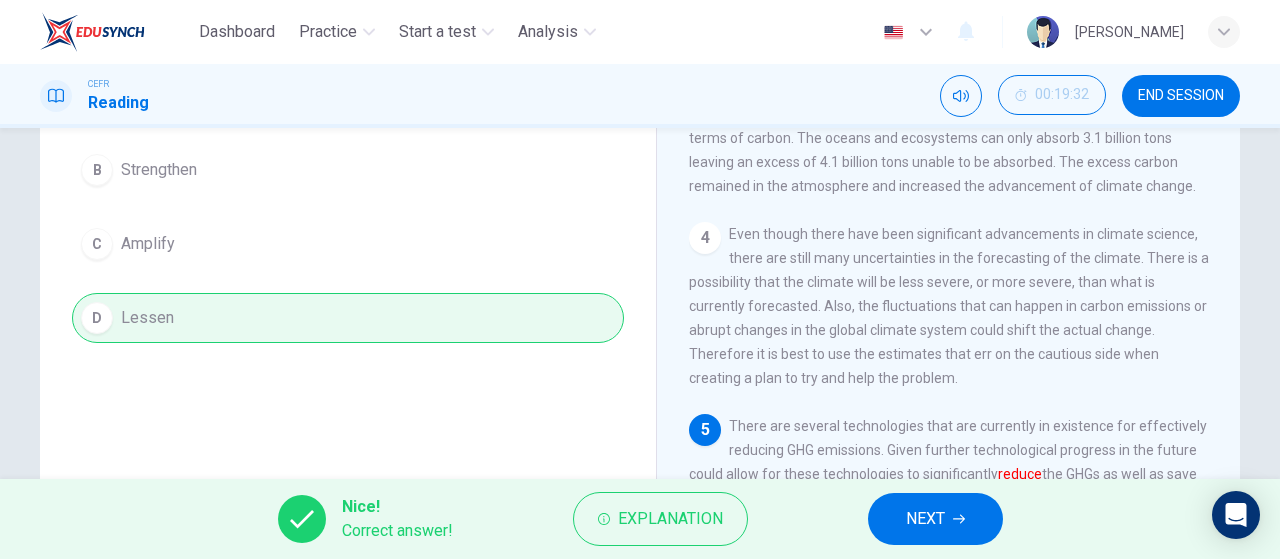 click on "NEXT" at bounding box center (925, 519) 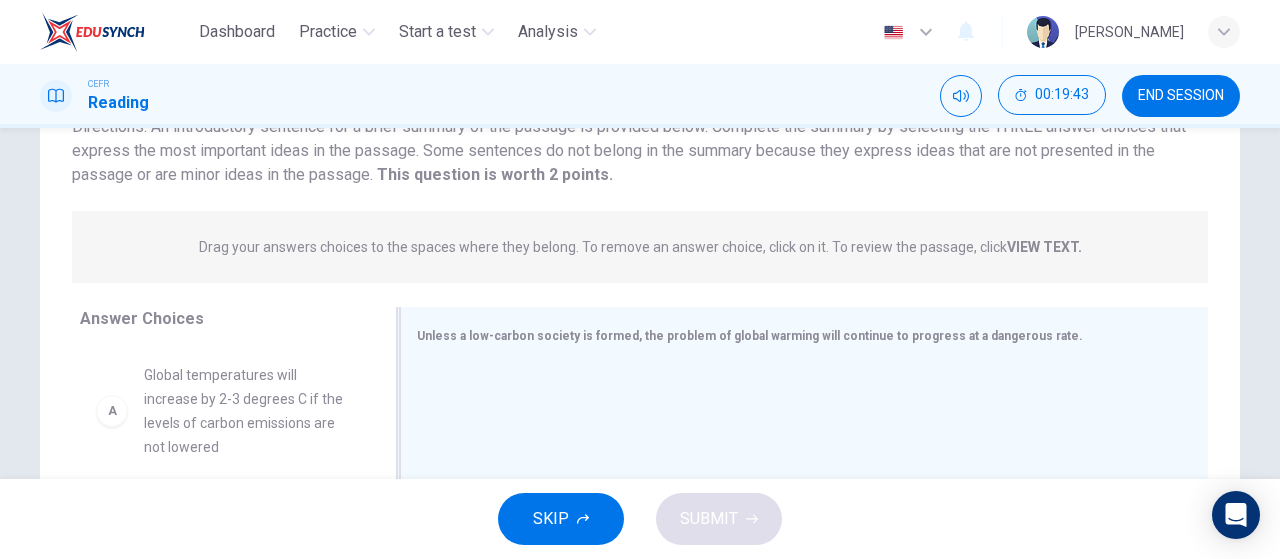 scroll, scrollTop: 333, scrollLeft: 0, axis: vertical 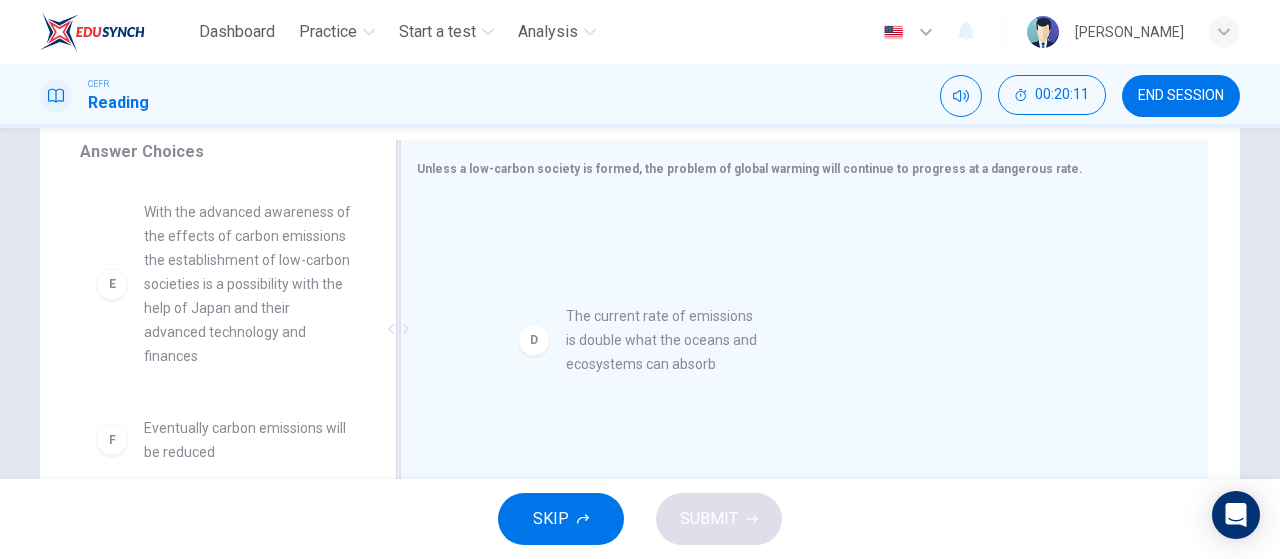 drag, startPoint x: 172, startPoint y: 283, endPoint x: 625, endPoint y: 319, distance: 454.42822 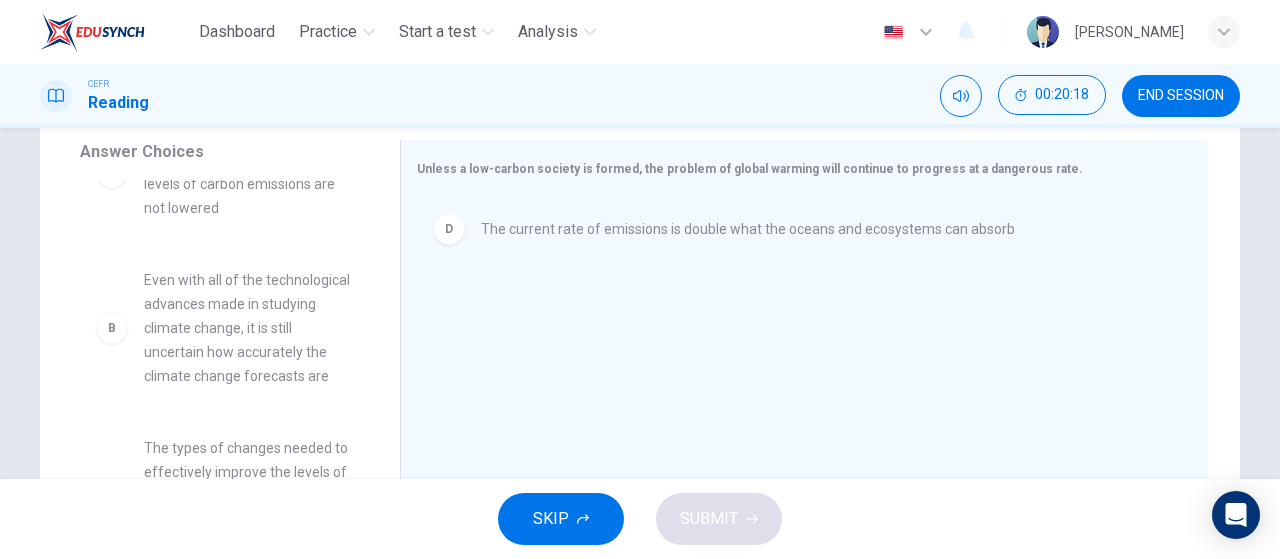 scroll, scrollTop: 0, scrollLeft: 0, axis: both 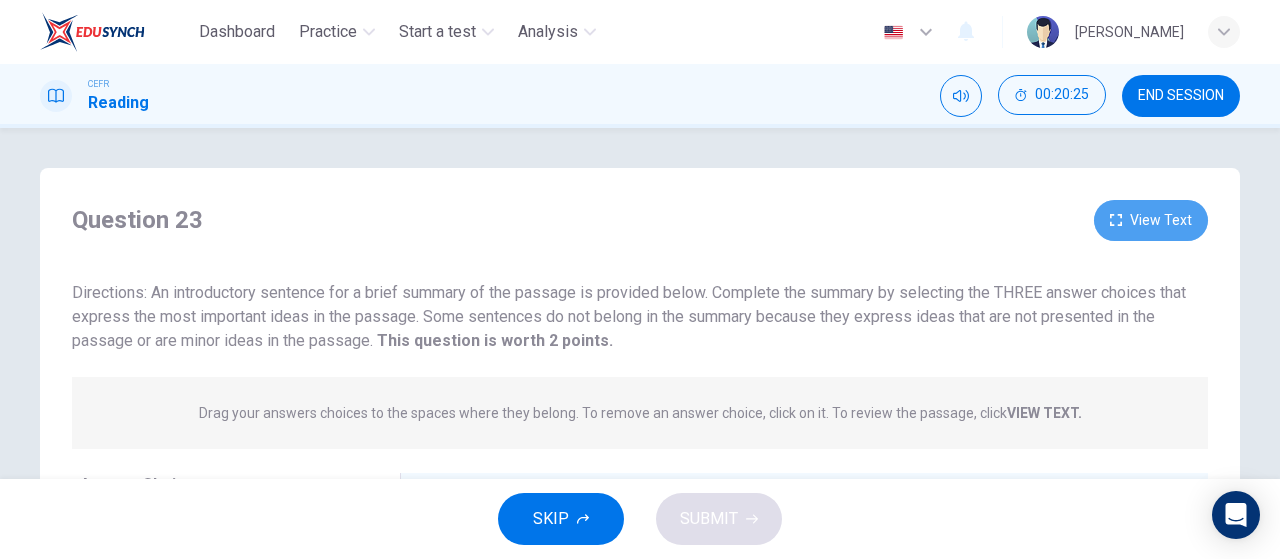 click on "View Text" at bounding box center [1151, 220] 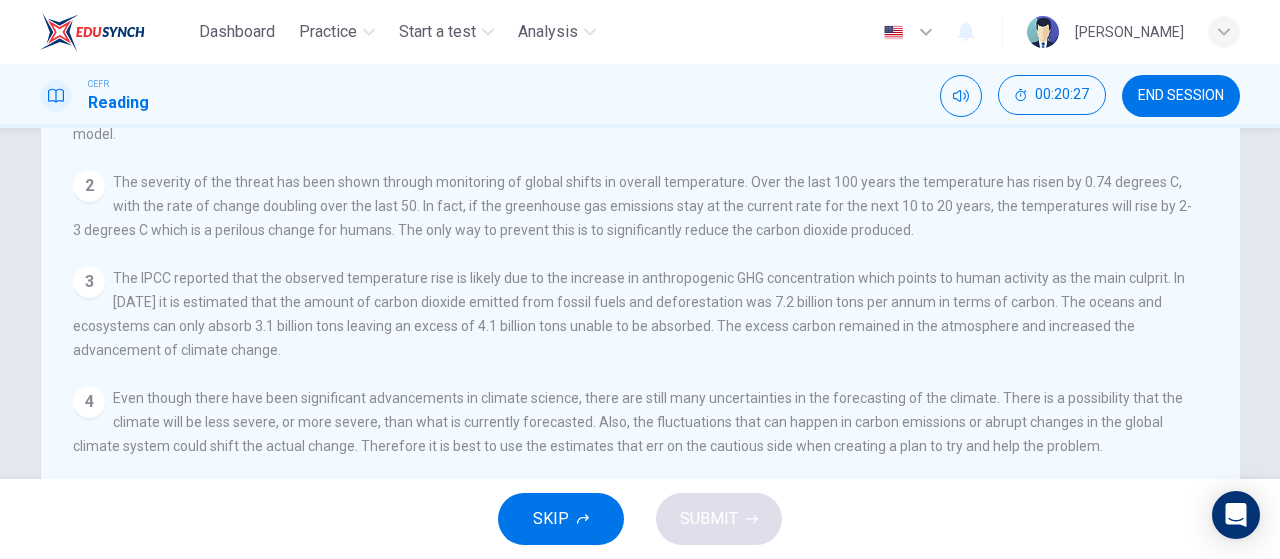 scroll, scrollTop: 0, scrollLeft: 0, axis: both 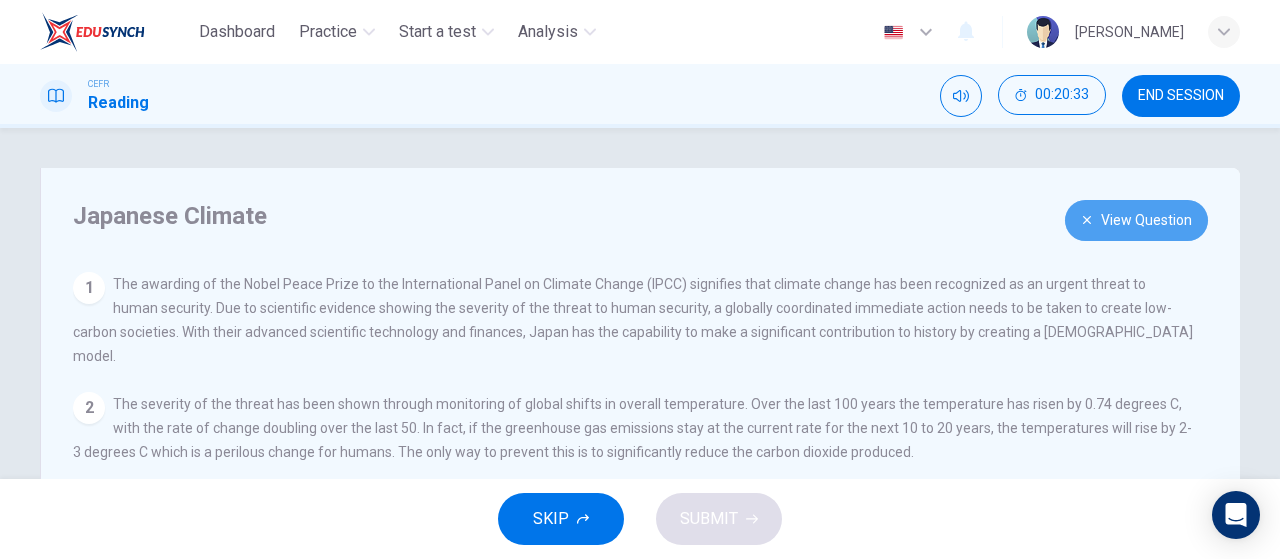 click on "View Question" at bounding box center (1136, 220) 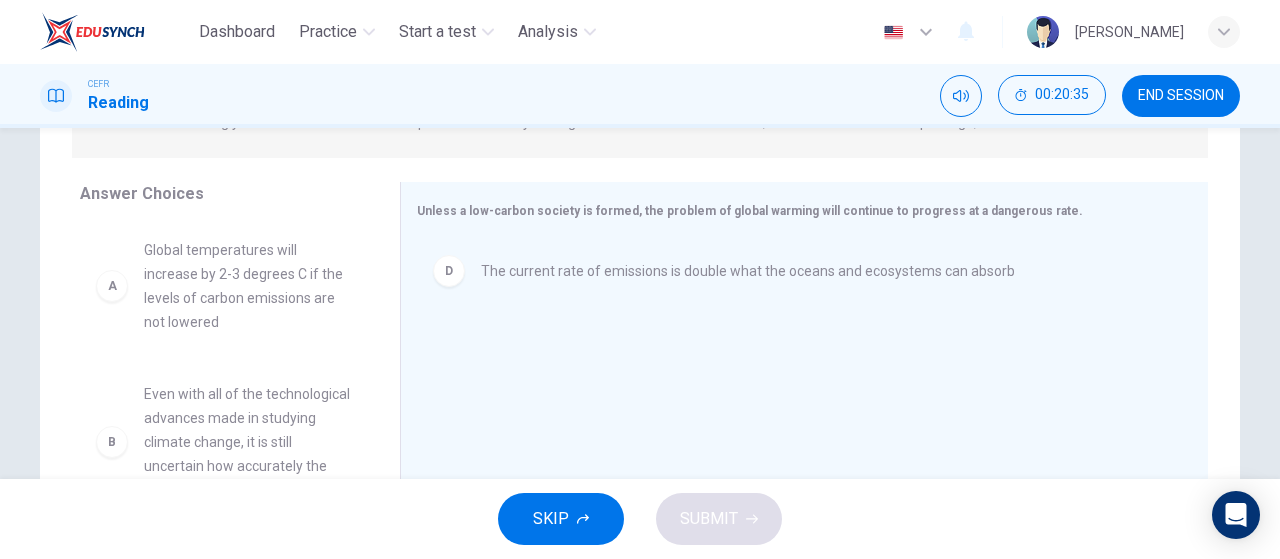 scroll, scrollTop: 333, scrollLeft: 0, axis: vertical 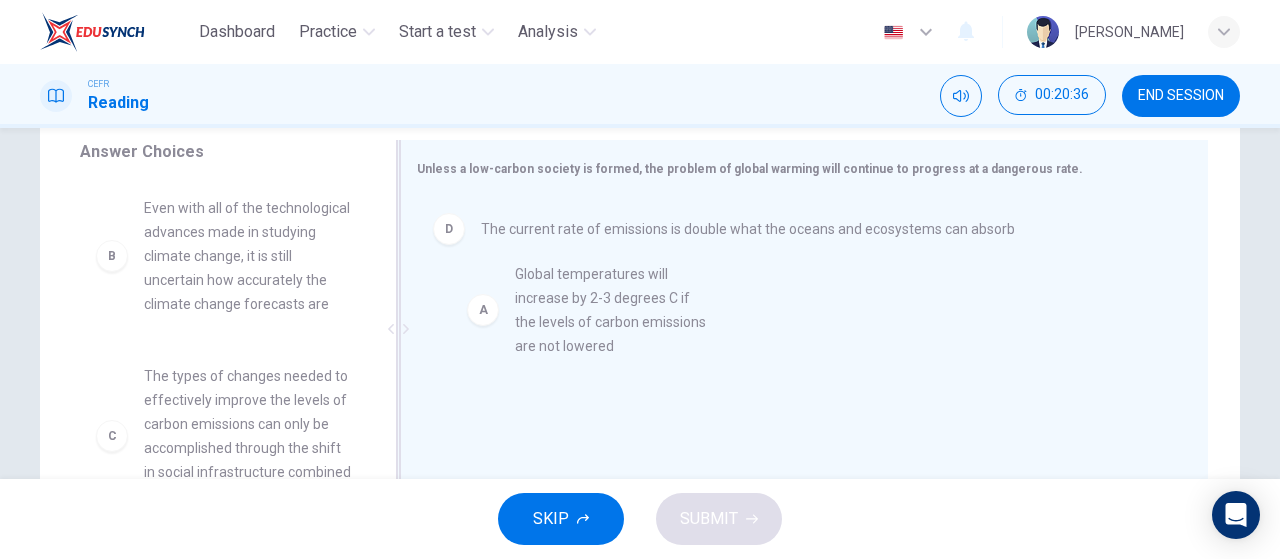drag, startPoint x: 262, startPoint y: 259, endPoint x: 695, endPoint y: 339, distance: 440.32828 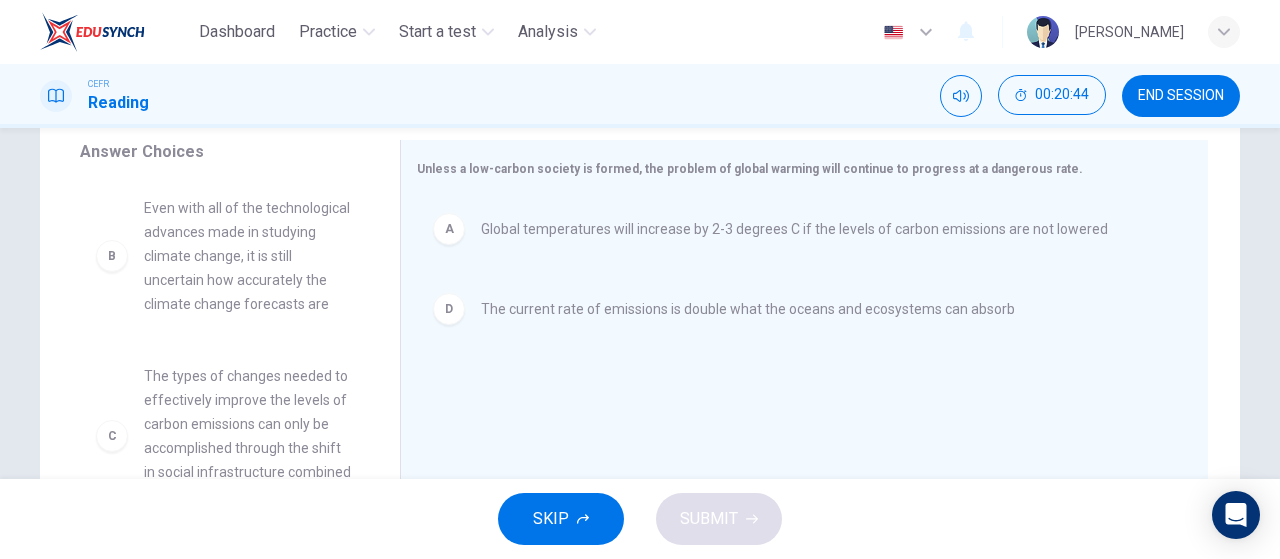 scroll, scrollTop: 166, scrollLeft: 0, axis: vertical 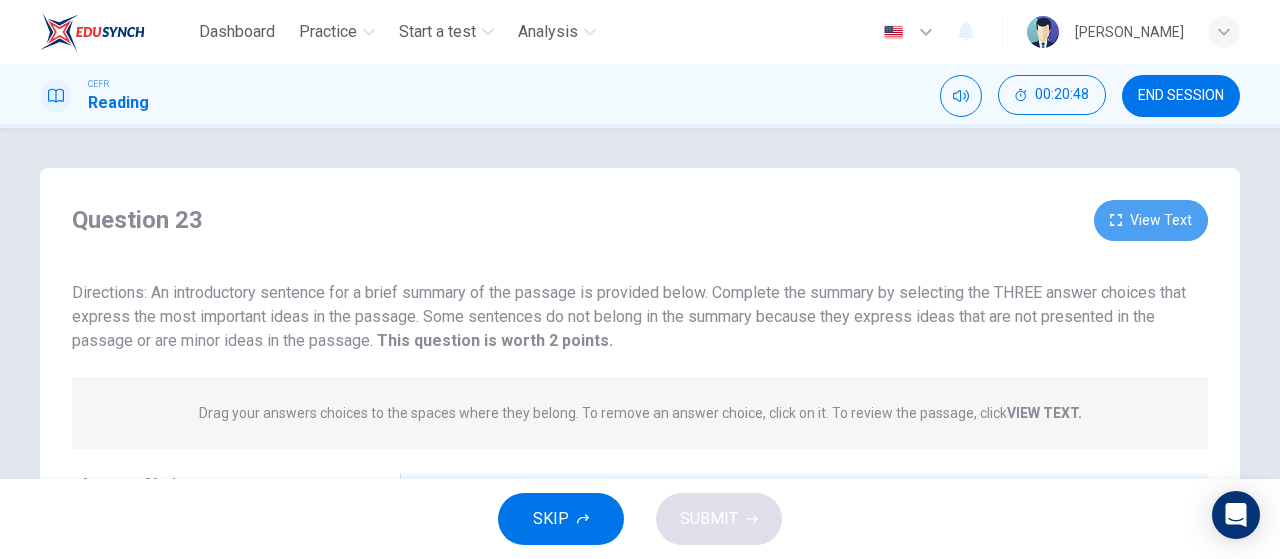 click on "View Text" at bounding box center [1151, 220] 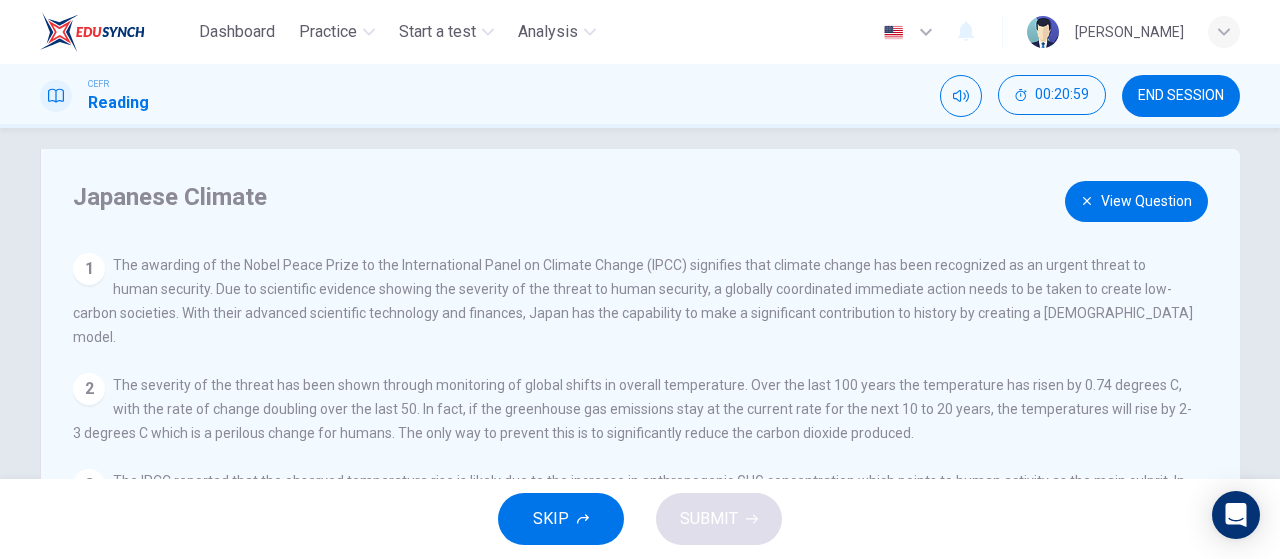 scroll, scrollTop: 0, scrollLeft: 0, axis: both 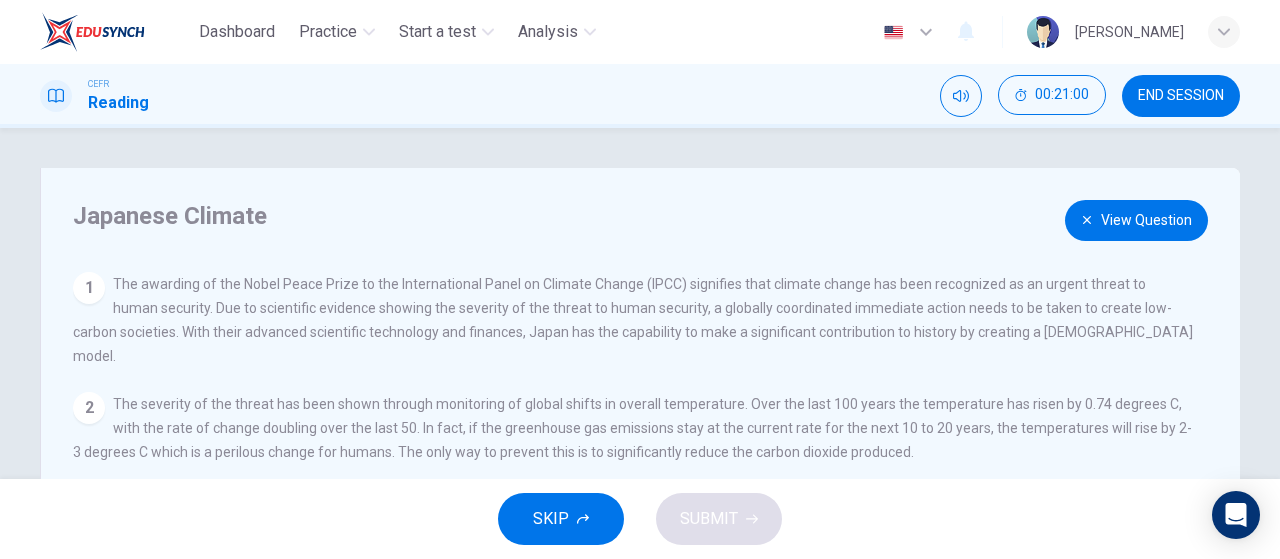 click 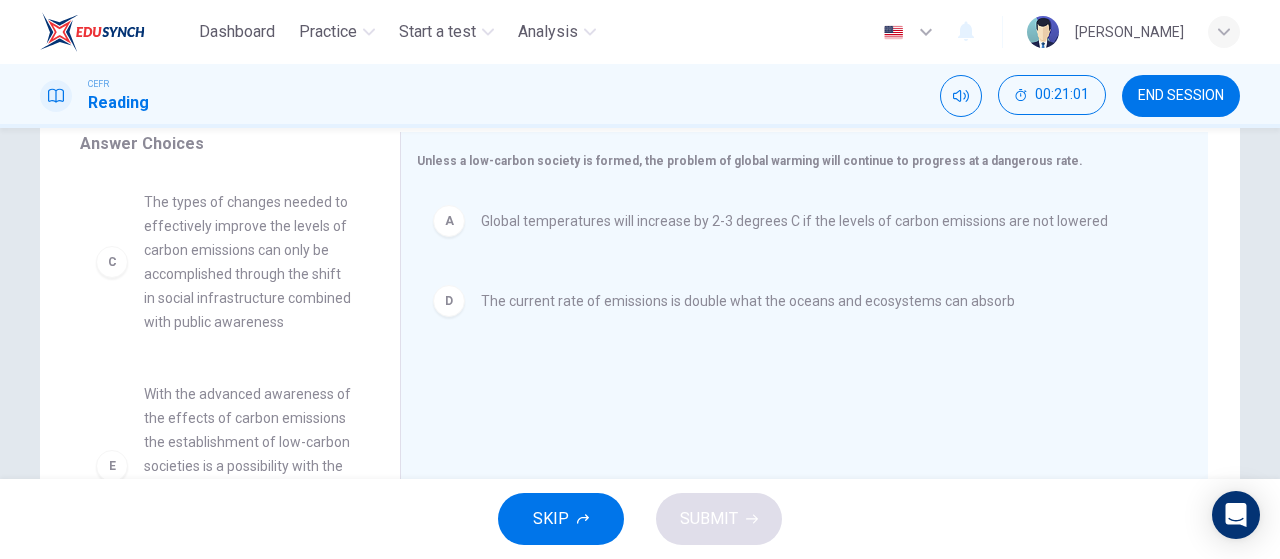 scroll, scrollTop: 424, scrollLeft: 0, axis: vertical 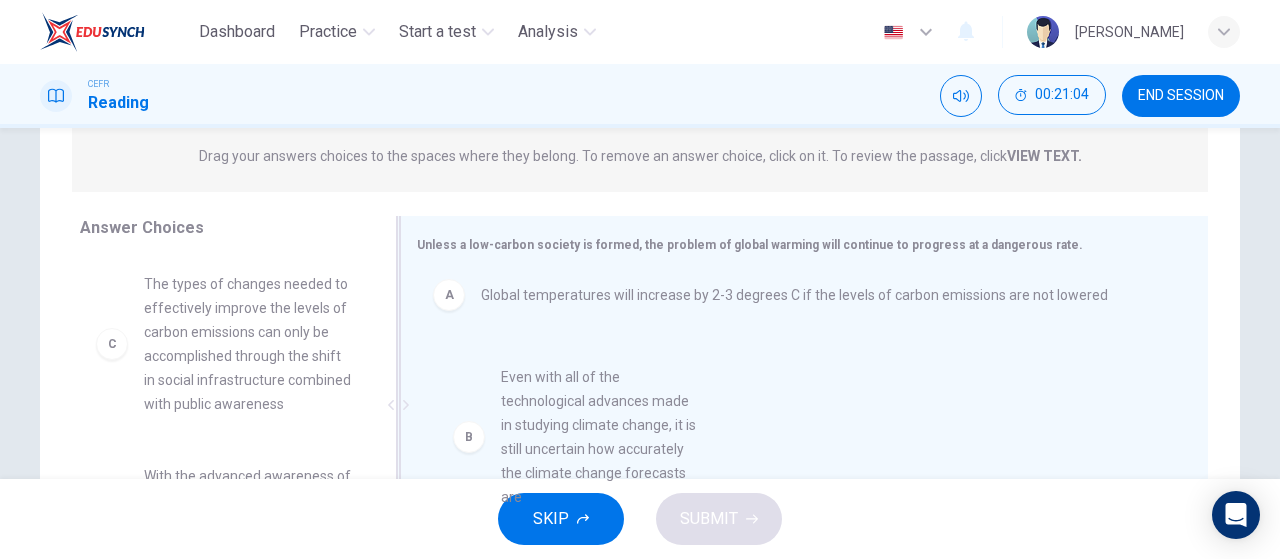 drag, startPoint x: 279, startPoint y: 345, endPoint x: 664, endPoint y: 444, distance: 397.52484 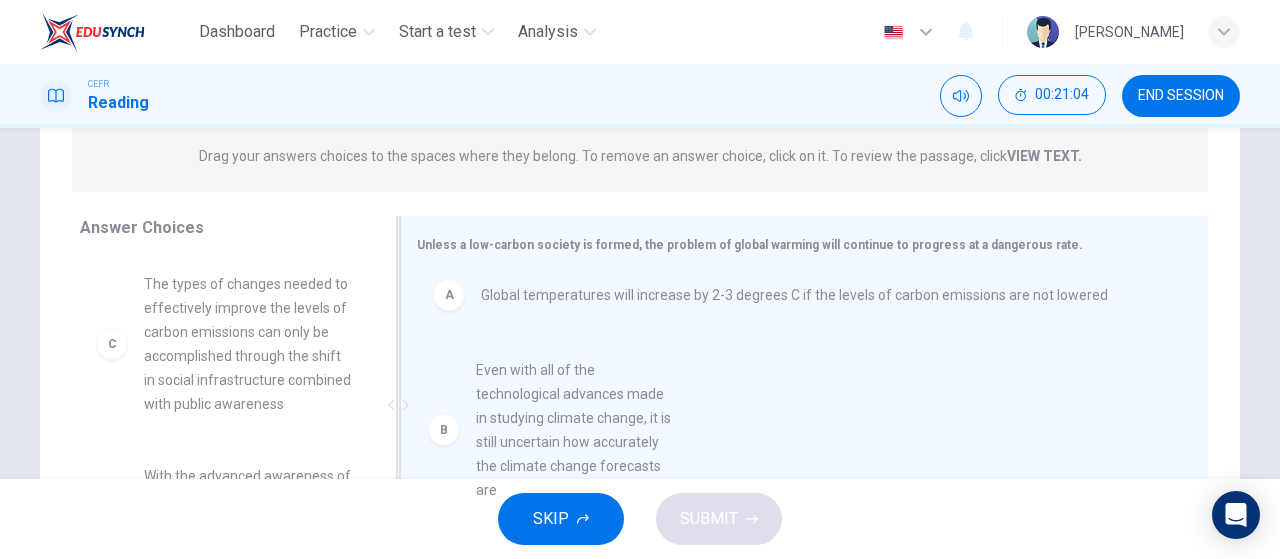 click on "A Global temperatures will increase by 2-3 degrees C if the levels of carbon emissions are not lowered D The current rate of emissions is double what the oceans and ecosystems can absorb" at bounding box center [796, 397] 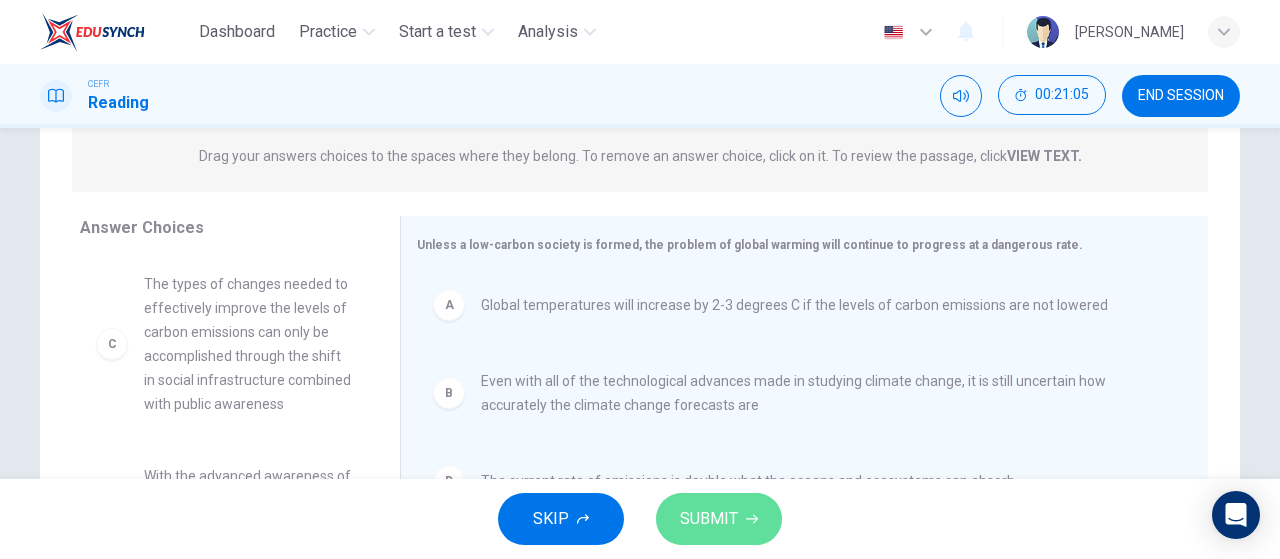 click on "SUBMIT" at bounding box center [709, 519] 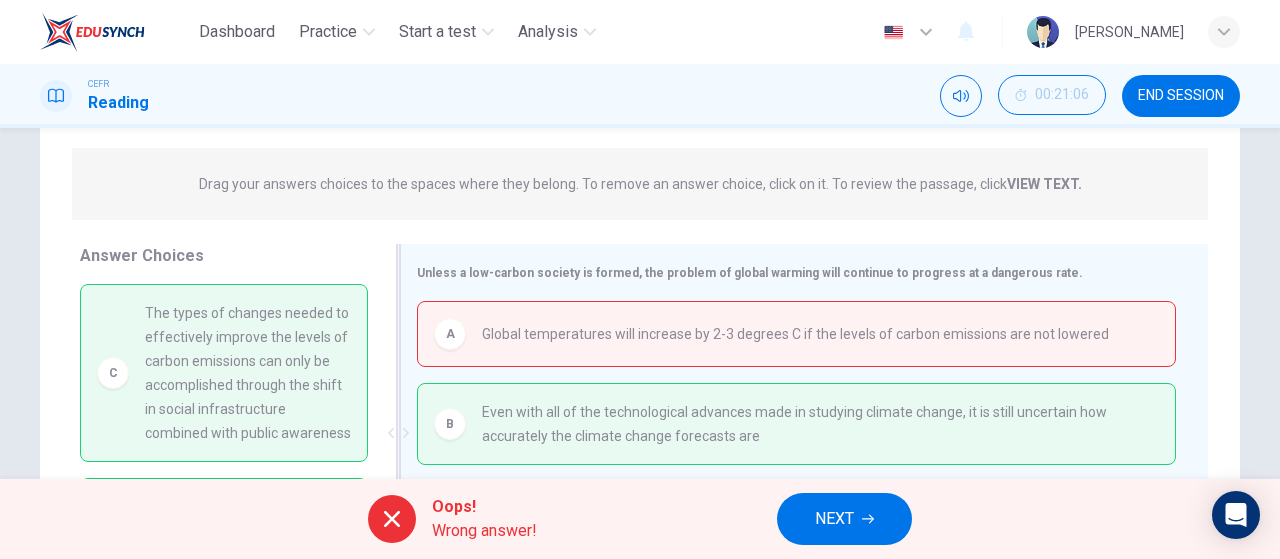 scroll, scrollTop: 257, scrollLeft: 0, axis: vertical 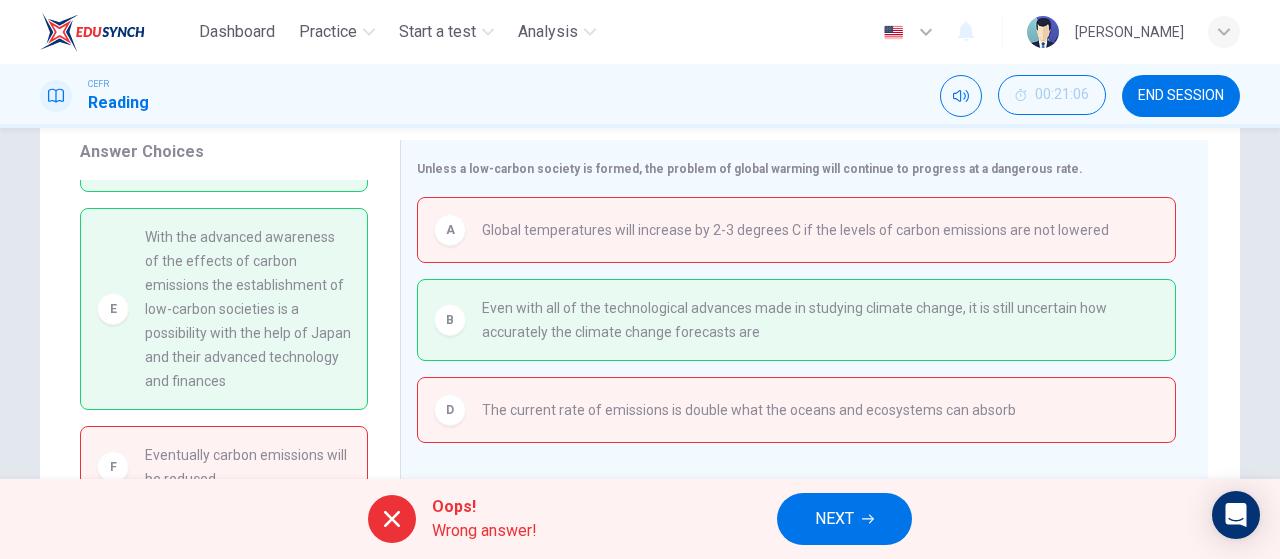 click on "NEXT" at bounding box center (844, 519) 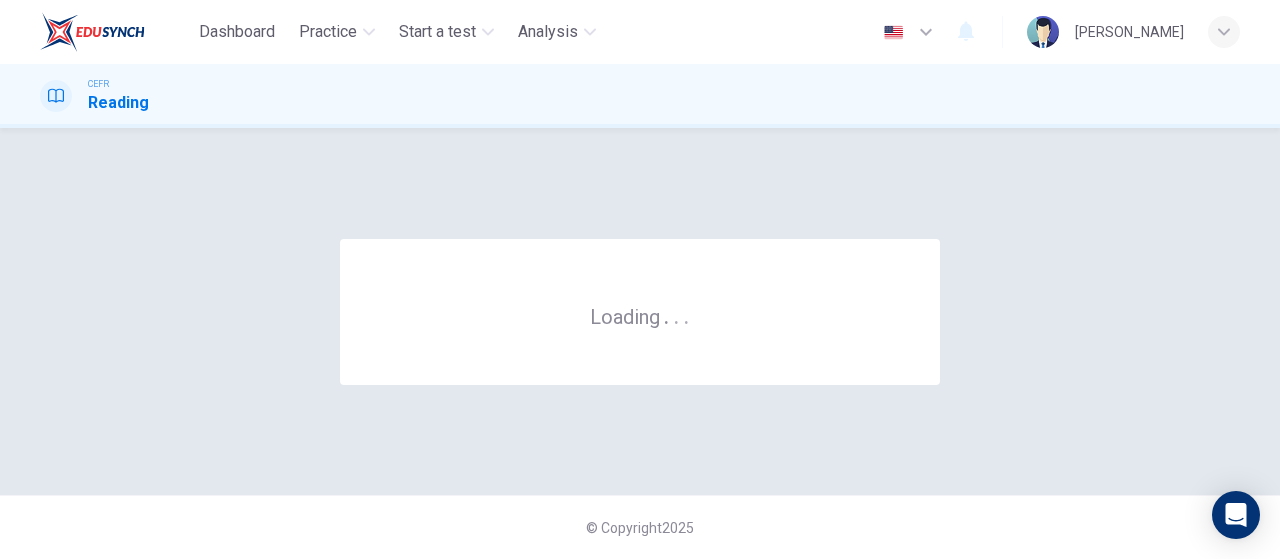 scroll, scrollTop: 0, scrollLeft: 0, axis: both 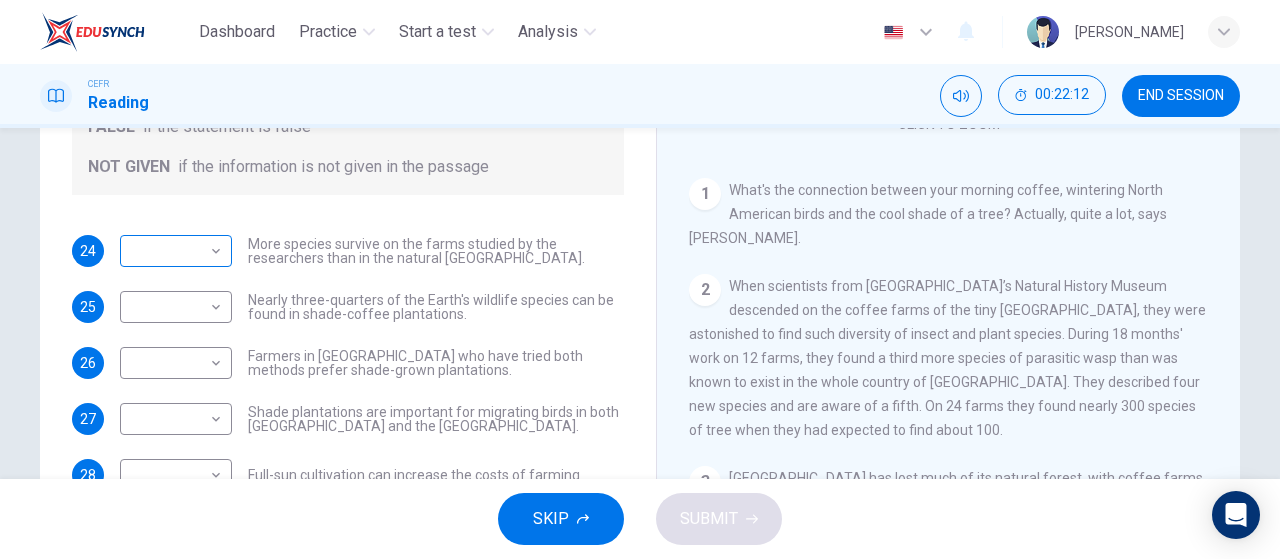 click on "Dashboard Practice Start a test Analysis English en ​ [PERSON_NAME] CEFR Reading 00:22:12 END SESSION Questions 24 - 28 Do the following statements agree with the information given in the Reading
Passage?
In the boxes below, write TRUE if the statement is true FALSE if the statement is false NOT GIVEN if the information is not given in the passage 24 ​ ​ More species survive on the farms studied by the researchers than in the natural [GEOGRAPHIC_DATA]. 25 ​ ​ Nearly three-quarters of the Earth's wildlife species can be found in shade-coffee plantations. 26 ​ ​ Farmers in [GEOGRAPHIC_DATA] who have tried both methods prefer shade-grown plantations. 27 ​ ​ Shade plantations are important for migrating birds in both [GEOGRAPHIC_DATA] and the [GEOGRAPHIC_DATA]. 28 ​ ​ Full-sun cultivation can increase the costs of farming. Natural Coffee and Cocoa CLICK TO ZOOM Click to Zoom 1 2 3 4 5 6 7 8 9 10 11 12 SKIP SUBMIT EduSynch - Online Language Proficiency Testing
Dashboard Practice Start a test" at bounding box center [640, 279] 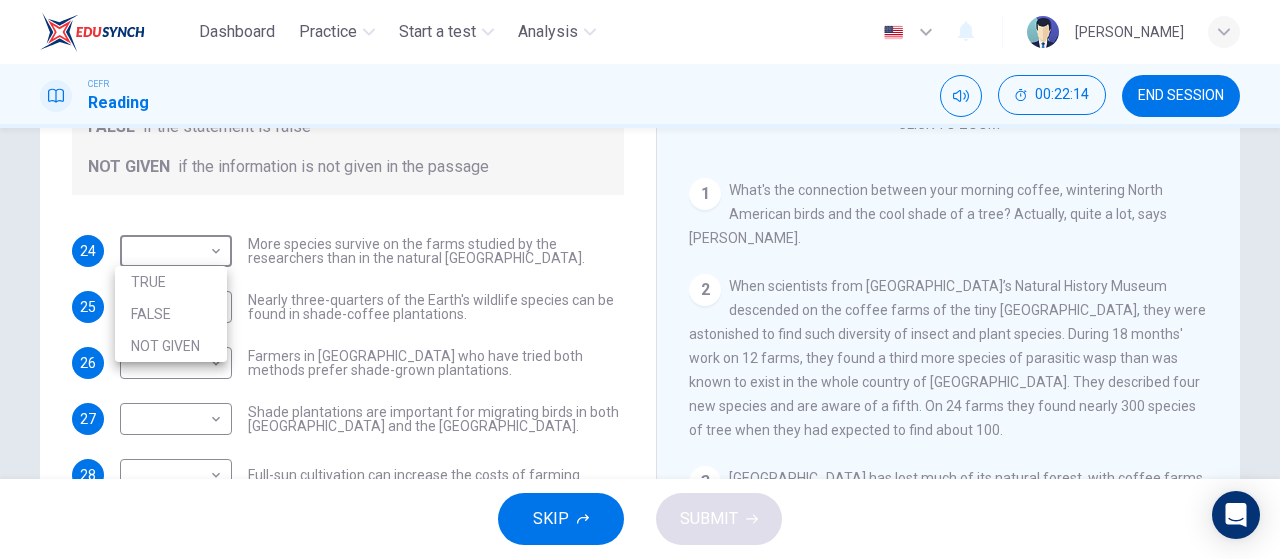click on "FALSE" at bounding box center (171, 314) 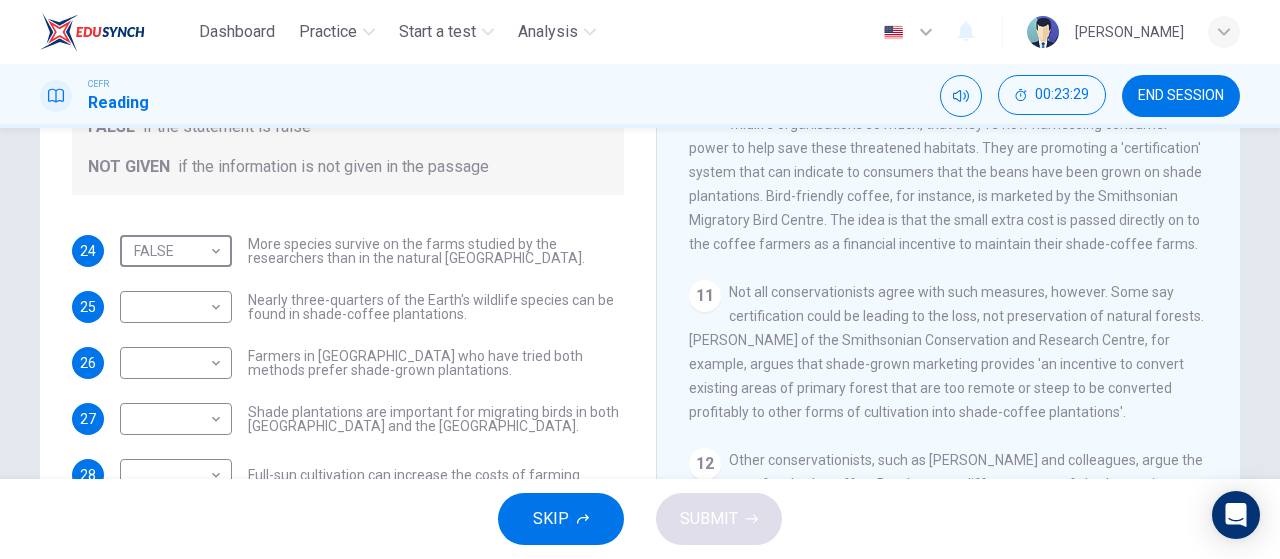 scroll, scrollTop: 1833, scrollLeft: 0, axis: vertical 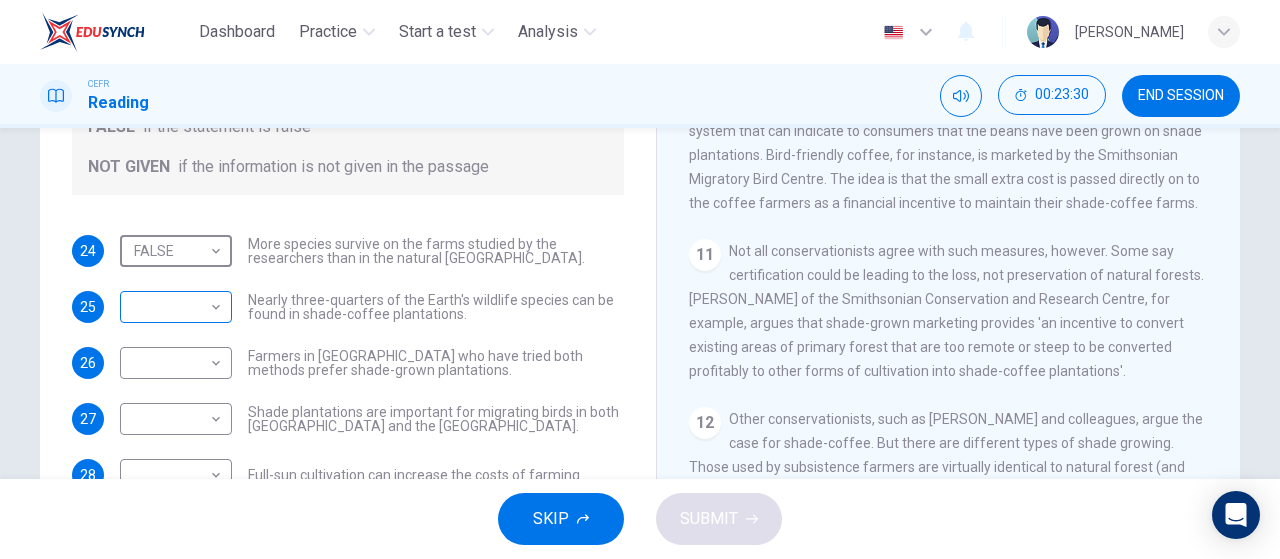 click on "Dashboard Practice Start a test Analysis English en ​ [PERSON_NAME] CEFR Reading 00:23:30 END SESSION Questions 24 - 28 Do the following statements agree with the information given in the Reading
Passage?
In the boxes below, write TRUE if the statement is true FALSE if the statement is false NOT GIVEN if the information is not given in the passage 24 FALSE FALSE ​ More species survive on the farms studied by the researchers than in the natural [GEOGRAPHIC_DATA]. 25 ​ ​ Nearly three-quarters of the Earth's wildlife species can be found in shade-coffee plantations. 26 ​ ​ Farmers in [GEOGRAPHIC_DATA] who have tried both methods prefer shade-grown plantations. 27 ​ ​ Shade plantations are important for migrating birds in both [GEOGRAPHIC_DATA] and the [GEOGRAPHIC_DATA]. 28 ​ ​ Full-sun cultivation can increase the costs of farming. Natural Coffee and Cocoa CLICK TO ZOOM Click to Zoom 1 2 3 4 5 6 7 8 9 10 11 12 SKIP SUBMIT EduSynch - Online Language Proficiency Testing
Dashboard Practice 2025" at bounding box center [640, 279] 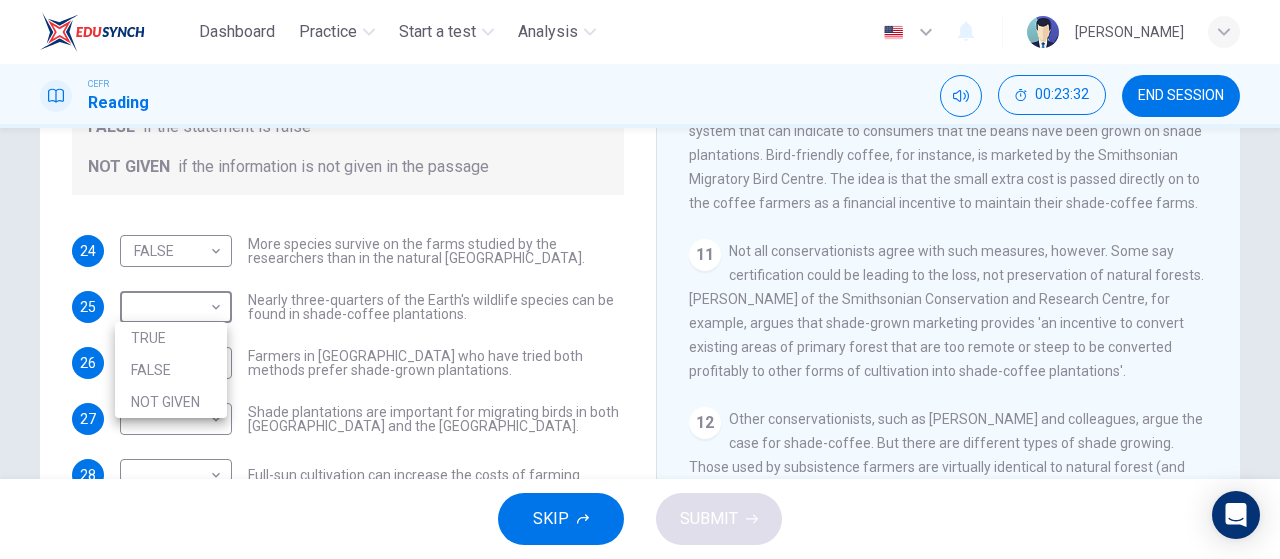 click on "NOT GIVEN" at bounding box center (171, 402) 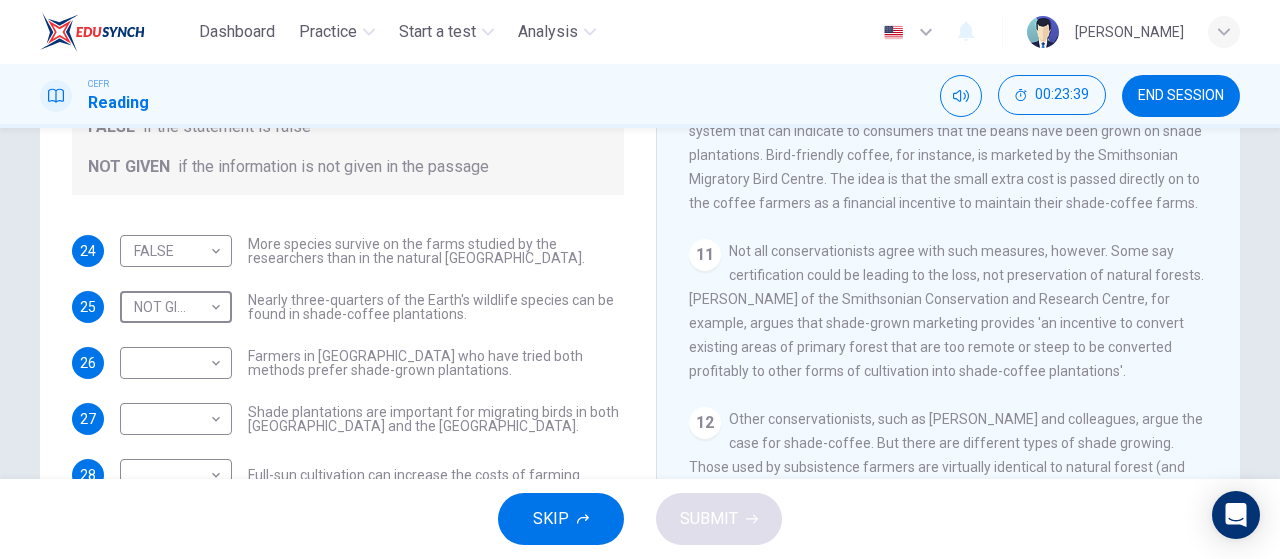 scroll, scrollTop: 1952, scrollLeft: 0, axis: vertical 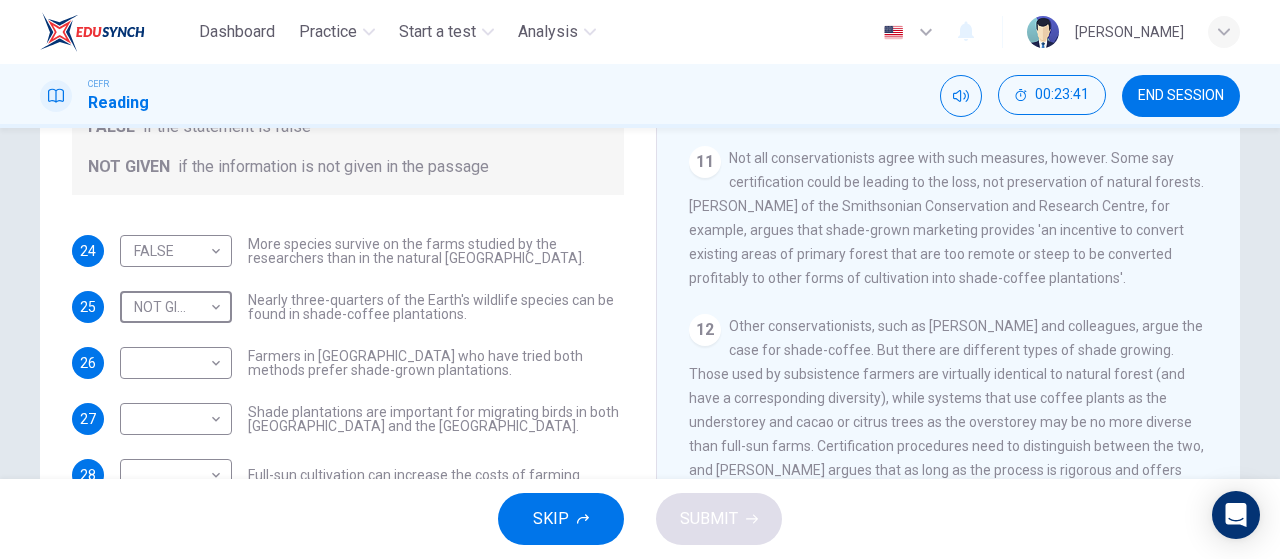 click on "SKIP" at bounding box center [561, 519] 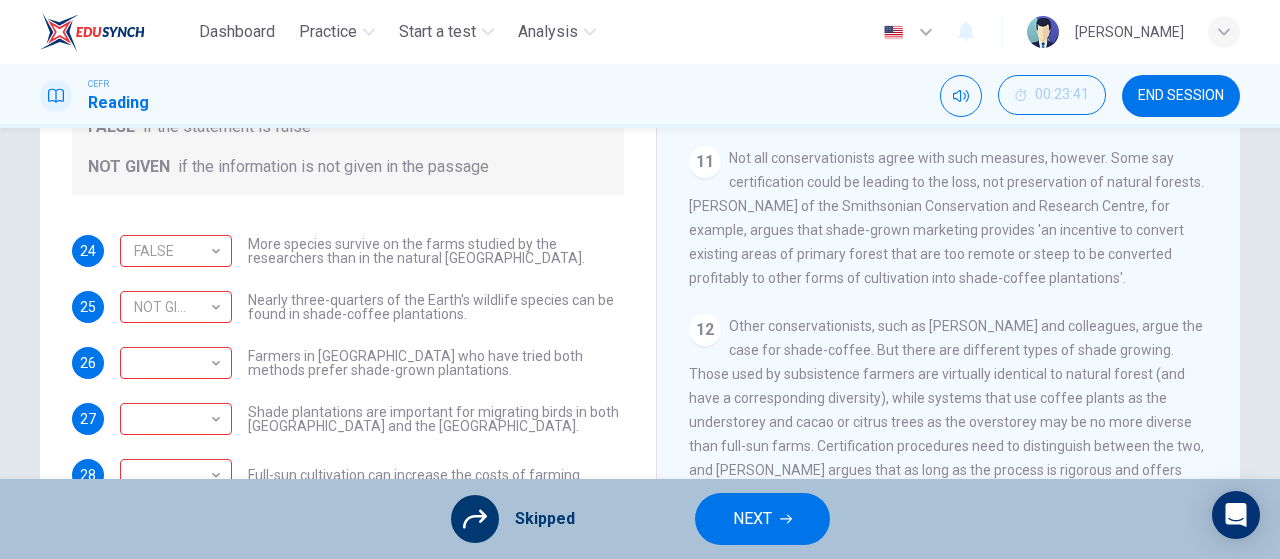 click on "NEXT" at bounding box center [752, 519] 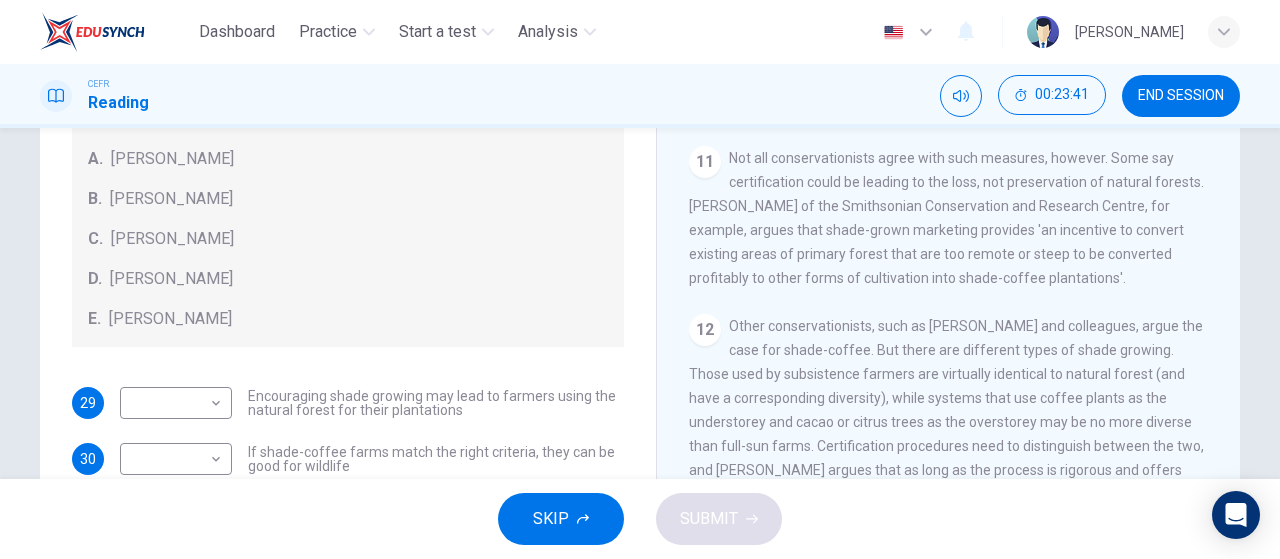 scroll, scrollTop: 381, scrollLeft: 0, axis: vertical 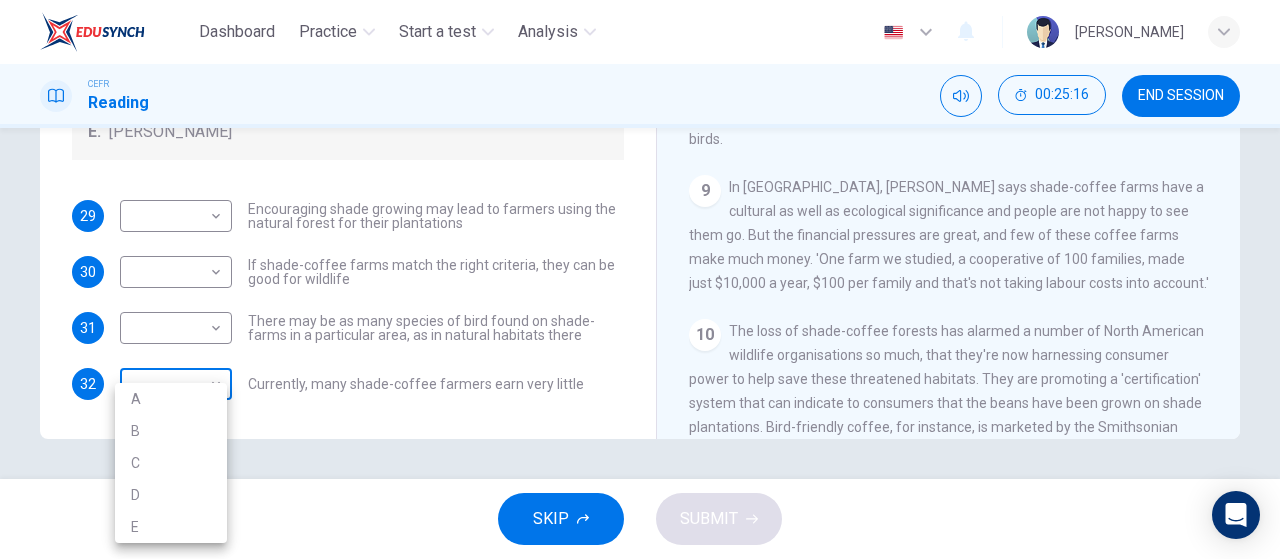 click on "Dashboard Practice Start a test Analysis English en ​ [PERSON_NAME] CEFR Reading 00:25:16 END SESSION Questions 29 - 32 Look at the following opinions and the list of people below.
Match each opinion to the person credited with it.
Write the correct letter  A-E  in the boxes below.
NB  You can write any letter  more than once . People A. [PERSON_NAME] [PERSON_NAME] [PERSON_NAME] [PERSON_NAME] [PERSON_NAME] E. [PERSON_NAME] 29 ​ ​ Encouraging shade growing may lead to farmers using the natural forest for their plantations 30 ​ ​ If shade-coffee farms match the right criteria, they can be good for wildlife 31 ​ ​ There may be as many species of bird found on shade-farms in a particular area, as in natural habitats there 32 ​ ​ Currently, many shade-coffee farmers earn very little Natural Coffee and Cocoa CLICK TO ZOOM Click to Zoom 1 What's the connection between your morning coffee, wintering North American birds and the cool shade of a tree? Actually, quite a lot, says [PERSON_NAME]. 2" at bounding box center [640, 279] 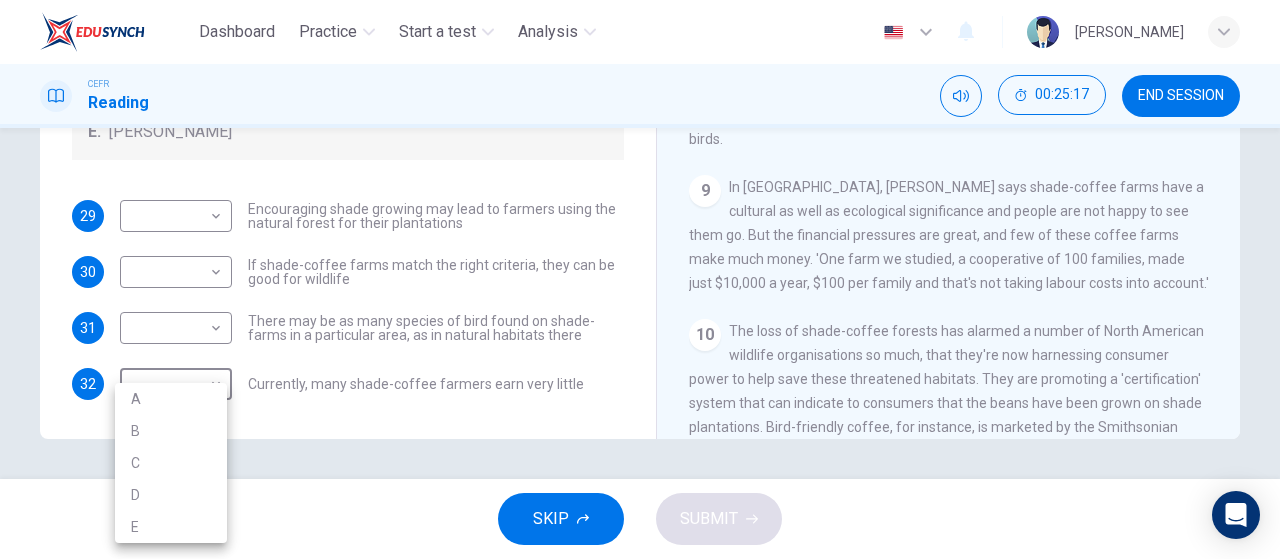 click on "A" at bounding box center (171, 399) 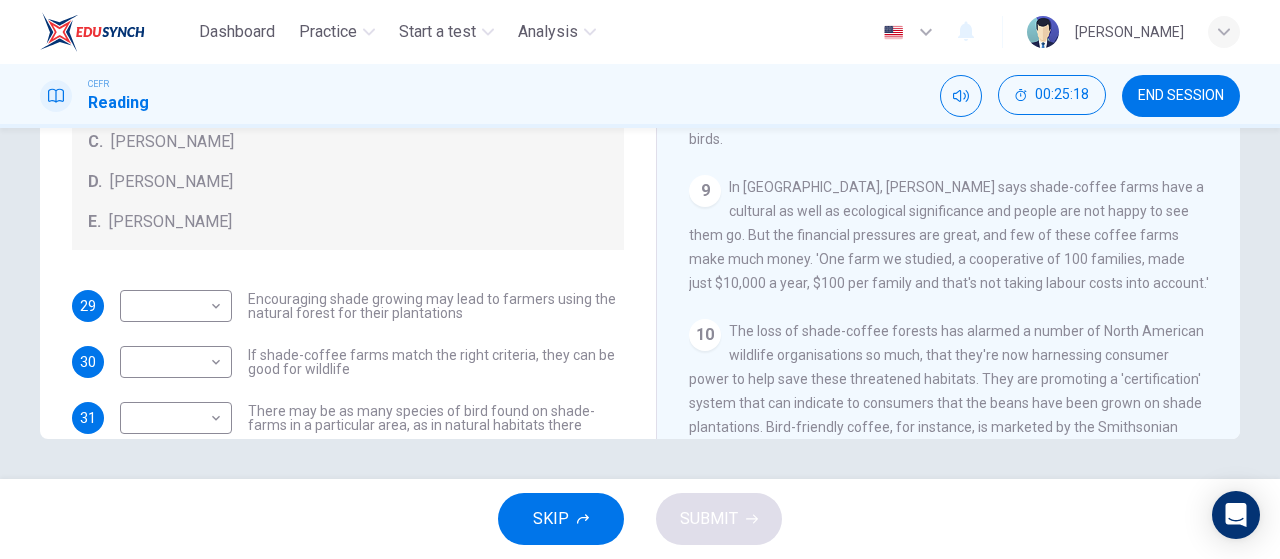 scroll, scrollTop: 0, scrollLeft: 0, axis: both 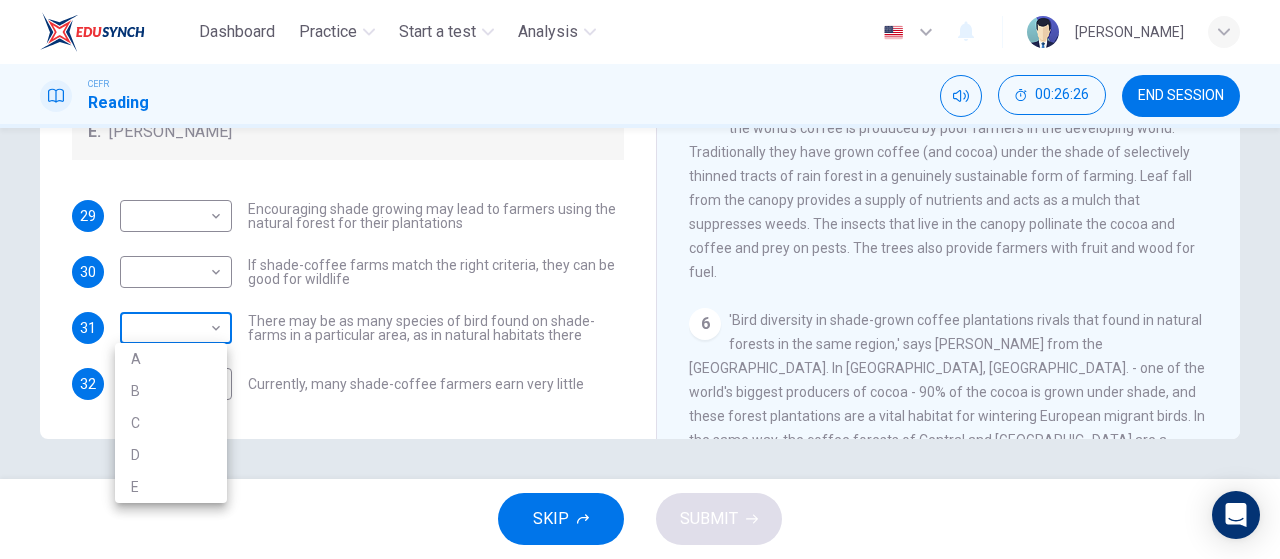 click on "Dashboard Practice Start a test Analysis English en ​ [PERSON_NAME] CEFR Reading 00:26:26 END SESSION Questions 29 - 32 Look at the following opinions and the list of people below.
Match each opinion to the person credited with it.
Write the correct letter  A-E  in the boxes below.
NB  You can write any letter  more than once . People A. [PERSON_NAME] [PERSON_NAME] [PERSON_NAME] [PERSON_NAME] [PERSON_NAME] E. [PERSON_NAME] 29 ​ ​ Encouraging shade growing may lead to farmers using the natural forest for their plantations 30 ​ ​ If shade-coffee farms match the right criteria, they can be good for wildlife 31 ​ ​ There may be as many species of bird found on shade-farms in a particular area, as in natural habitats there 32 A A ​ Currently, many shade-coffee farmers earn very little Natural Coffee and Cocoa CLICK TO ZOOM Click to Zoom 1 What's the connection between your morning coffee, wintering North American birds and the cool shade of a tree? Actually, quite a lot, says [PERSON_NAME]. 2" at bounding box center [640, 279] 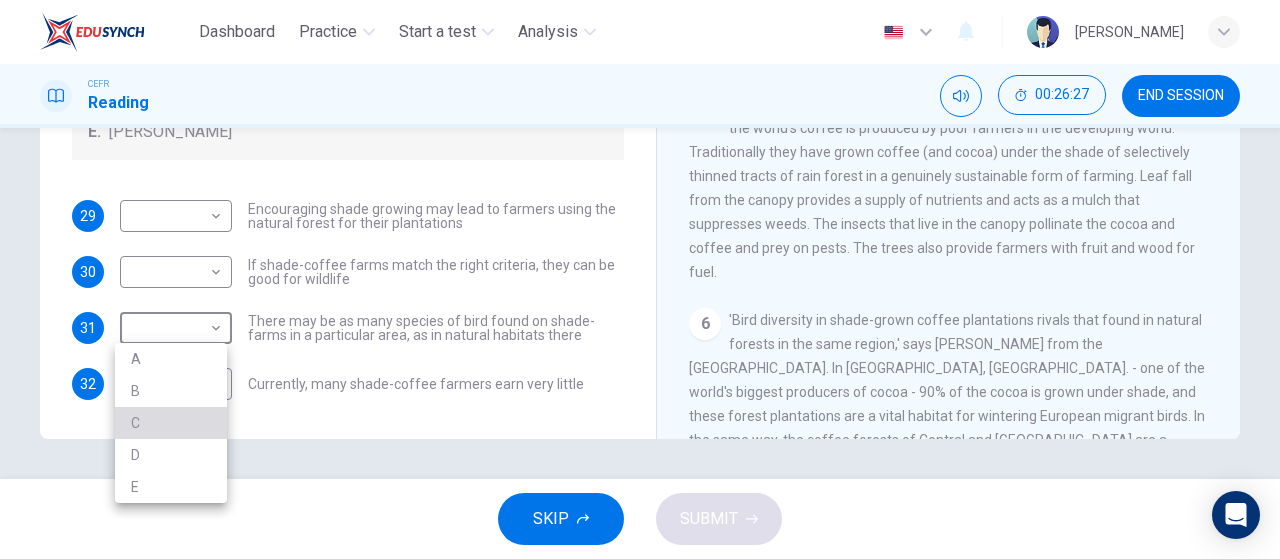 click on "C" at bounding box center (171, 423) 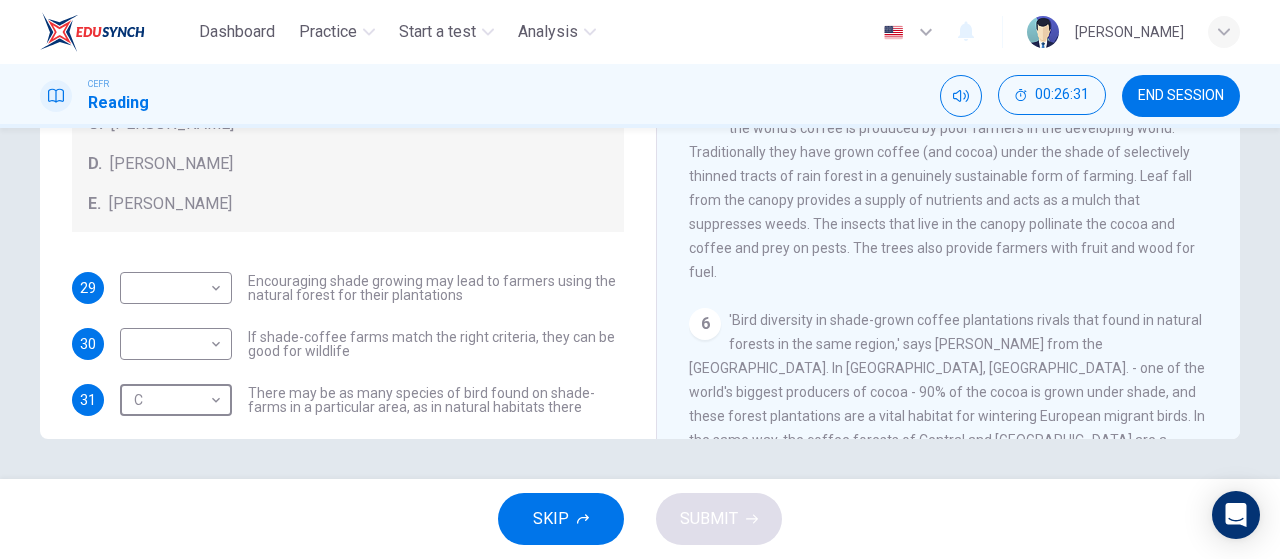 scroll, scrollTop: 0, scrollLeft: 0, axis: both 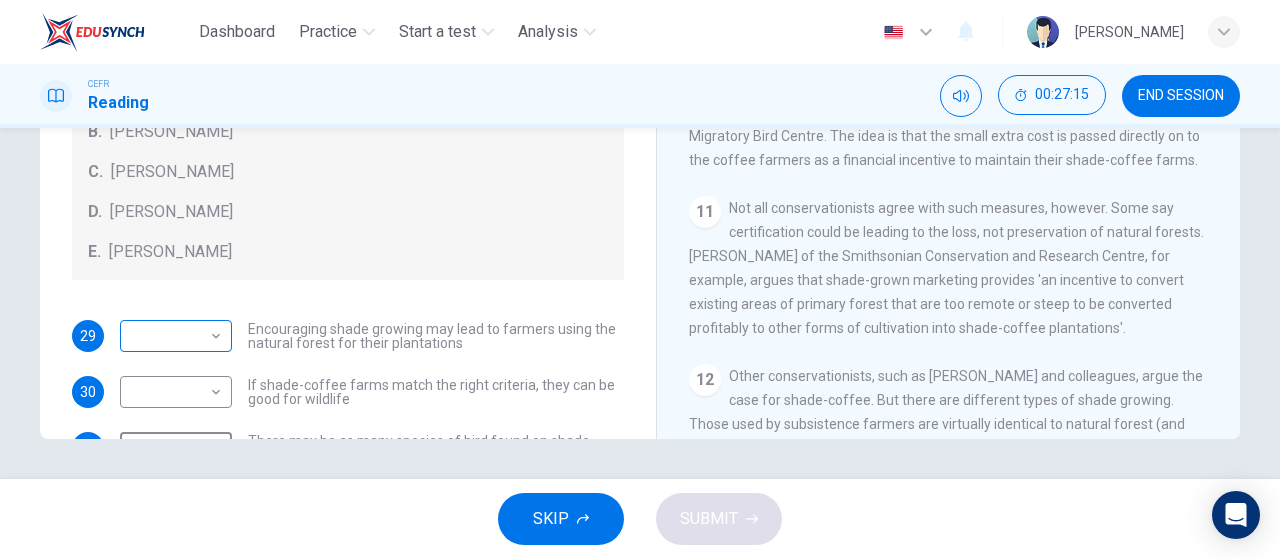click on "Dashboard Practice Start a test Analysis English en ​ [PERSON_NAME] CEFR Reading 00:27:15 END SESSION Questions 29 - 32 Look at the following opinions and the list of people below.
Match each opinion to the person credited with it.
Write the correct letter  A-E  in the boxes below.
NB  You can write any letter  more than once . People A. [PERSON_NAME] [PERSON_NAME] [PERSON_NAME] [PERSON_NAME] [PERSON_NAME] E. [PERSON_NAME] 29 ​ ​ Encouraging shade growing may lead to farmers using the natural forest for their plantations 30 ​ ​ If shade-coffee farms match the right criteria, they can be good for wildlife 31 C C ​ There may be as many species of bird found on shade-farms in a particular area, as in natural habitats there 32 A A ​ Currently, many shade-coffee farmers earn very little Natural Coffee and Cocoa CLICK TO ZOOM Click to Zoom 1 What's the connection between your morning coffee, wintering North American birds and the cool shade of a tree? Actually, quite a lot, says [PERSON_NAME]. 2" at bounding box center (640, 279) 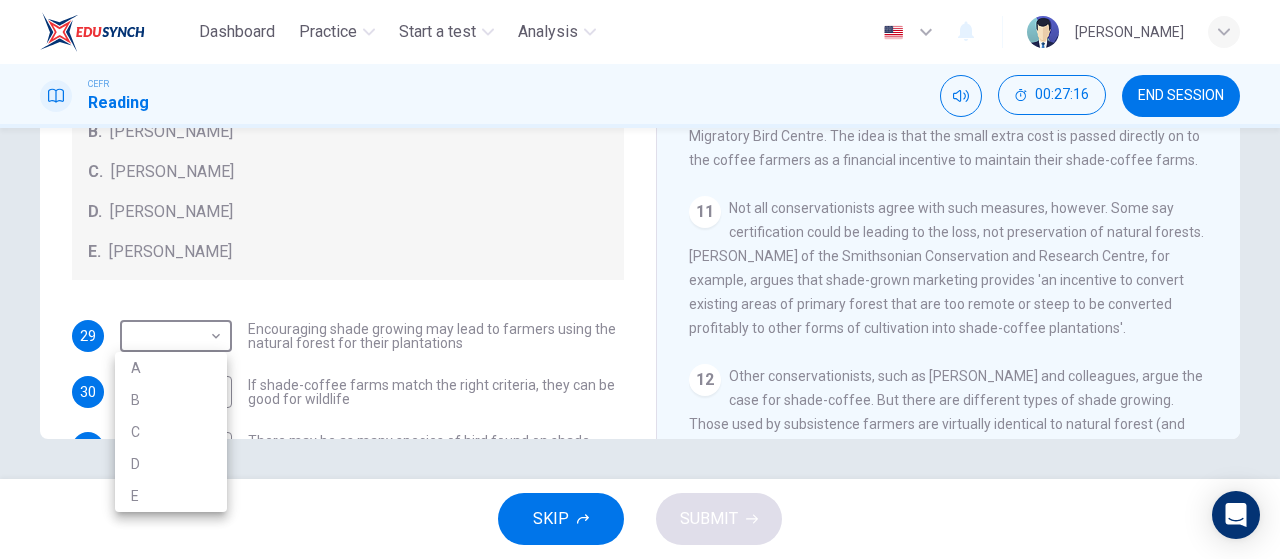 drag, startPoint x: 172, startPoint y: 471, endPoint x: 169, endPoint y: 484, distance: 13.341664 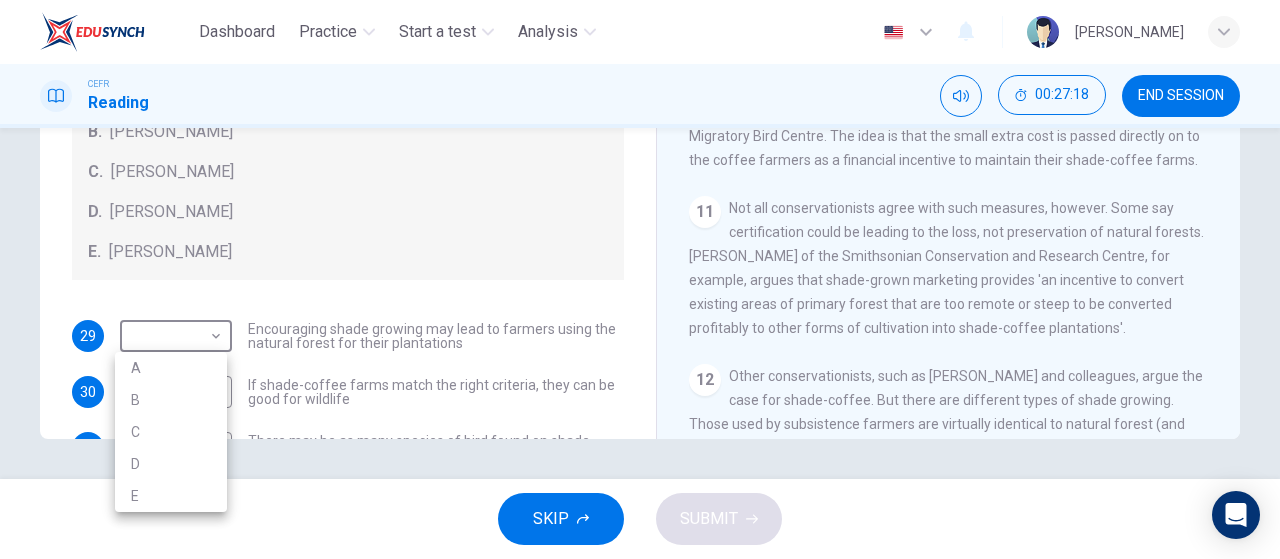 click on "D" at bounding box center [171, 464] 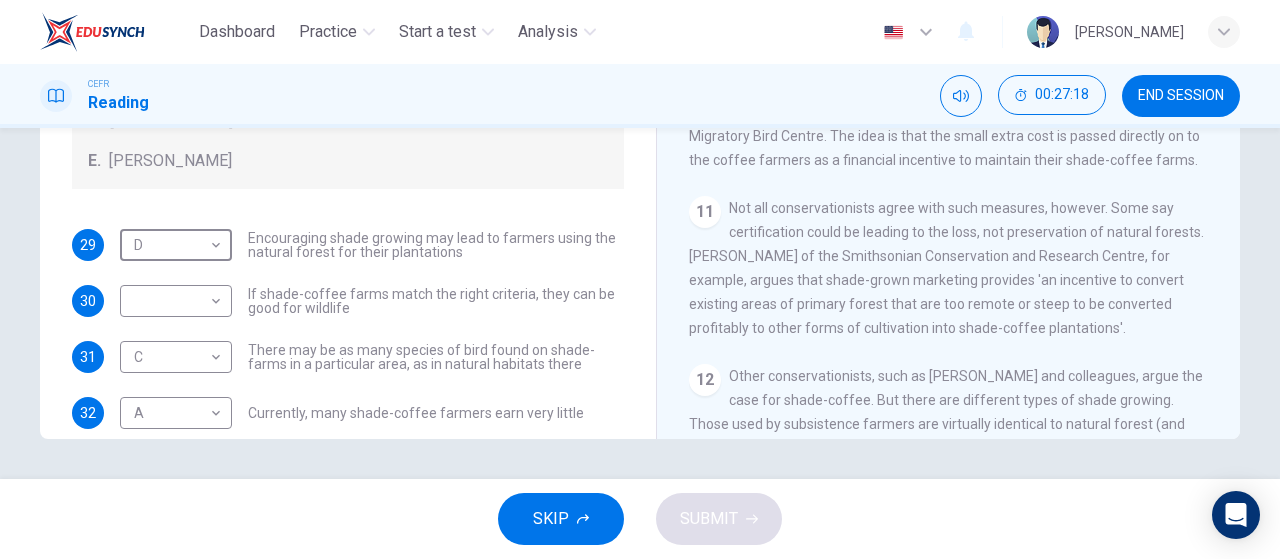 scroll, scrollTop: 120, scrollLeft: 0, axis: vertical 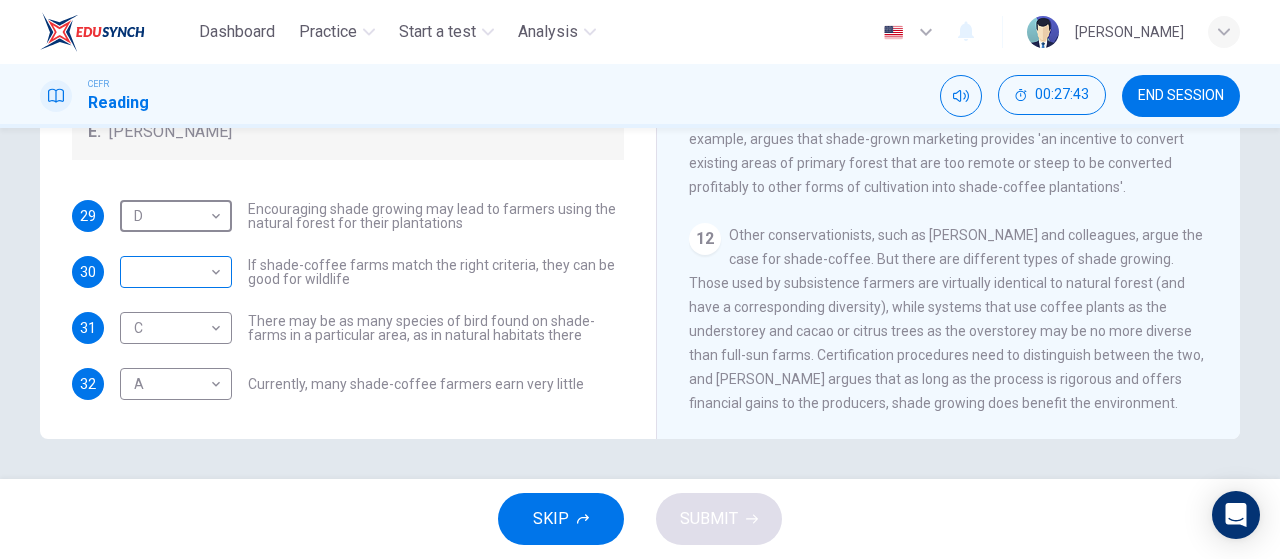 click on "Dashboard Practice Start a test Analysis English en ​ [PERSON_NAME] CEFR Reading 00:27:43 END SESSION Questions 29 - 32 Look at the following opinions and the list of people below.
Match each opinion to the person credited with it.
Write the correct letter  A-E  in the boxes below.
NB  You can write any letter  more than once . People A. [PERSON_NAME] [PERSON_NAME] [PERSON_NAME] [PERSON_NAME] [PERSON_NAME] E. [PERSON_NAME] 29 D D ​ Encouraging shade growing may lead to farmers using the natural forest for their plantations 30 ​ ​ If shade-coffee farms match the right criteria, they can be good for wildlife 31 C C ​ There may be as many species of bird found on shade-farms in a particular area, as in natural habitats there 32 A A ​ Currently, many shade-coffee farmers earn very little Natural Coffee and Cocoa CLICK TO ZOOM Click to Zoom 1 What's the connection between your morning coffee, wintering North American birds and the cool shade of a tree? Actually, quite a lot, says [PERSON_NAME]. 2" at bounding box center (640, 279) 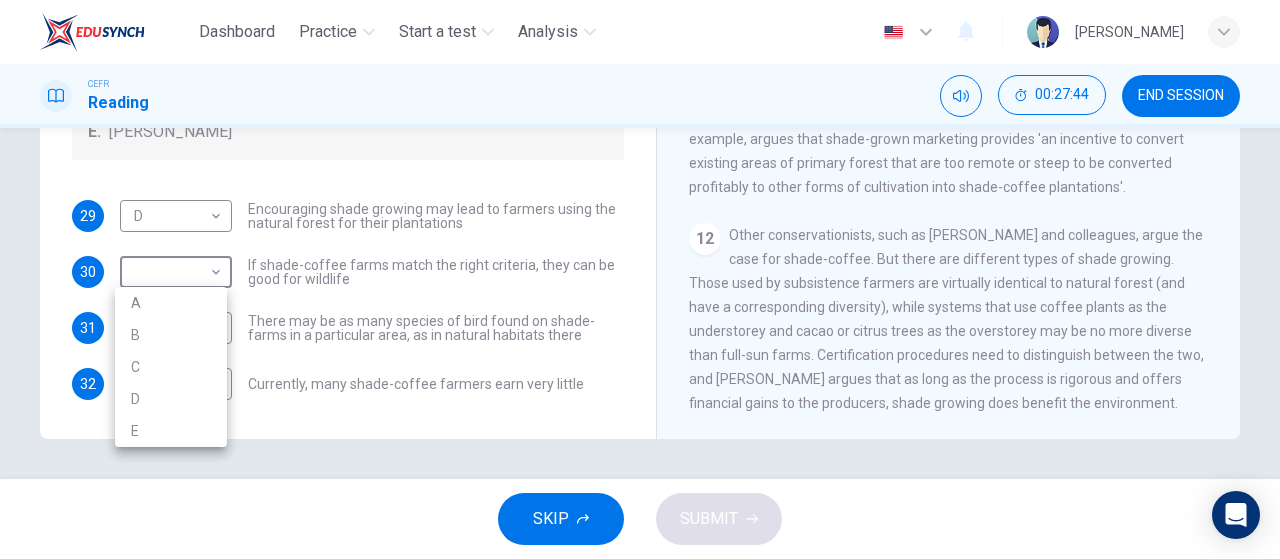 click on "E" at bounding box center [171, 431] 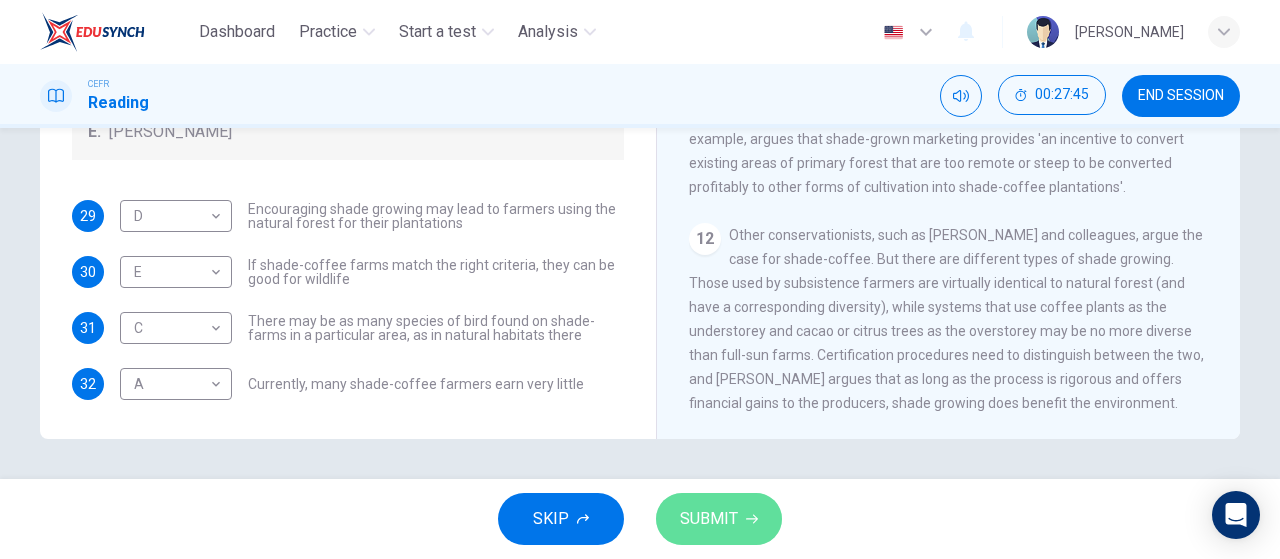 click on "SUBMIT" at bounding box center [709, 519] 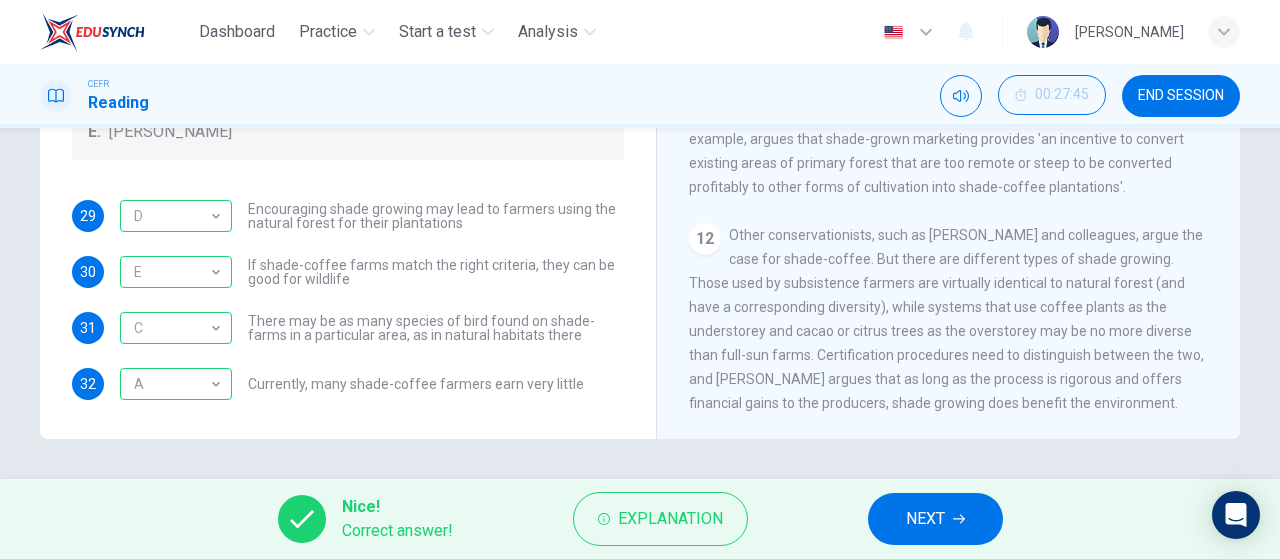 click on "NEXT" at bounding box center [925, 519] 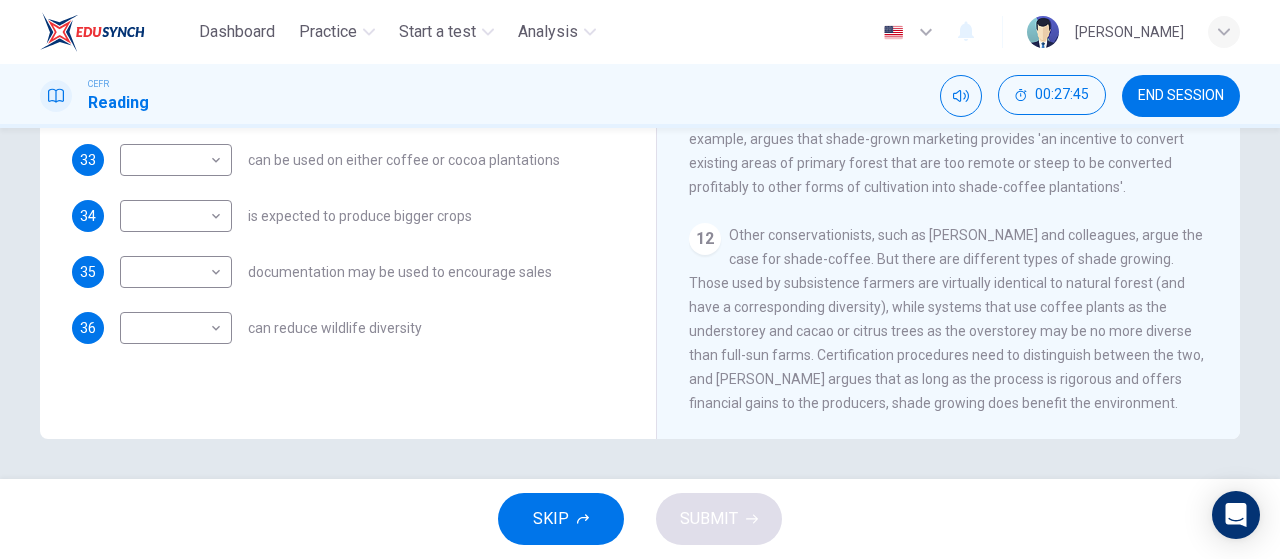 scroll, scrollTop: 0, scrollLeft: 0, axis: both 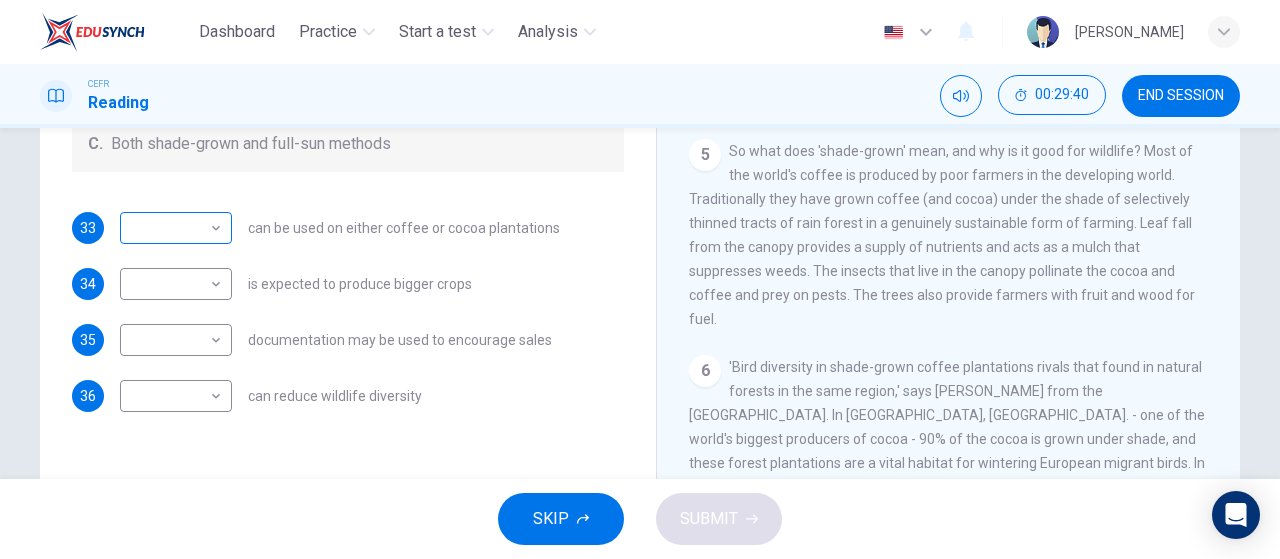 click on "​ ​" at bounding box center [176, 228] 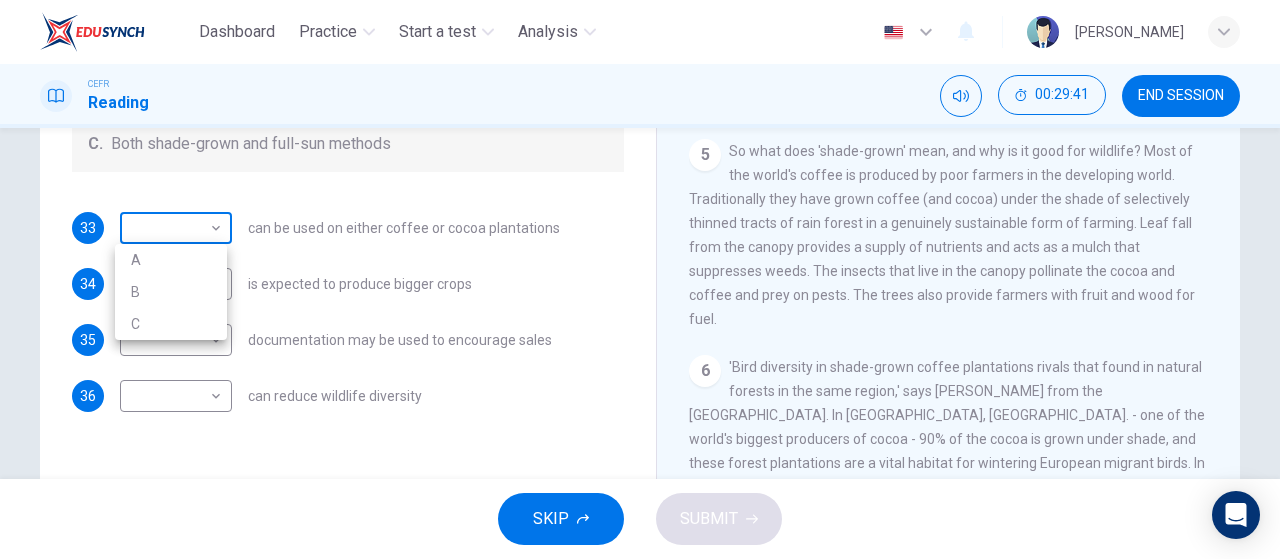 click on "Dashboard Practice Start a test Analysis English en ​ [PERSON_NAME] CEFR Reading 00:29:41 END SESSION Questions 33 - 36 Classify the features described below as applying to growing coffee.
Write the correct letter  A-C  in the boxes below. A. The shade-grown method B. The full-sun method C. Both shade-grown and full-sun methods 33 ​ ​ can be used on either coffee or cocoa plantations 34 ​ ​ is expected to produce bigger crops 35 ​ ​ documentation may be used to encourage sales 36 ​ ​ can reduce wildlife diversity Natural Coffee and Cocoa CLICK TO ZOOM Click to Zoom 1 What's the connection between your morning coffee, wintering North American birds and the cool shade of a tree? Actually, quite a lot, says [PERSON_NAME]. 2 3 4 5 6 7 8 9 10 11 12 SKIP SUBMIT EduSynch - Online Language Proficiency Testing
Dashboard Practice Start a test Analysis Notifications © Copyright  2025 A B C" at bounding box center [640, 279] 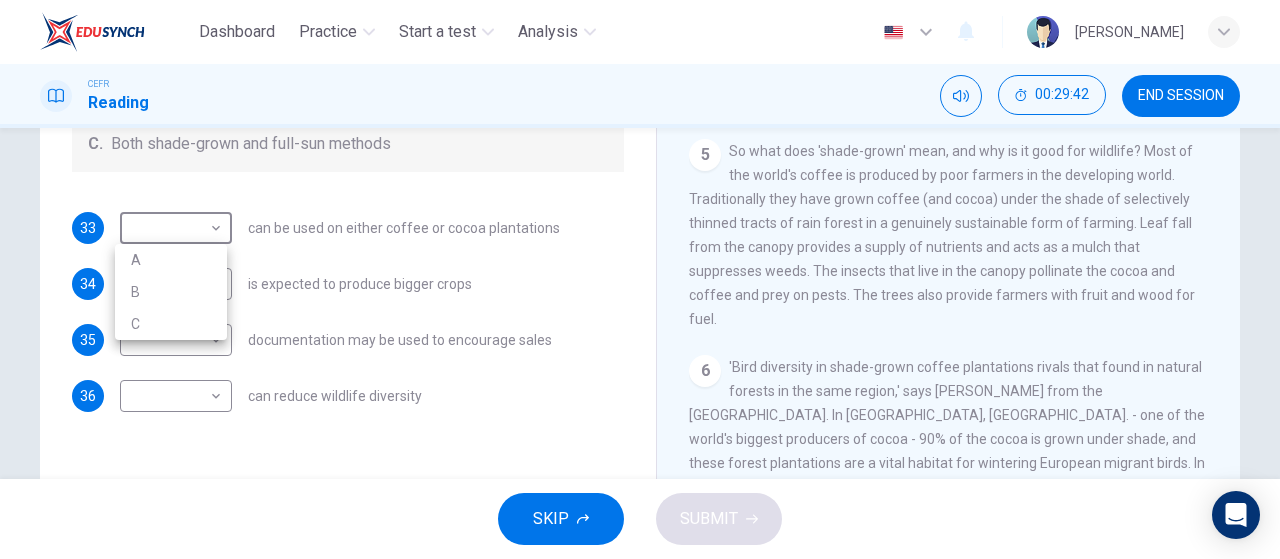 click on "A" at bounding box center (171, 260) 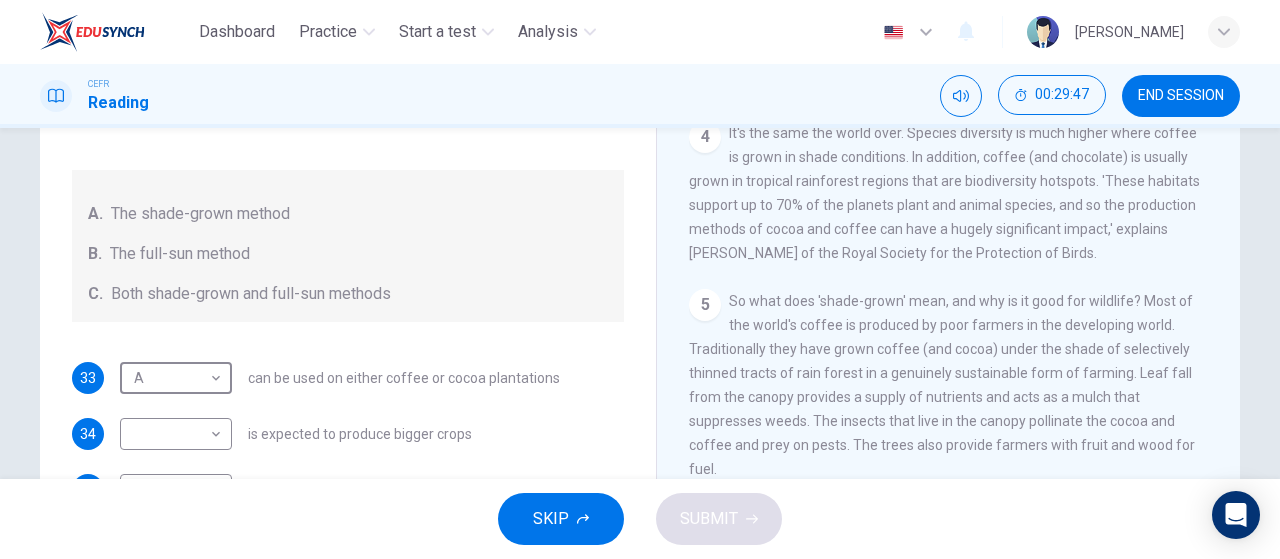 scroll, scrollTop: 344, scrollLeft: 0, axis: vertical 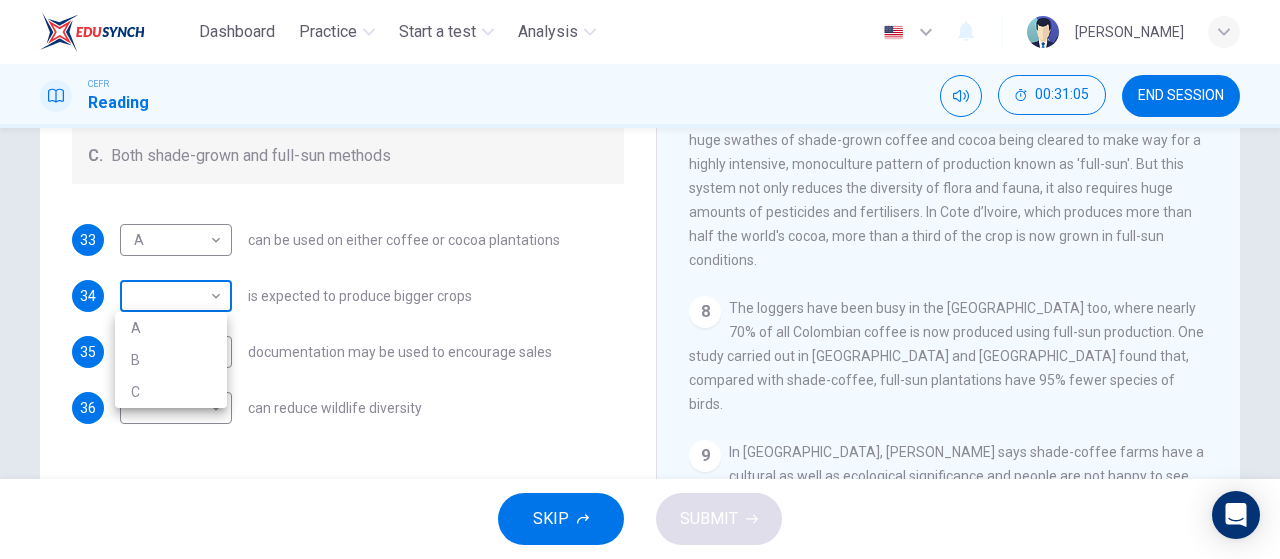 click on "Dashboard Practice Start a test Analysis English en ​ [PERSON_NAME] CEFR Reading 00:31:05 END SESSION Questions 33 - 36 Classify the features described below as applying to growing coffee.
Write the correct letter  A-C  in the boxes below. A. The shade-grown method B. The full-sun method C. Both shade-grown and full-sun methods 33 A A ​ can be used on either coffee or cocoa plantations 34 ​ ​ is expected to produce bigger crops 35 ​ ​ documentation may be used to encourage sales 36 ​ ​ can reduce wildlife diversity Natural Coffee and Cocoa CLICK TO ZOOM Click to Zoom 1 What's the connection between your morning coffee, wintering North American birds and the cool shade of a tree? Actually, quite a lot, says [PERSON_NAME]. 2 3 4 5 6 7 8 9 10 11 12 SKIP SUBMIT EduSynch - Online Language Proficiency Testing
Dashboard Practice Start a test Analysis Notifications © Copyright  2025 A B C" at bounding box center (640, 279) 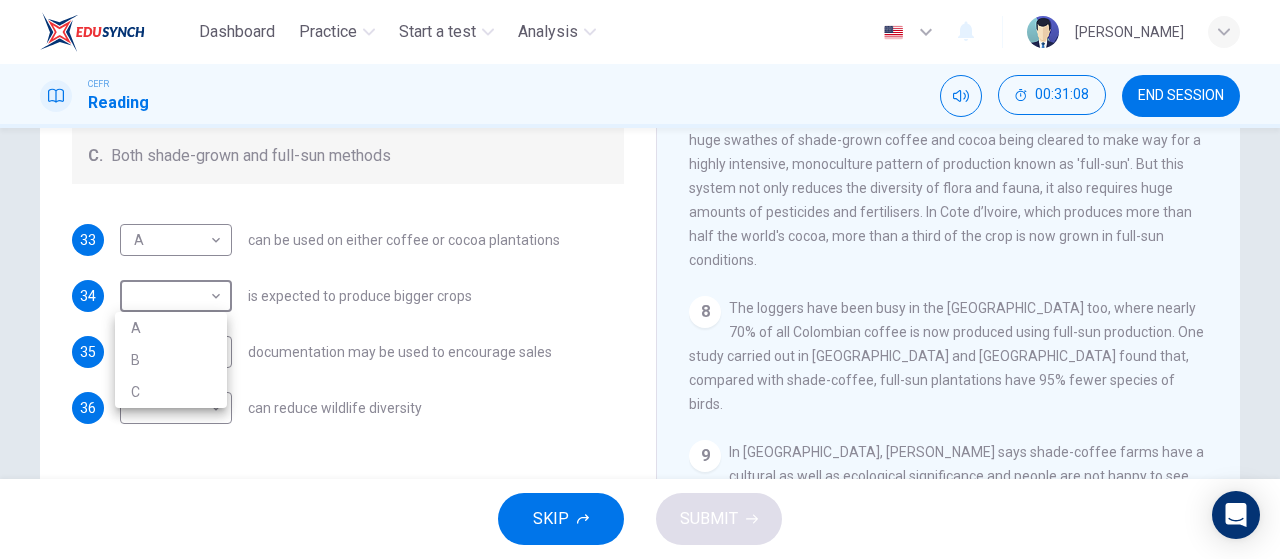 click on "B" at bounding box center [171, 360] 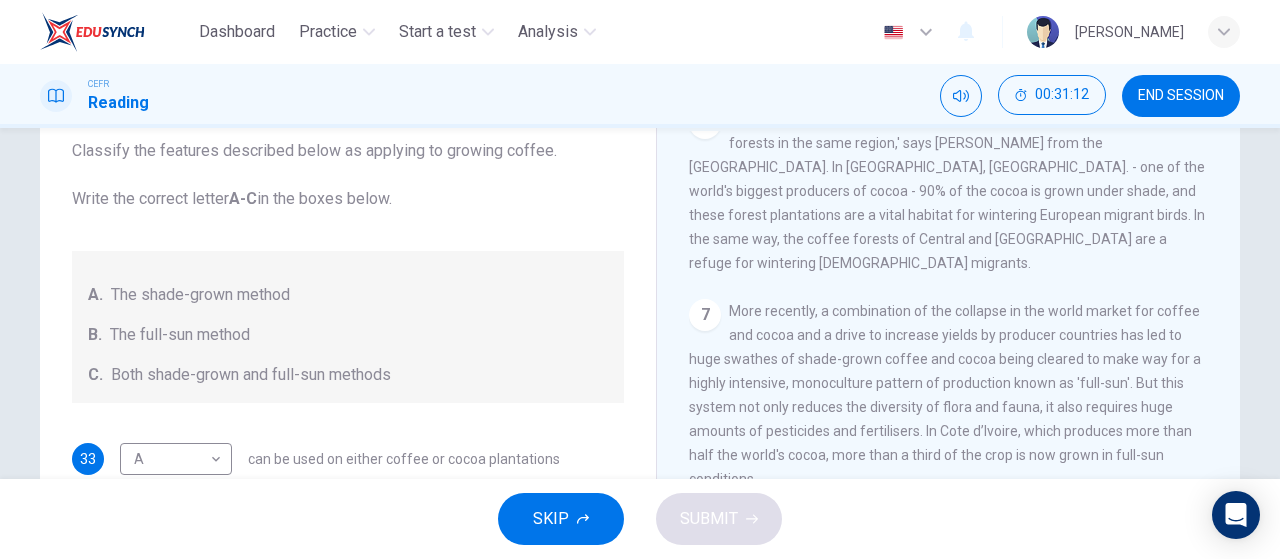 scroll, scrollTop: 177, scrollLeft: 0, axis: vertical 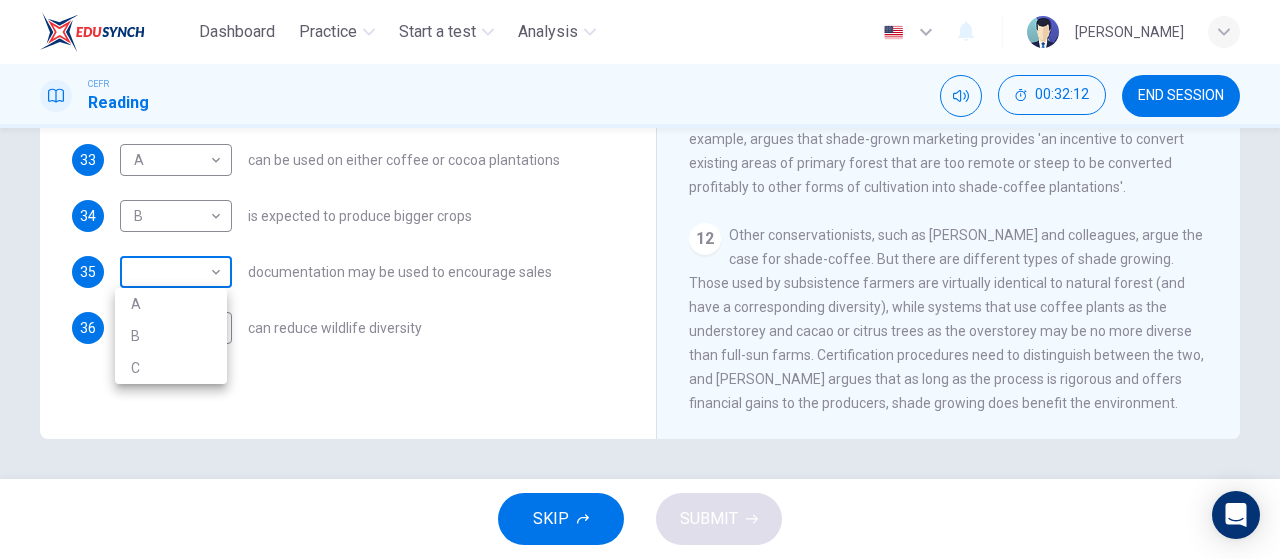 click on "Dashboard Practice Start a test Analysis English en ​ [PERSON_NAME] CEFR Reading 00:32:12 END SESSION Questions 33 - 36 Classify the features described below as applying to growing coffee.
Write the correct letter  A-C  in the boxes below. A. The shade-grown method B. The full-sun method C. Both shade-grown and full-sun methods 33 A A ​ can be used on either coffee or cocoa plantations 34 B B ​ is expected to produce bigger crops 35 ​ ​ documentation may be used to encourage sales 36 ​ ​ can reduce wildlife diversity Natural Coffee and Cocoa CLICK TO ZOOM Click to Zoom 1 What's the connection between your morning coffee, wintering North American birds and the cool shade of a tree? Actually, quite a lot, says [PERSON_NAME]. 2 3 4 5 6 7 8 9 10 11 12 SKIP SUBMIT EduSynch - Online Language Proficiency Testing
Dashboard Practice Start a test Analysis Notifications © Copyright  2025 A B C" at bounding box center [640, 279] 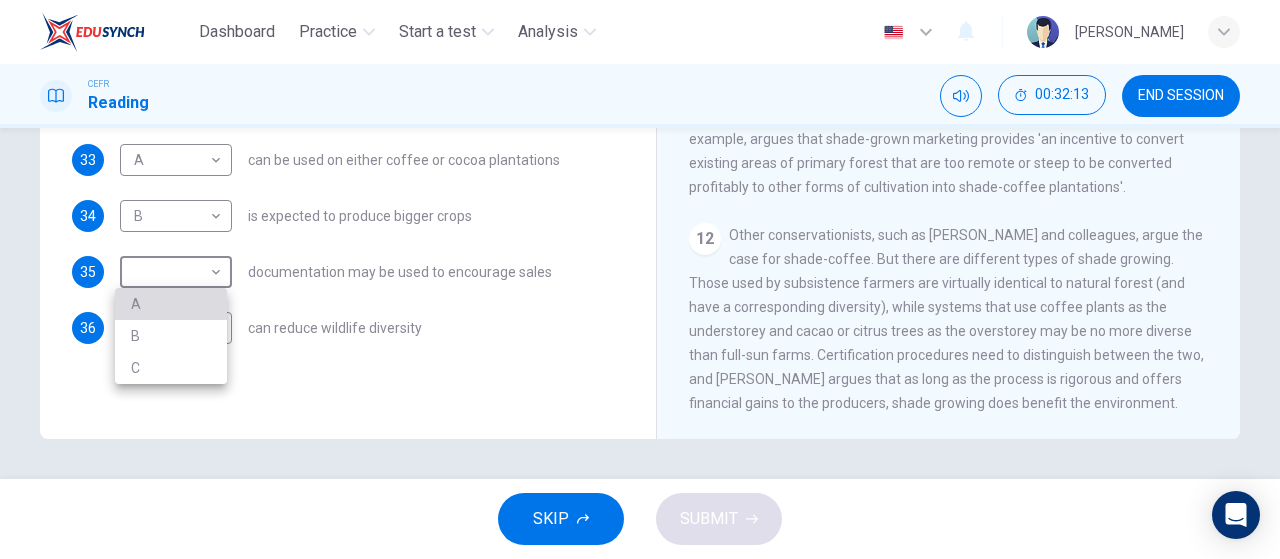 click on "A" at bounding box center (171, 304) 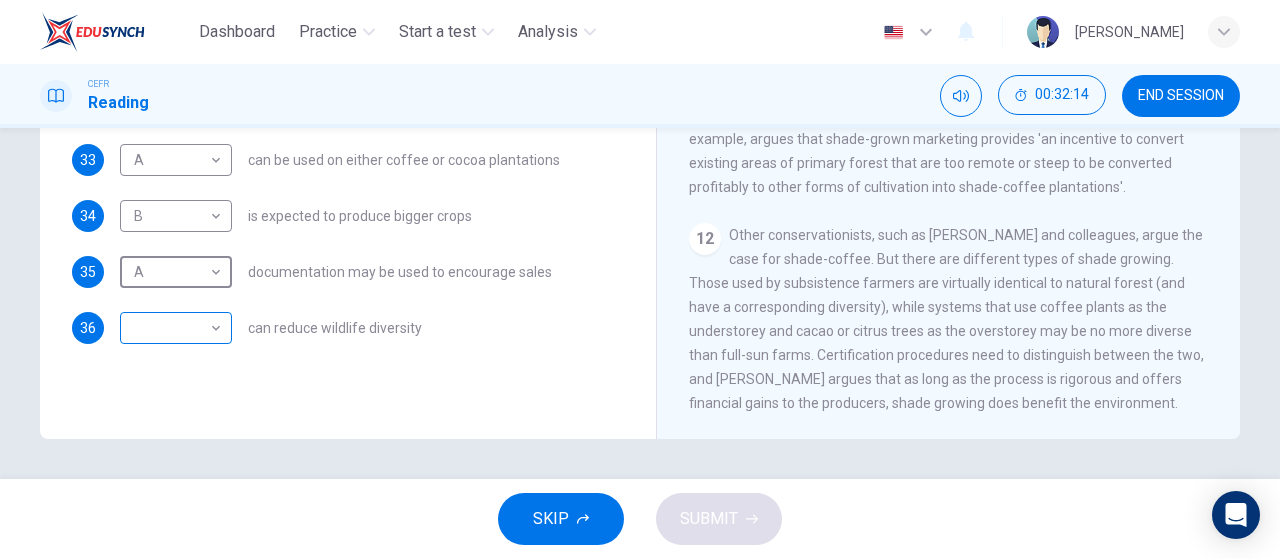 click on "Dashboard Practice Start a test Analysis English en ​ [PERSON_NAME] CEFR Reading 00:32:14 END SESSION Questions 33 - 36 Classify the features described below as applying to growing coffee.
Write the correct letter  A-C  in the boxes below. A. The shade-grown method B. The full-sun method C. Both shade-grown and full-sun methods 33 A A ​ can be used on either coffee or cocoa plantations 34 B B ​ is expected to produce bigger crops 35 A A ​ documentation may be used to encourage sales 36 ​ ​ can reduce wildlife diversity Natural Coffee and Cocoa CLICK TO ZOOM Click to Zoom 1 What's the connection between your morning coffee, wintering North American birds and the cool shade of a tree? Actually, quite a lot, says [PERSON_NAME]. 2 3 4 5 6 7 8 9 10 11 12 SKIP SUBMIT EduSynch - Online Language Proficiency Testing
Dashboard Practice Start a test Analysis Notifications © Copyright  2025" at bounding box center (640, 279) 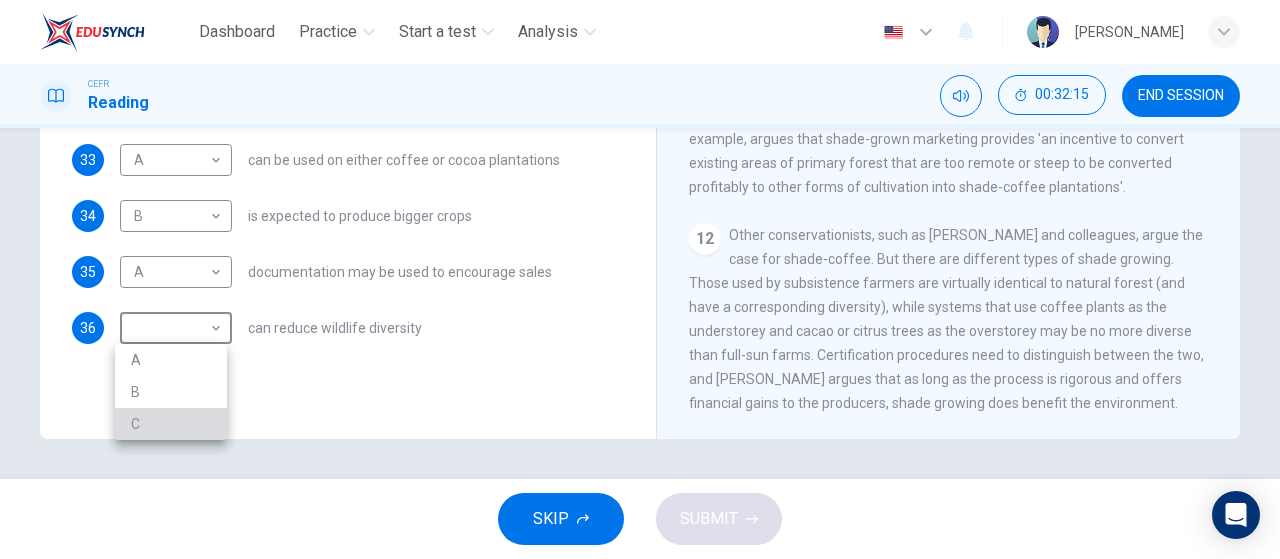 click on "C" at bounding box center [171, 424] 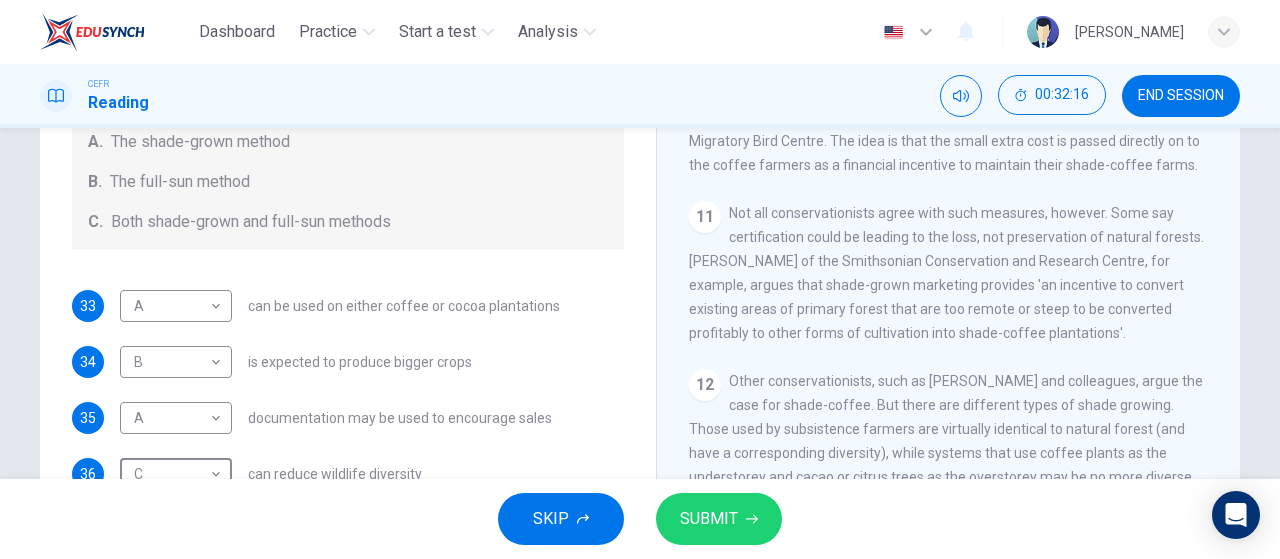 scroll, scrollTop: 424, scrollLeft: 0, axis: vertical 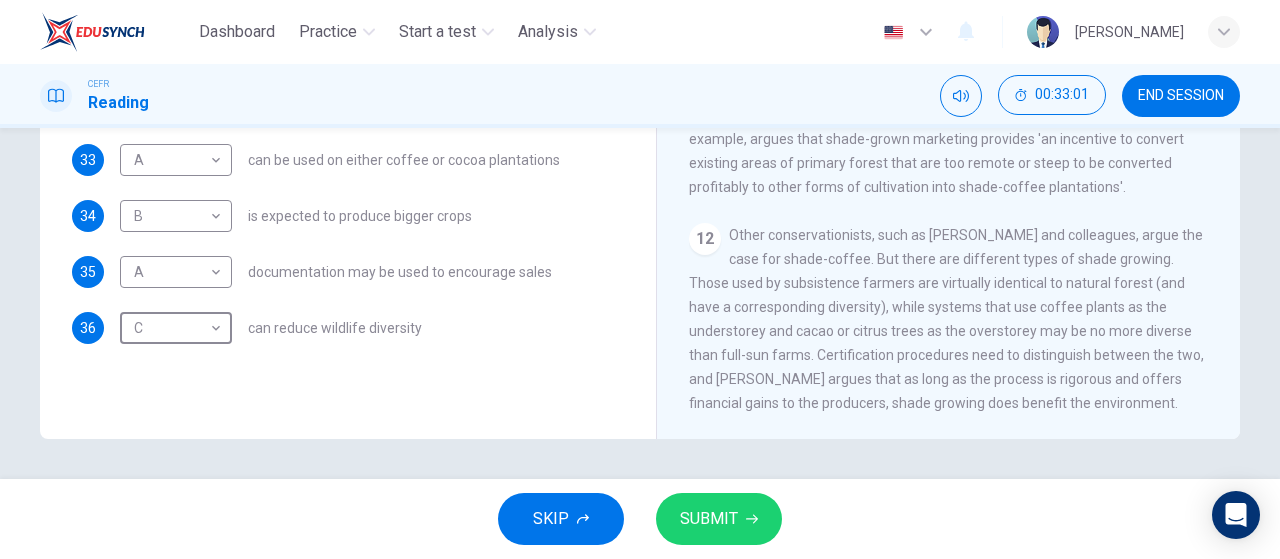 click on "SUBMIT" at bounding box center (719, 519) 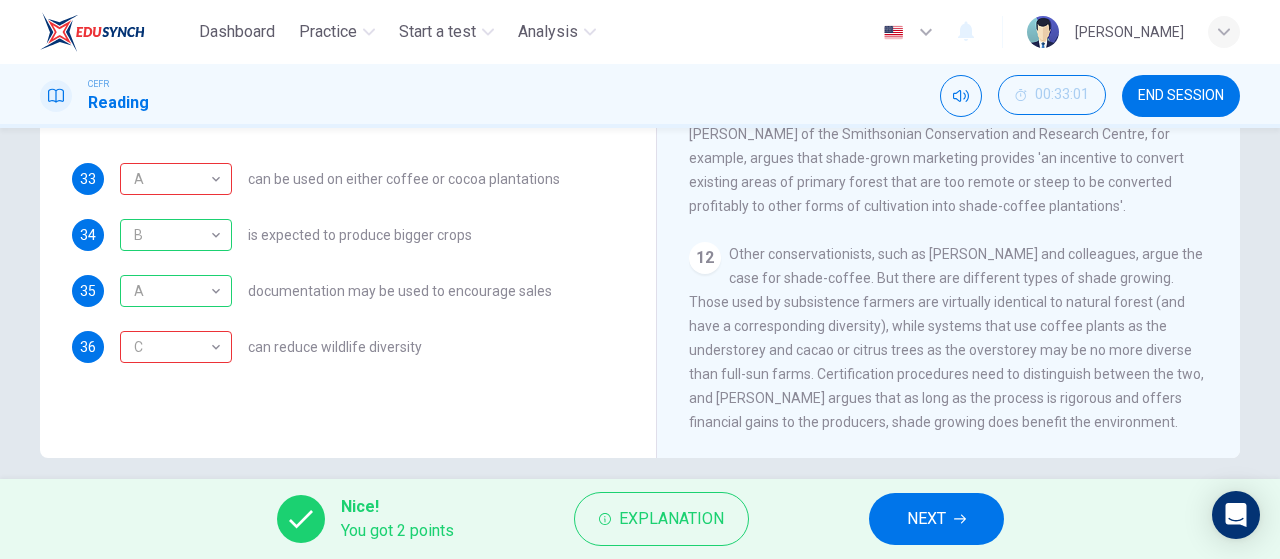 scroll, scrollTop: 424, scrollLeft: 0, axis: vertical 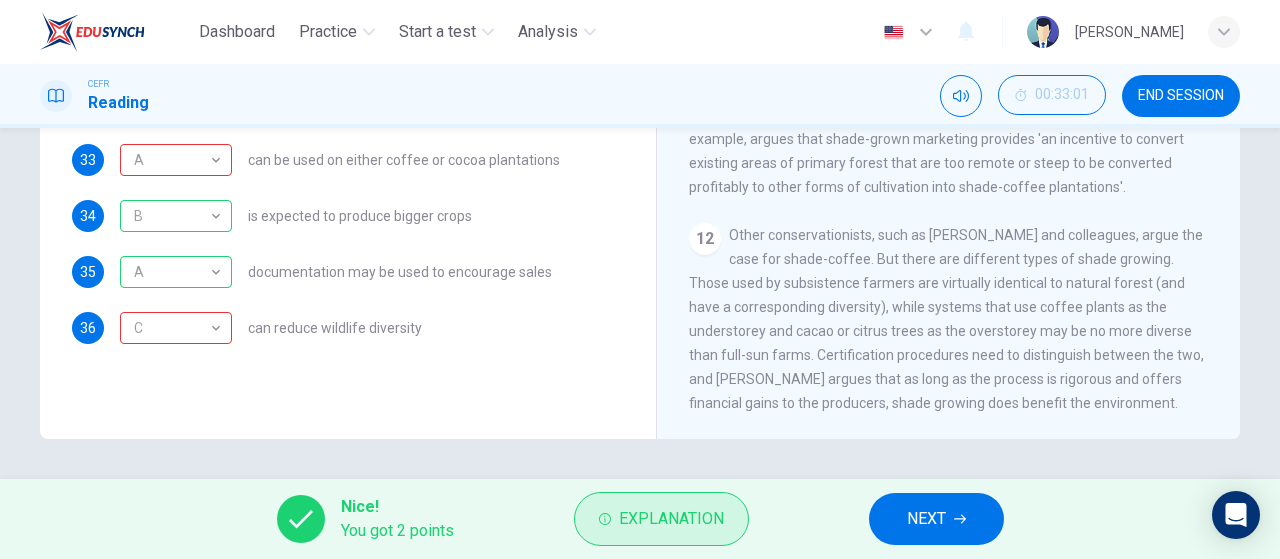 click on "Explanation" at bounding box center (661, 519) 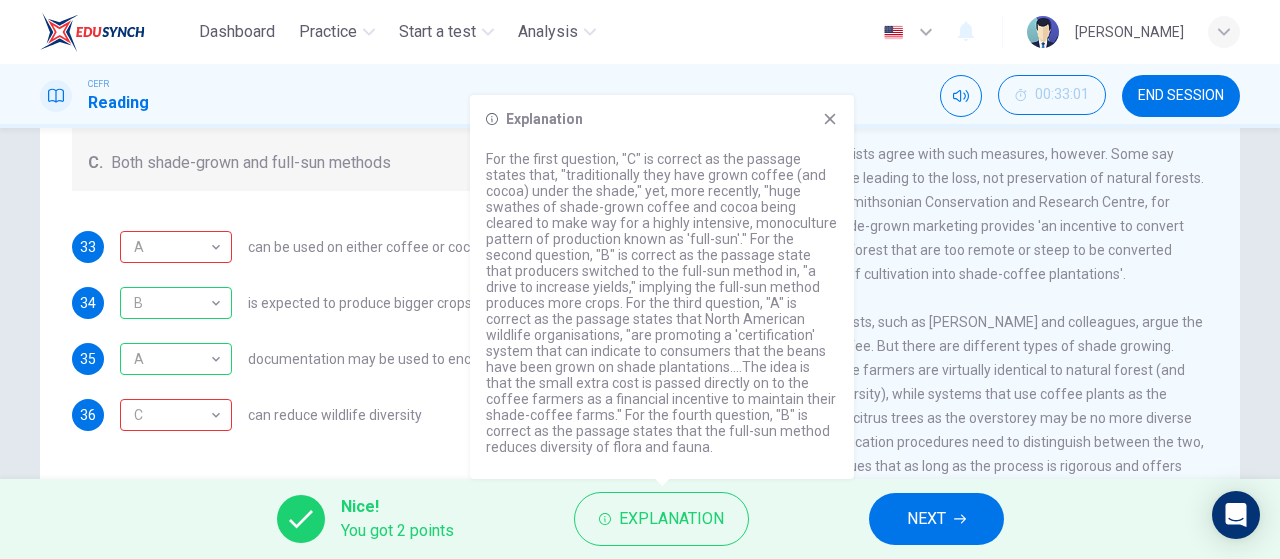 scroll, scrollTop: 257, scrollLeft: 0, axis: vertical 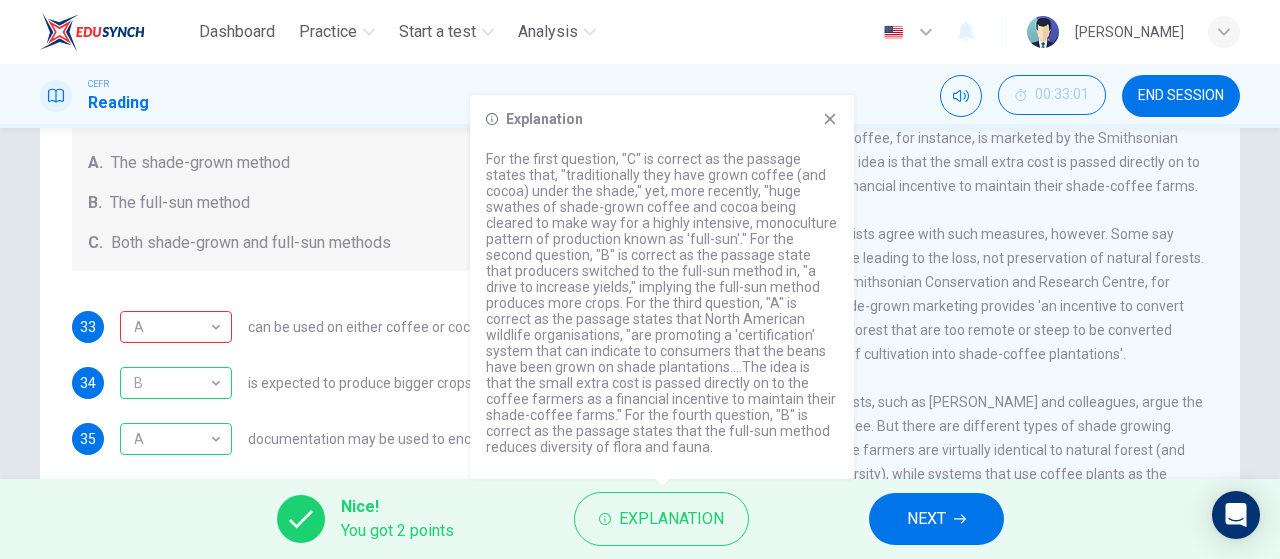click 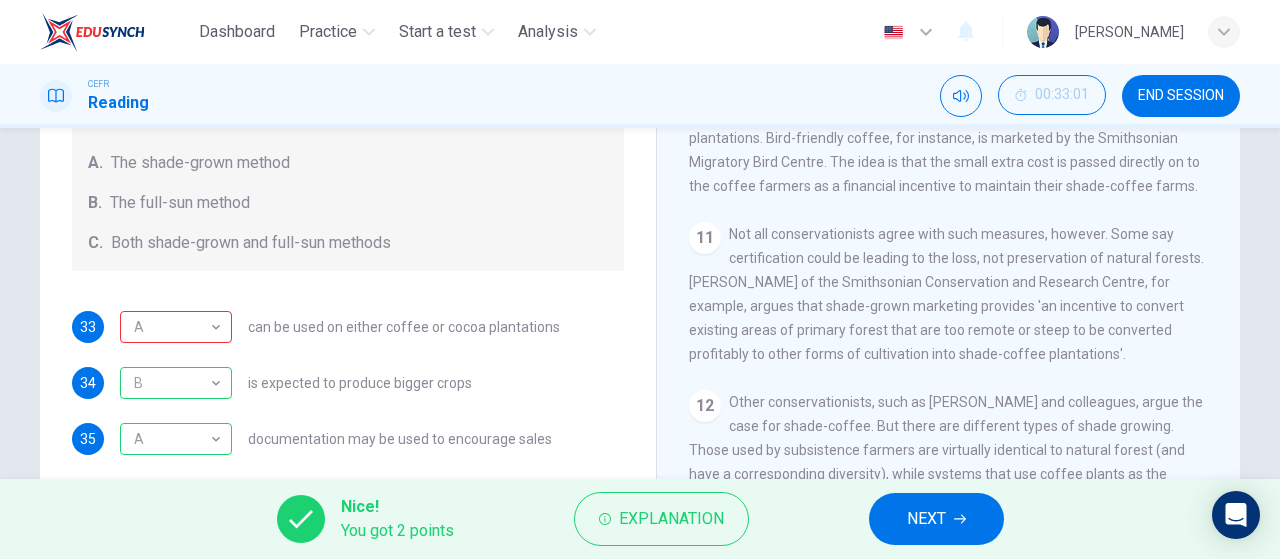click on "NEXT" at bounding box center (926, 519) 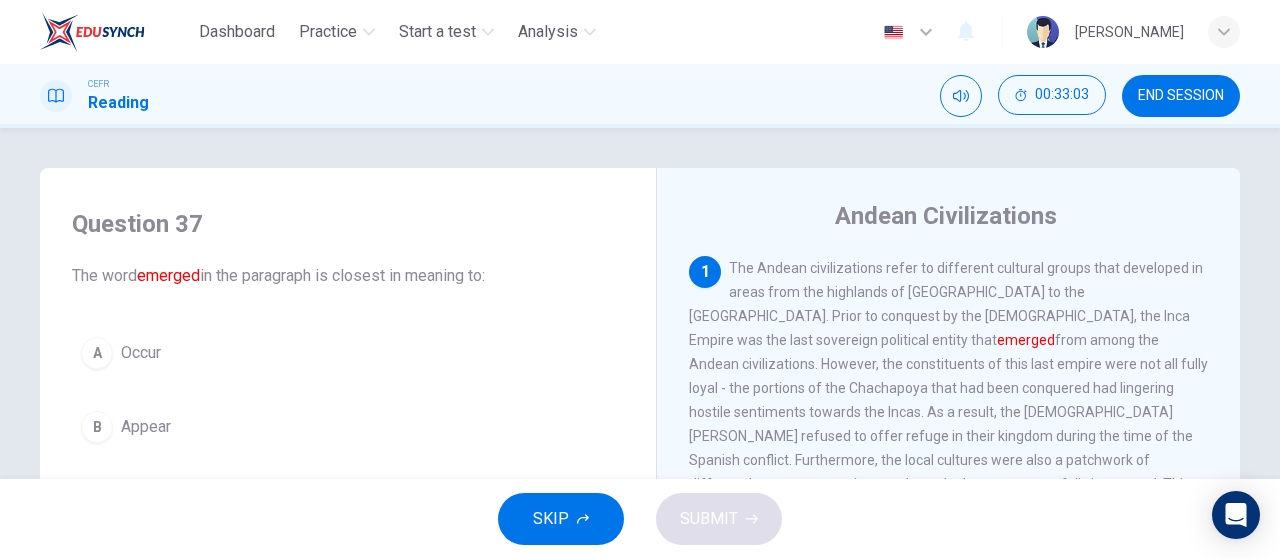 scroll, scrollTop: 166, scrollLeft: 0, axis: vertical 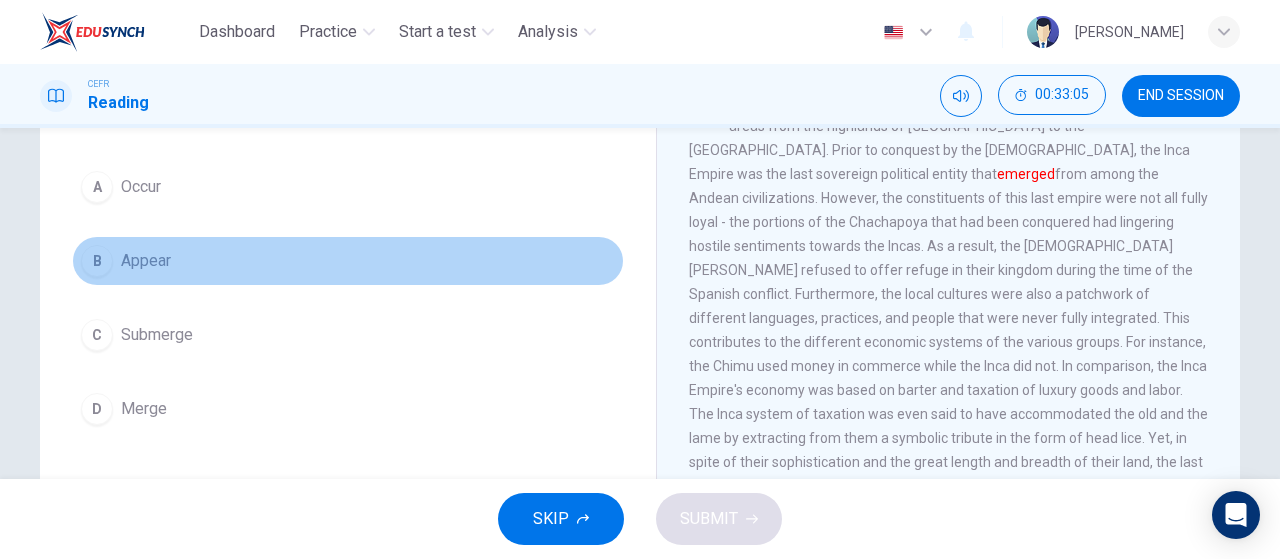 click on "B" at bounding box center [97, 261] 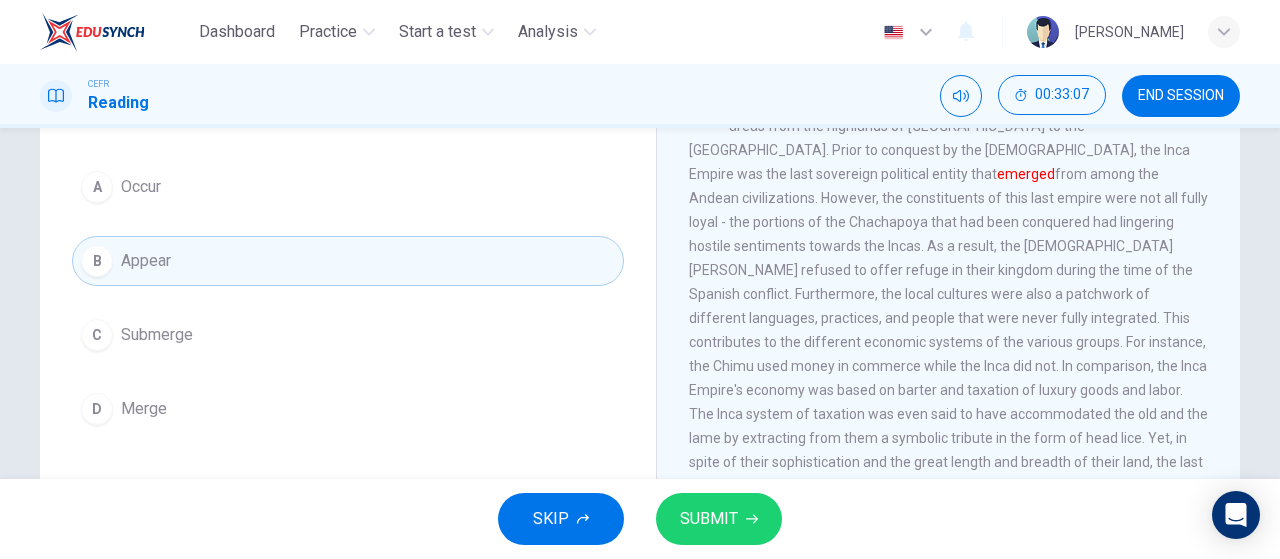 click on "SUBMIT" at bounding box center [709, 519] 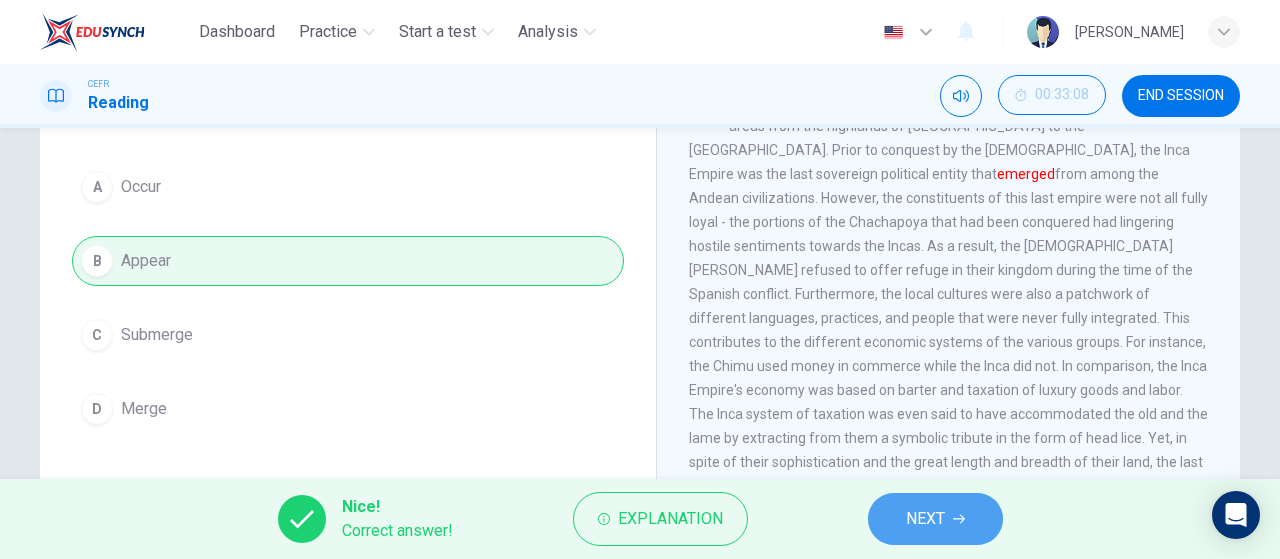 click on "NEXT" at bounding box center [935, 519] 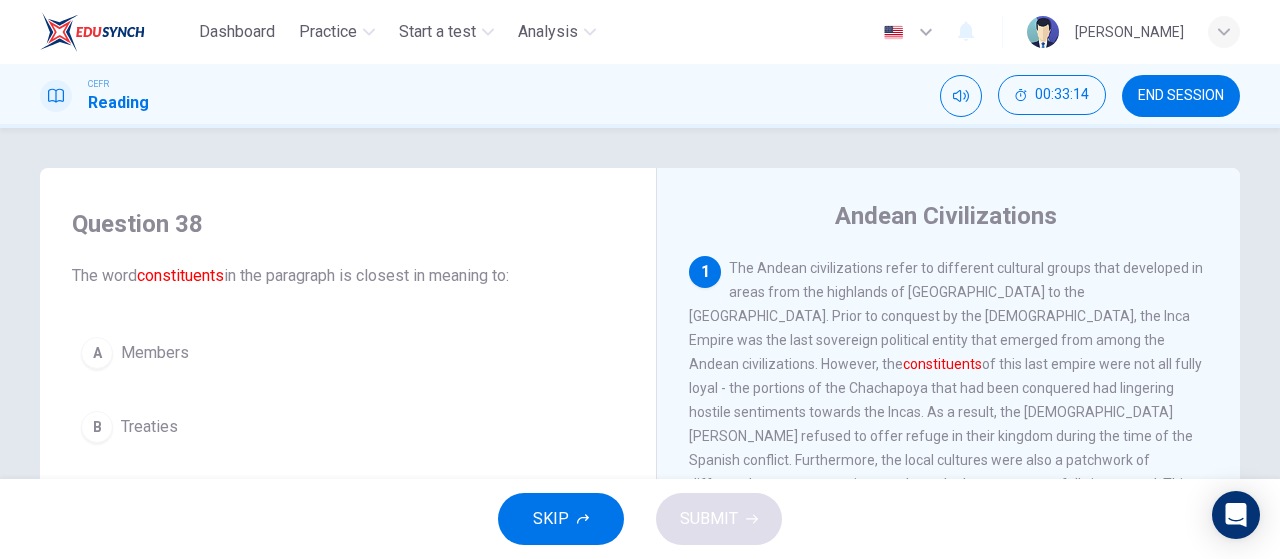 scroll, scrollTop: 166, scrollLeft: 0, axis: vertical 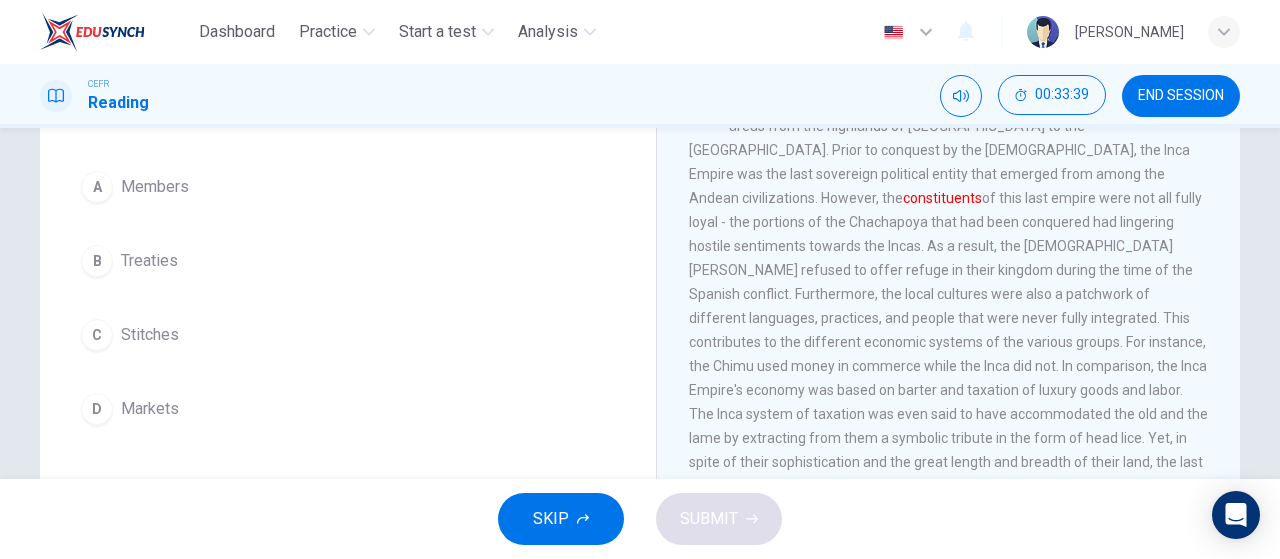 click on "Question 38 The word  constituents  in the paragraph is closest in meaning to: A Members B Treaties C Stitches D Markets" at bounding box center [348, 238] 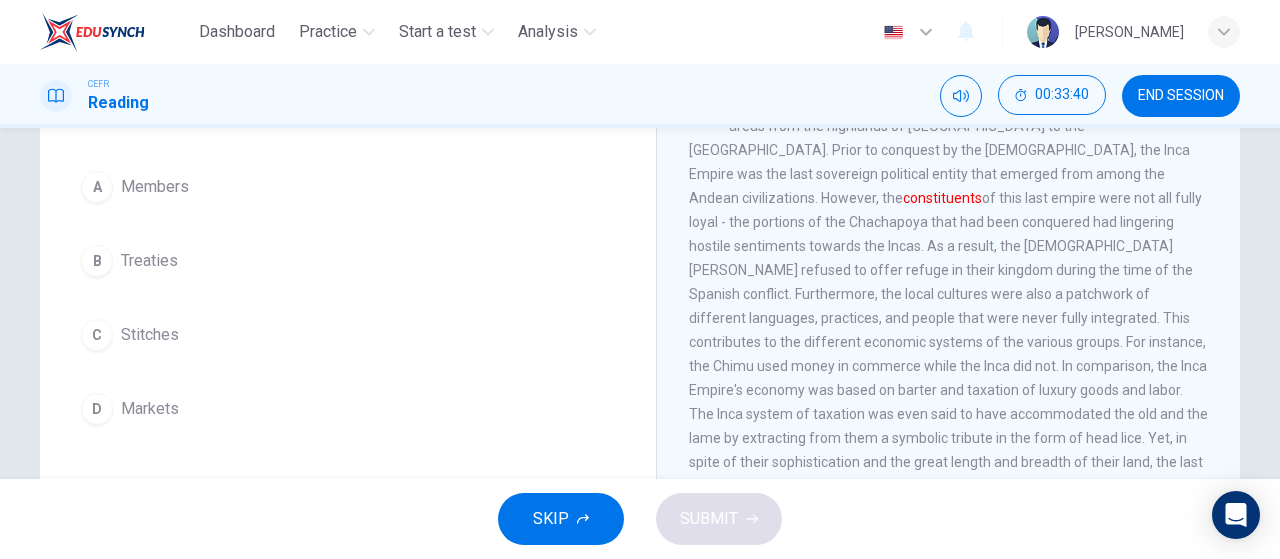click on "Members" at bounding box center (155, 187) 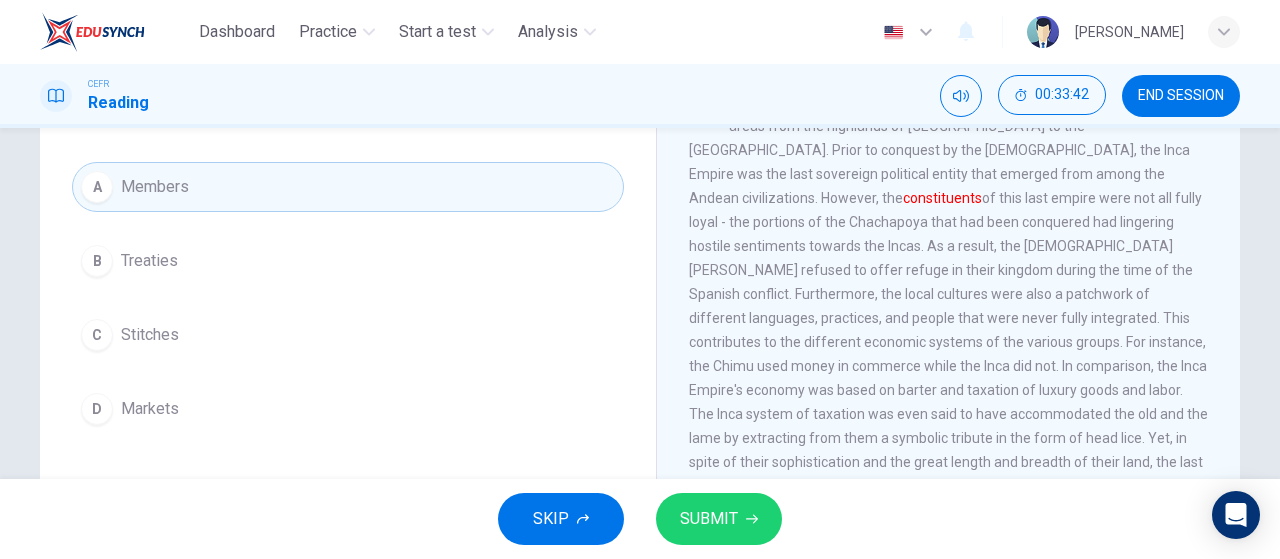click on "SUBMIT" at bounding box center (709, 519) 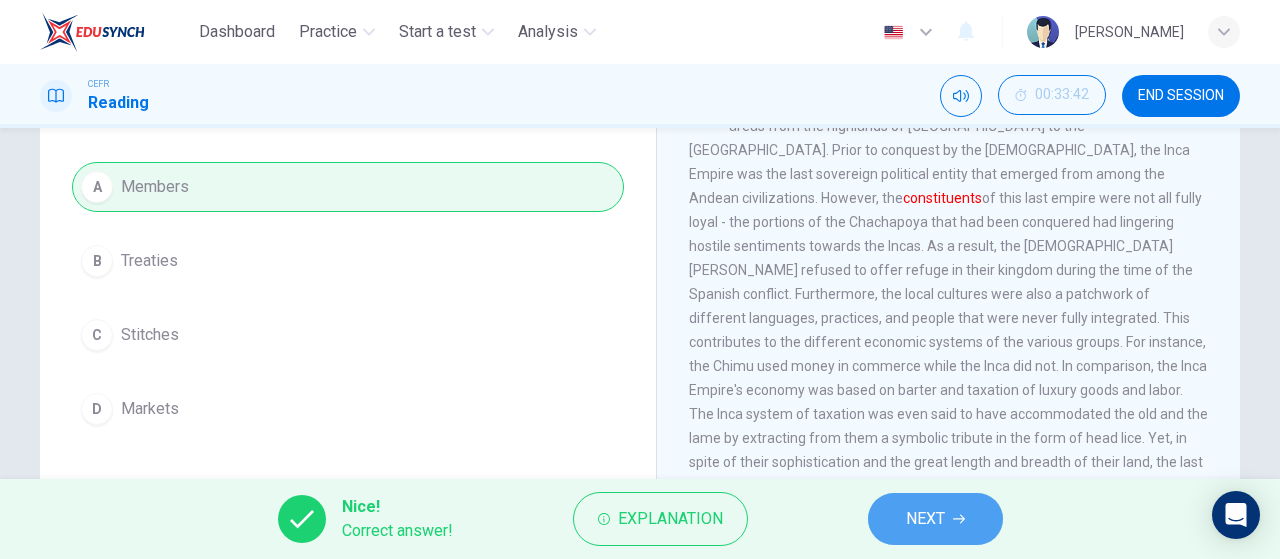 click on "NEXT" at bounding box center (935, 519) 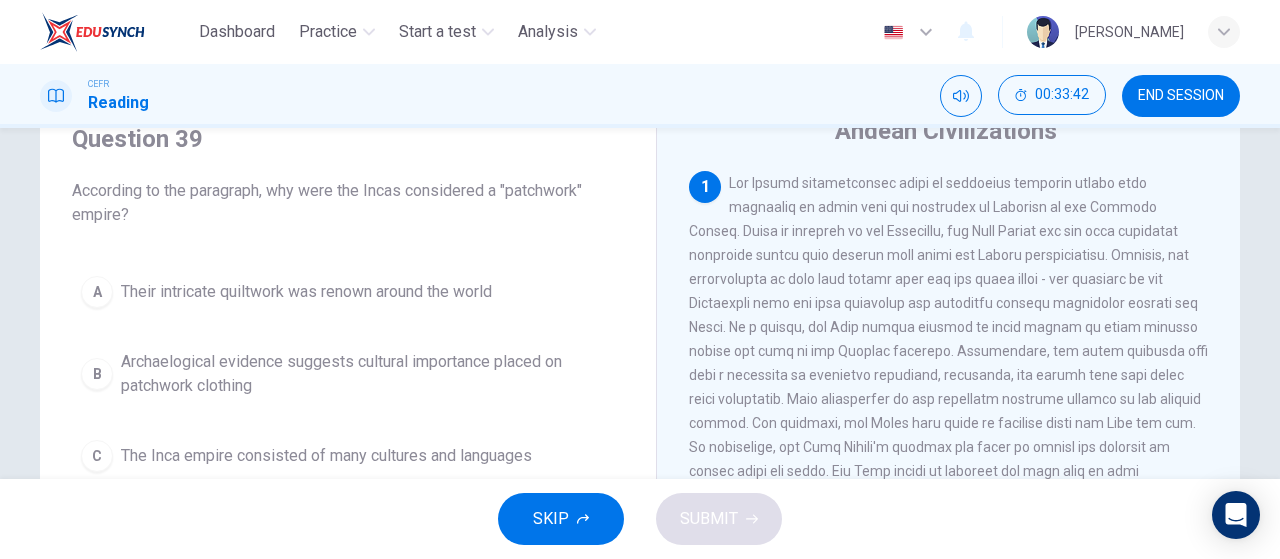 scroll, scrollTop: 0, scrollLeft: 0, axis: both 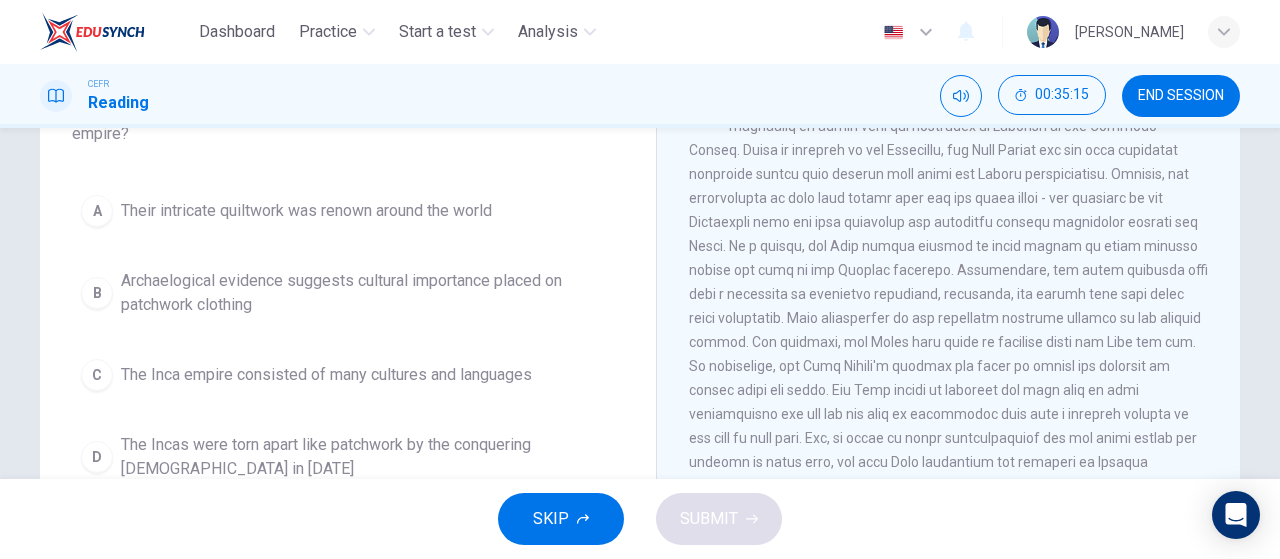 click on "The Inca empire consisted of many cultures and languages" at bounding box center (326, 375) 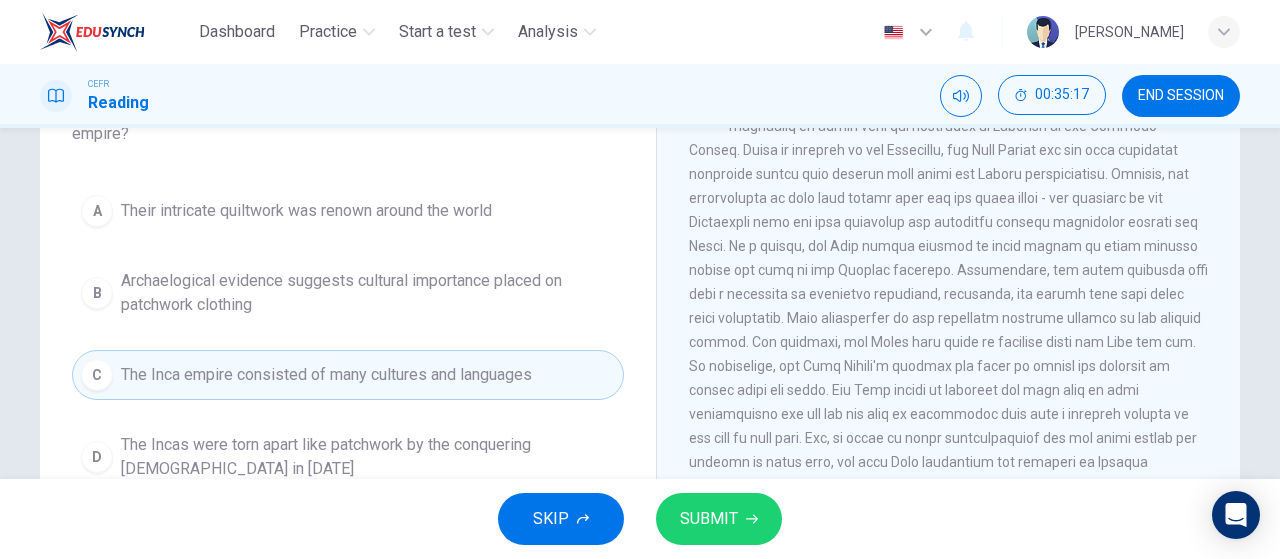 click on "SUBMIT" at bounding box center (719, 519) 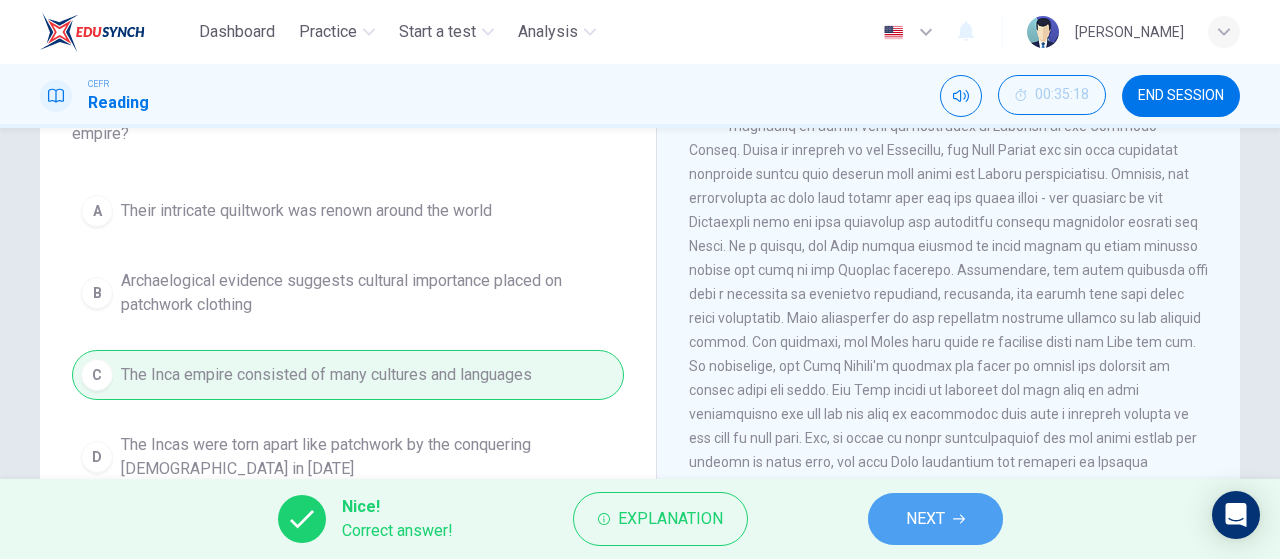 click on "NEXT" at bounding box center [935, 519] 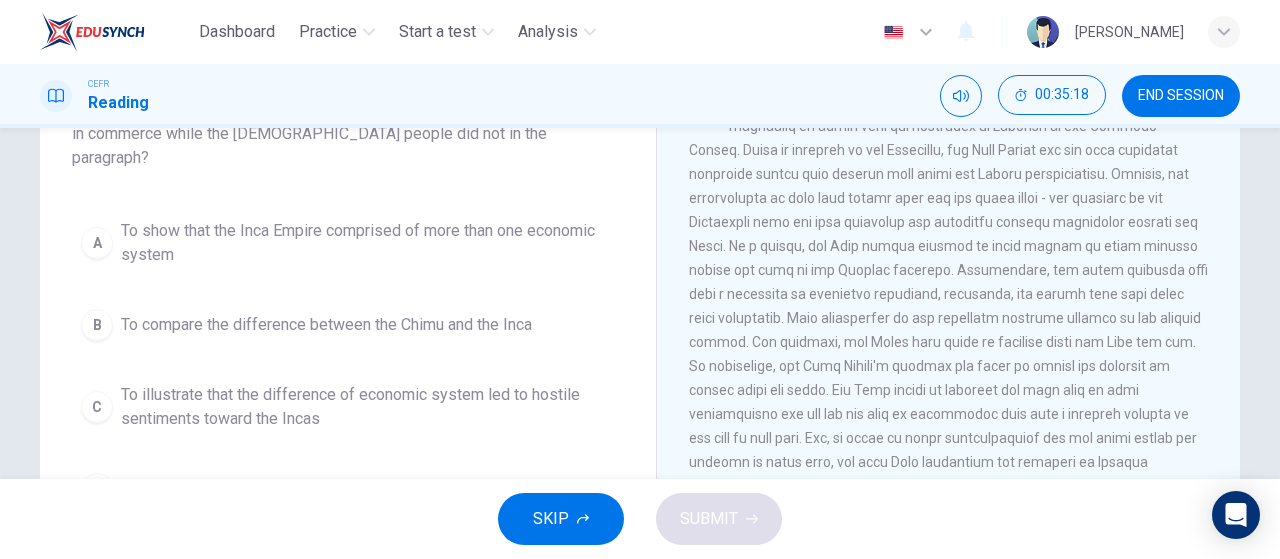 scroll, scrollTop: 0, scrollLeft: 0, axis: both 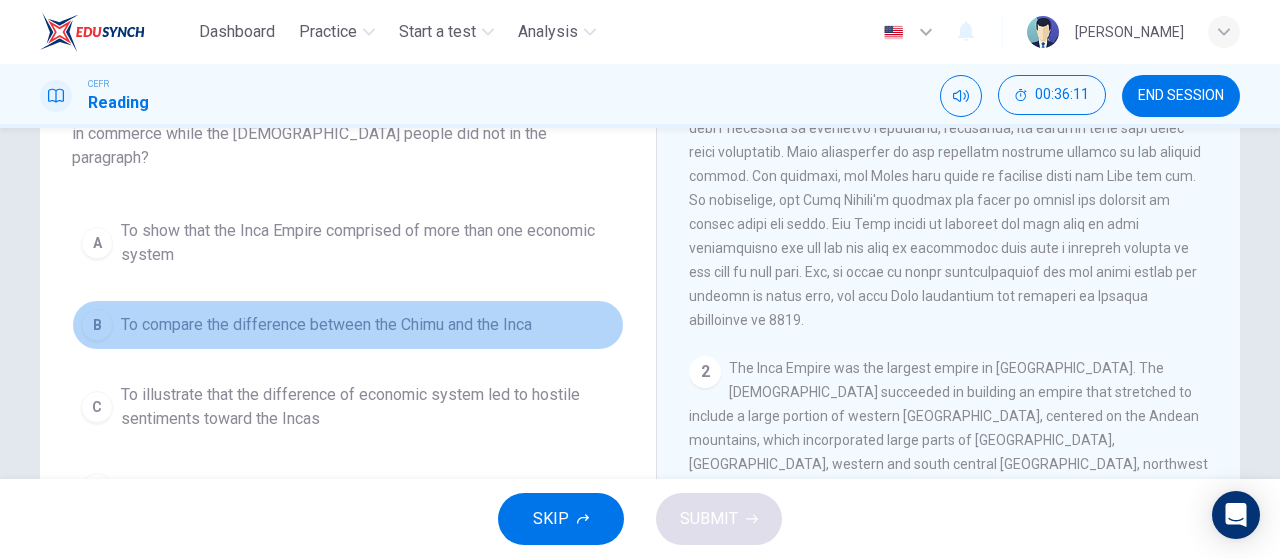 click on "To compare the difference between the Chimu and the Inca" at bounding box center [326, 325] 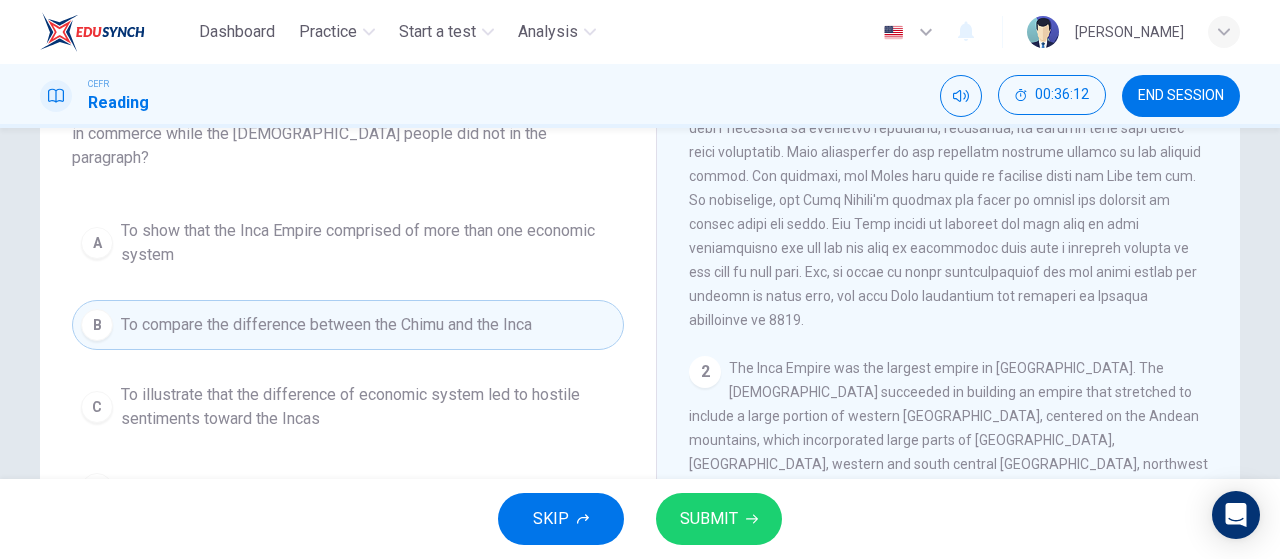 click on "SUBMIT" at bounding box center (719, 519) 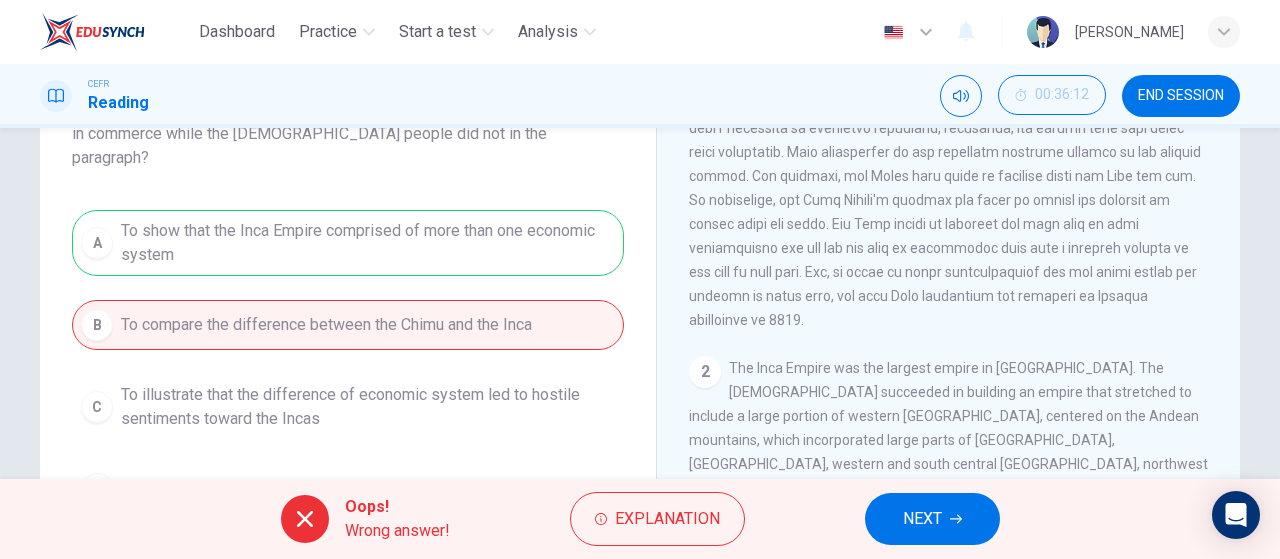 click on "NEXT" at bounding box center [932, 519] 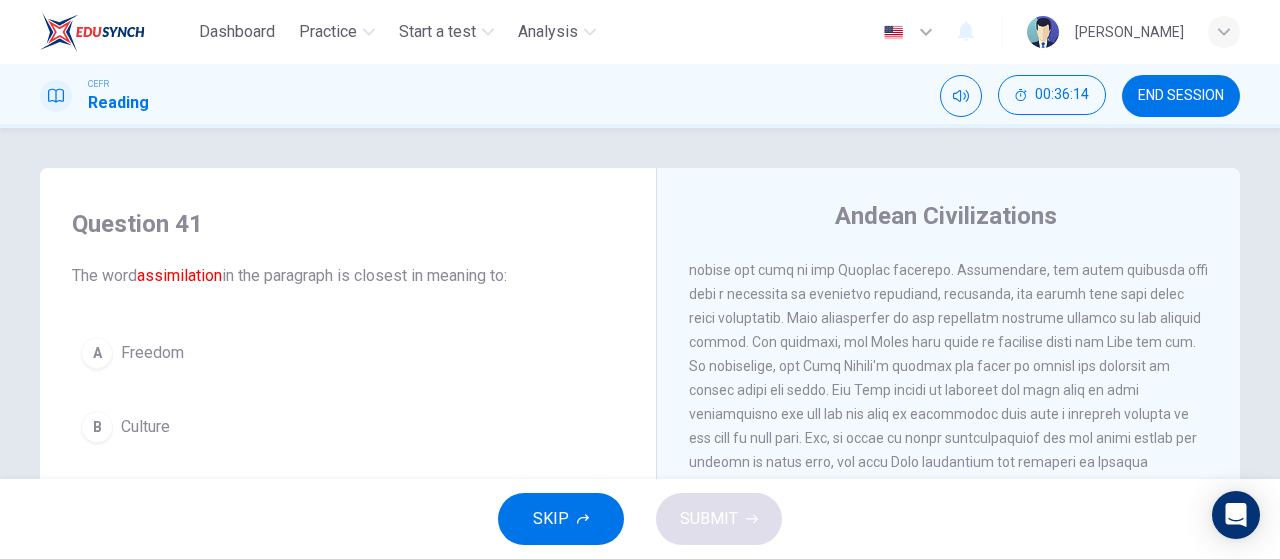 scroll, scrollTop: 166, scrollLeft: 0, axis: vertical 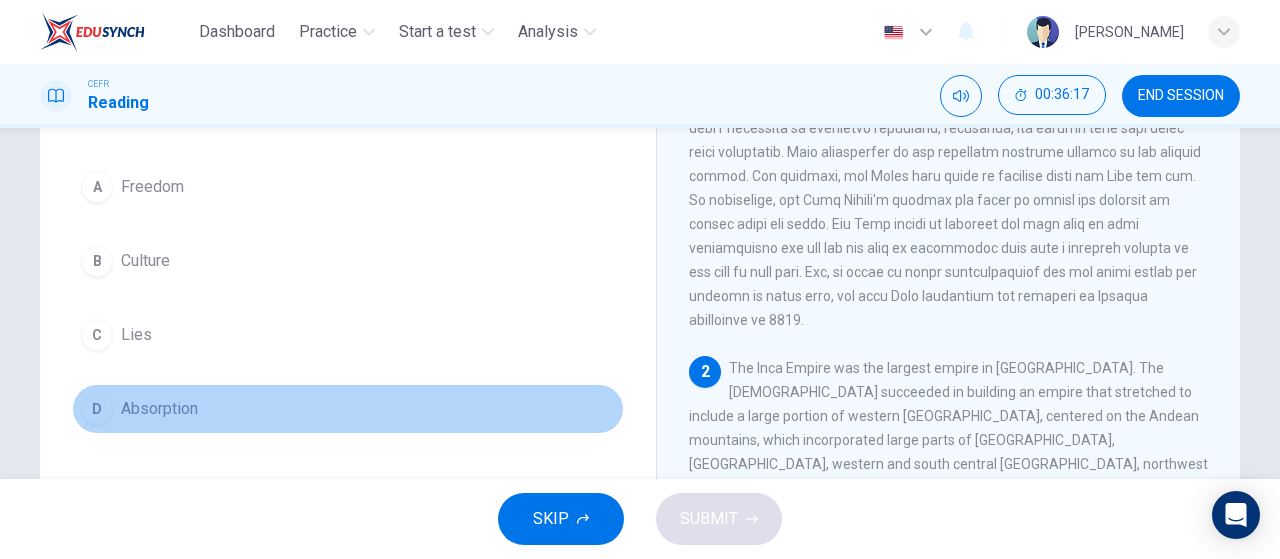 click on "Absorption" at bounding box center [159, 409] 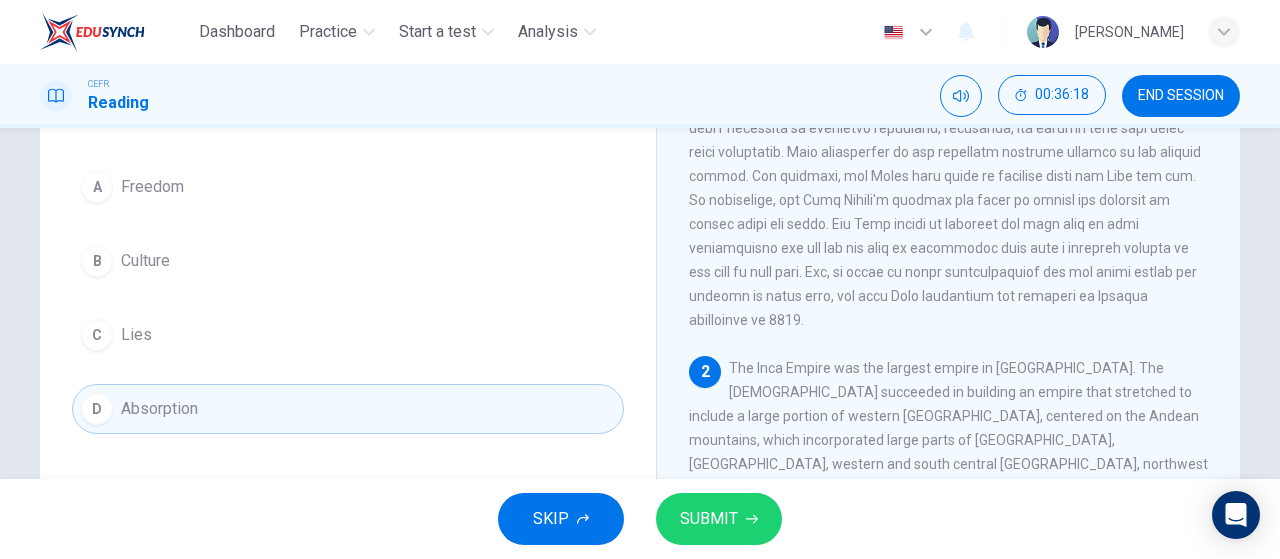 click on "SUBMIT" at bounding box center [719, 519] 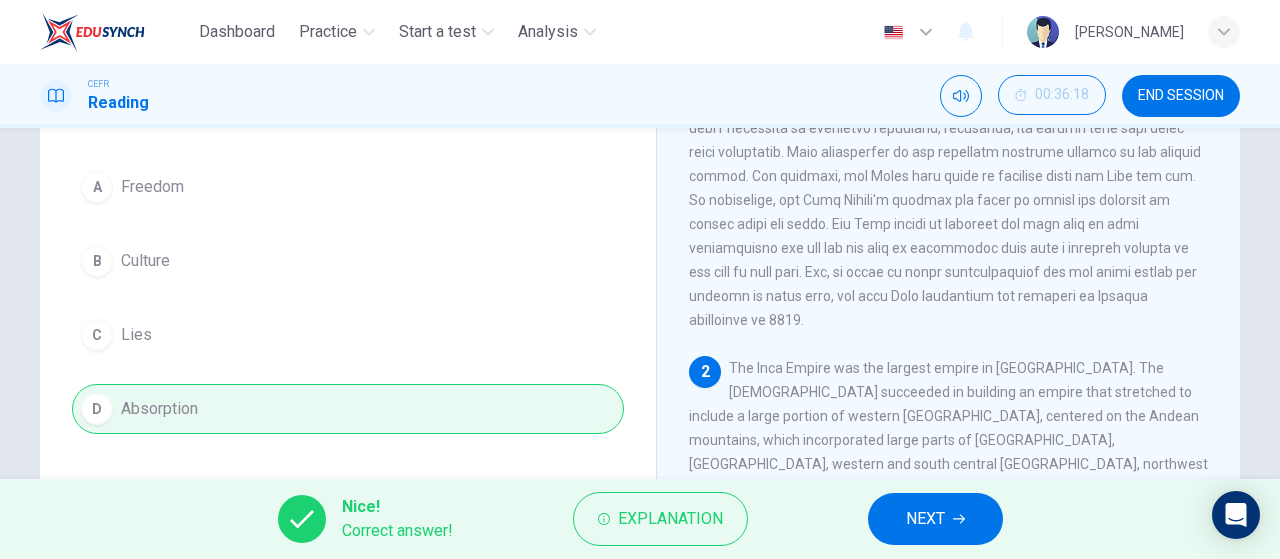 click on "NEXT" at bounding box center [935, 519] 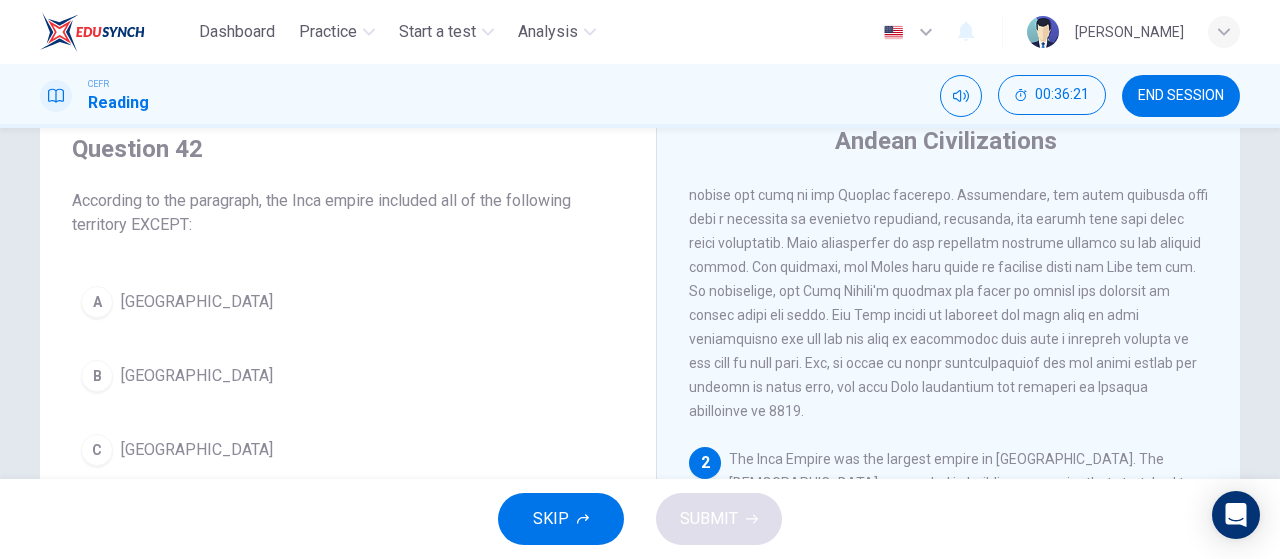 scroll, scrollTop: 24, scrollLeft: 0, axis: vertical 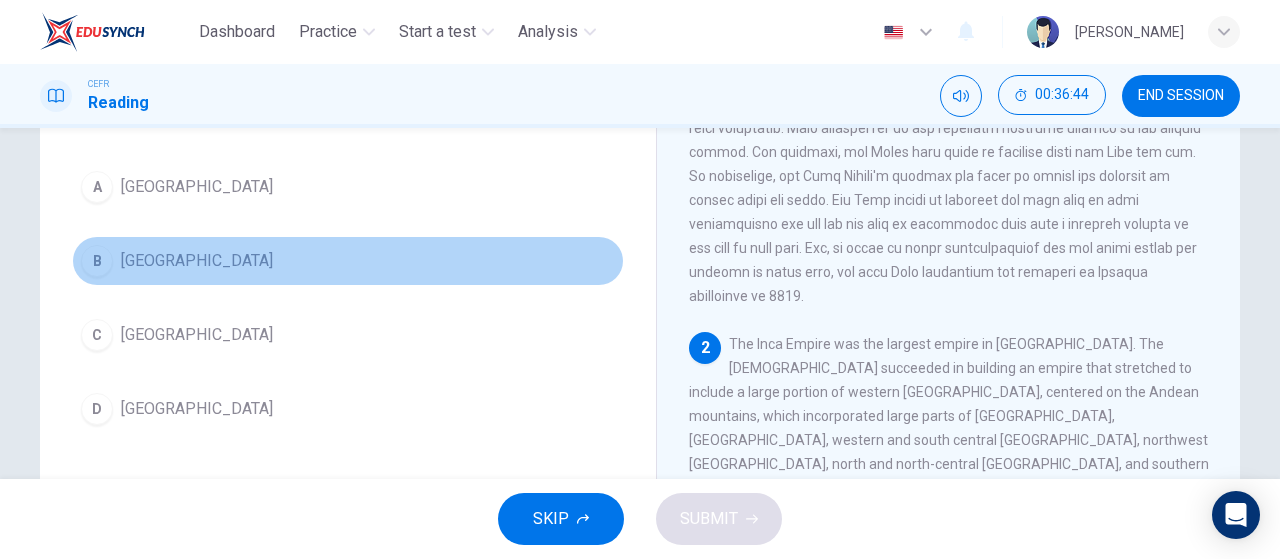 click on "[GEOGRAPHIC_DATA]" at bounding box center [197, 261] 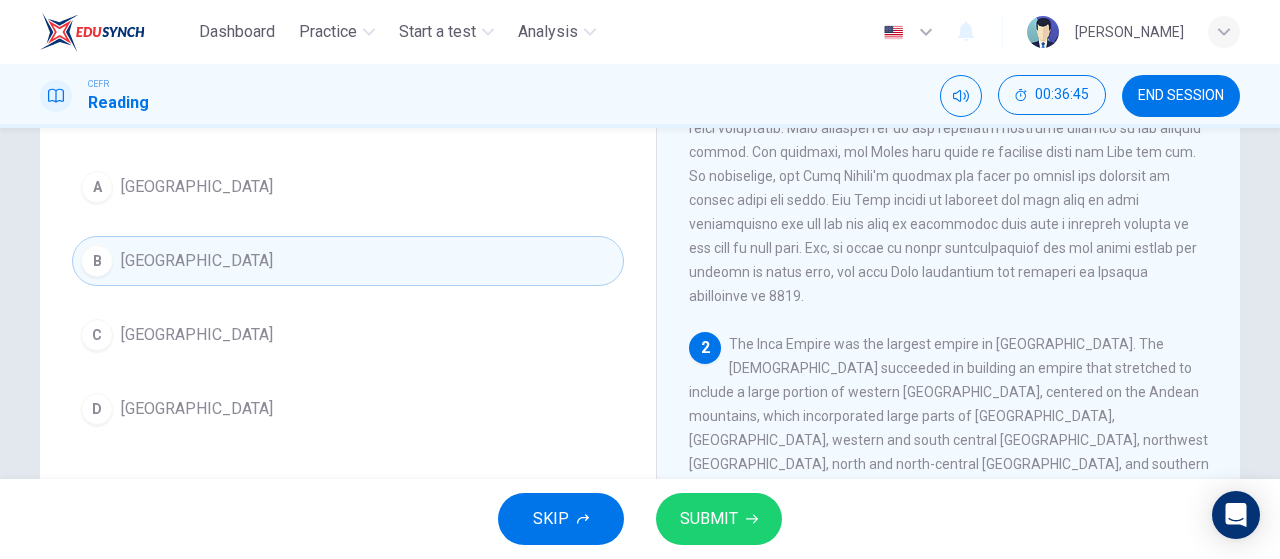 click on "SUBMIT" at bounding box center [709, 519] 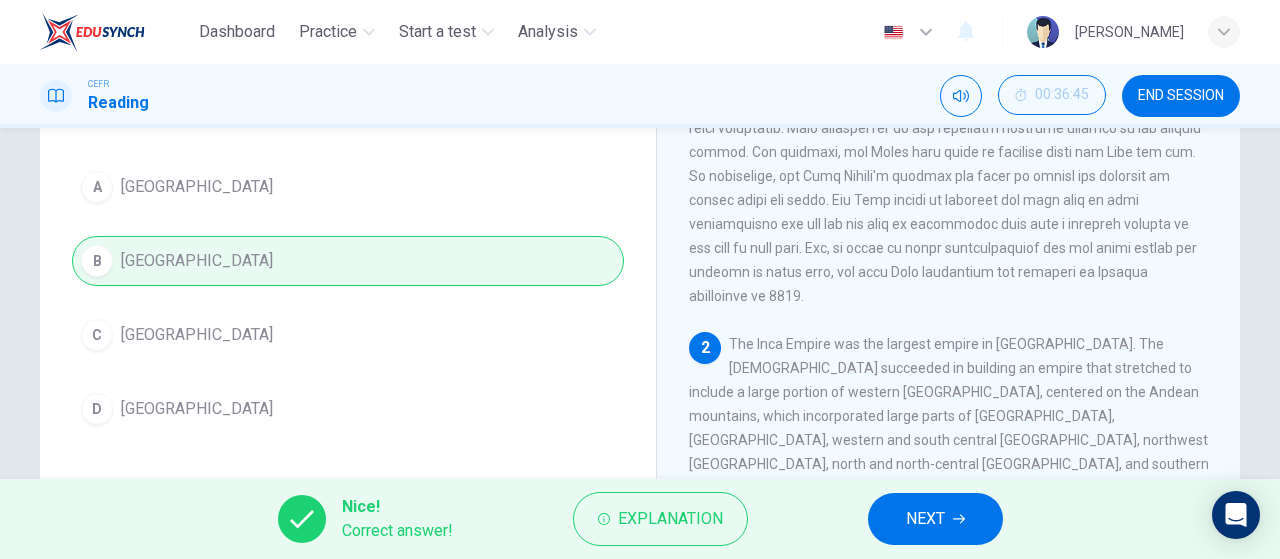click on "NEXT" at bounding box center (935, 519) 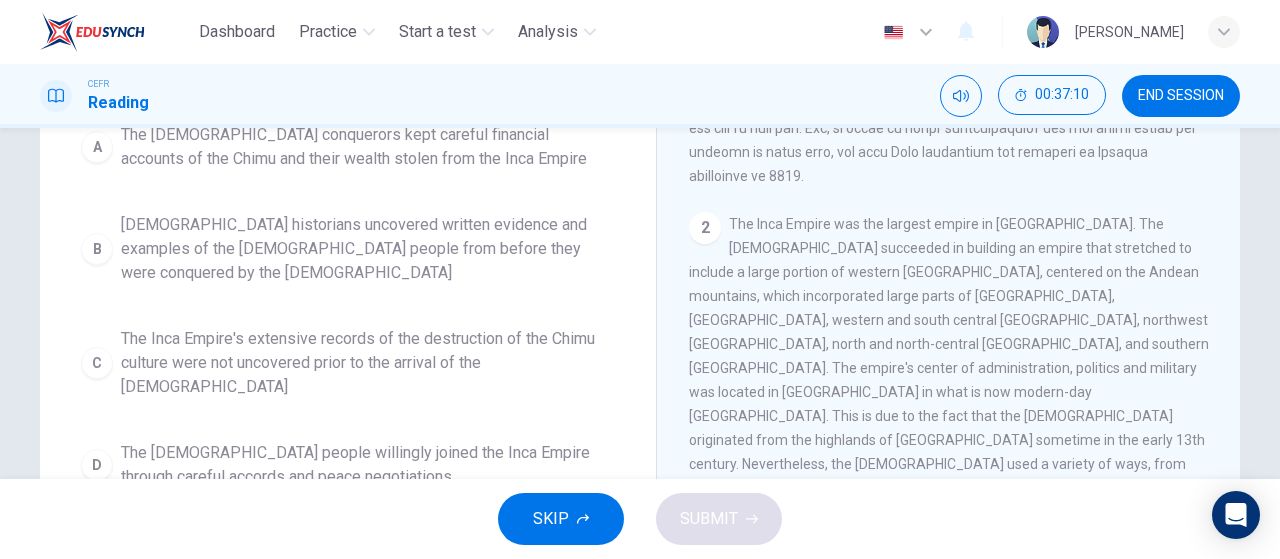 scroll, scrollTop: 333, scrollLeft: 0, axis: vertical 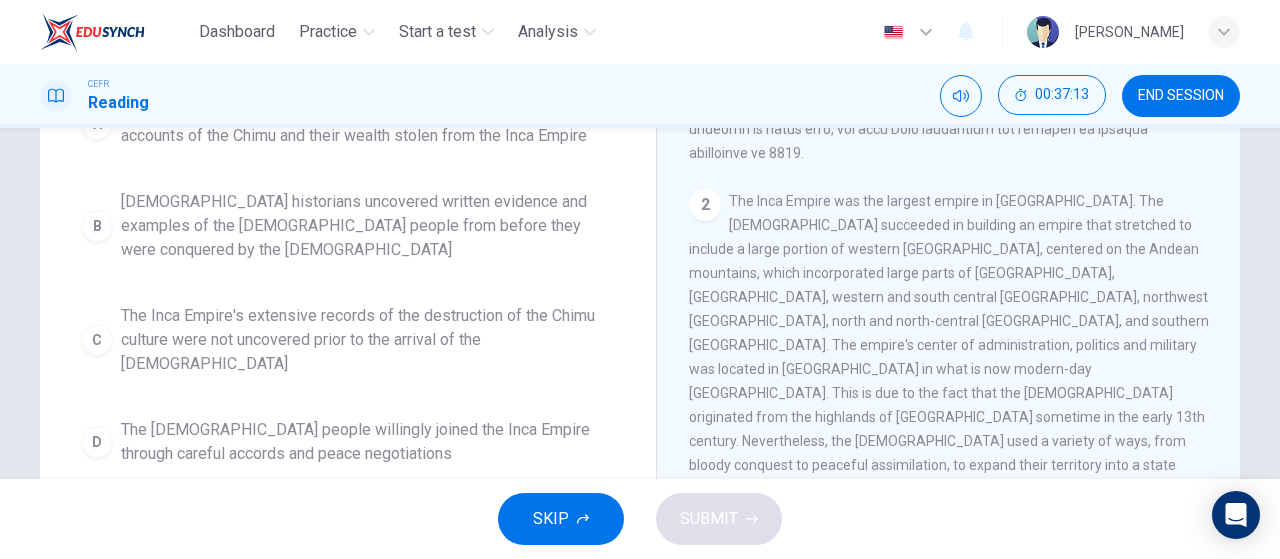 click on "The Inca Empire's extensive records of the destruction of the Chimu culture were not uncovered prior to the arrival of the [DEMOGRAPHIC_DATA]" at bounding box center [368, 340] 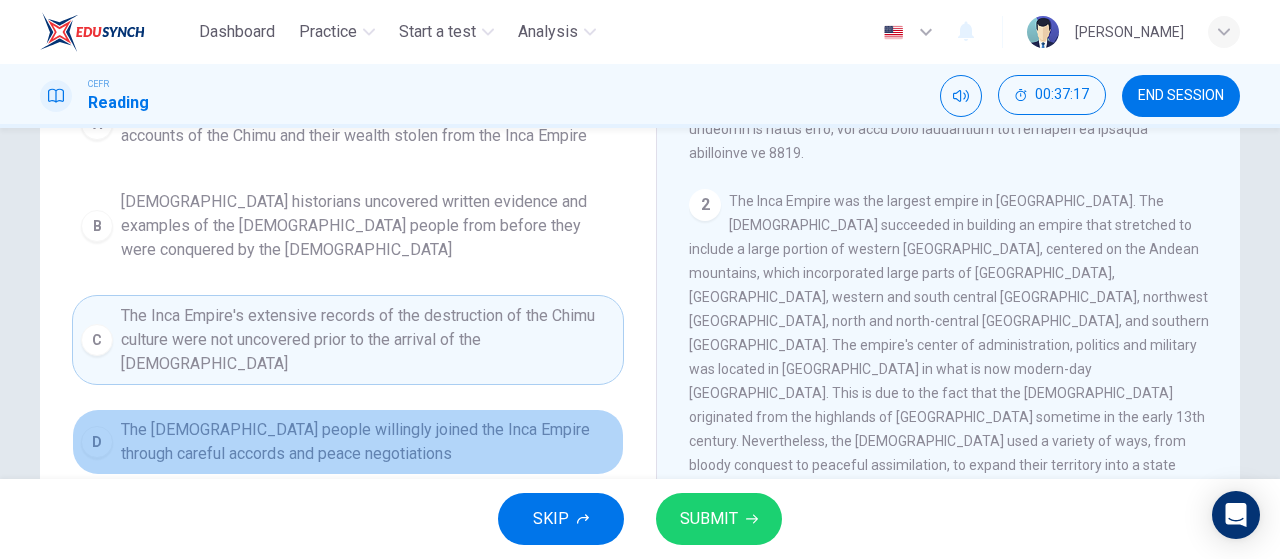 click on "The [DEMOGRAPHIC_DATA] people willingly joined the Inca Empire through careful accords and peace negotiations" at bounding box center (368, 442) 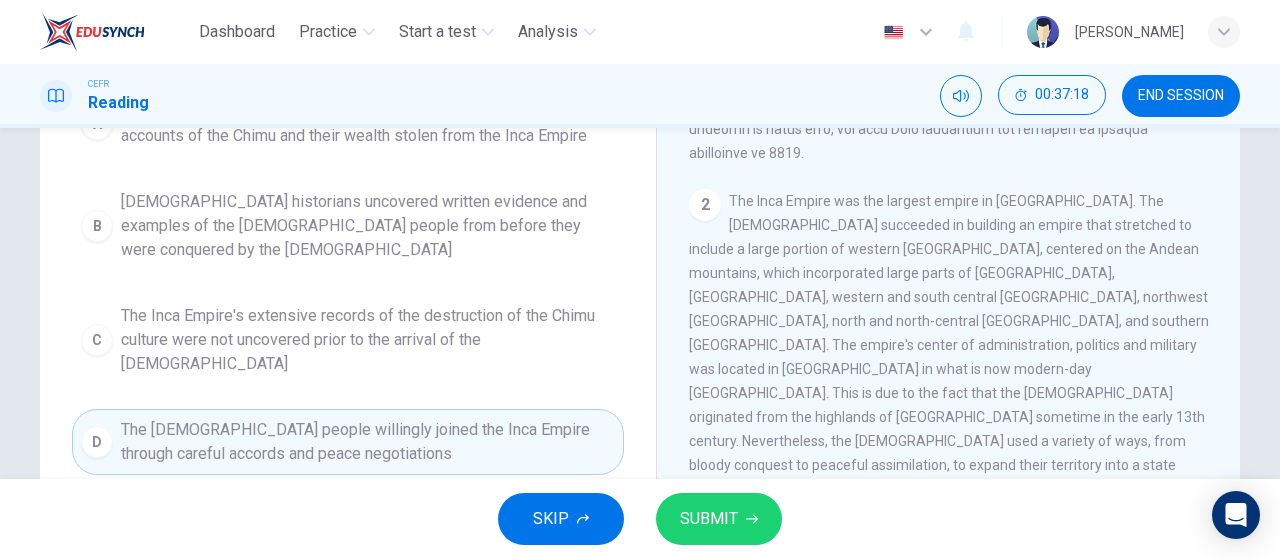 scroll, scrollTop: 166, scrollLeft: 0, axis: vertical 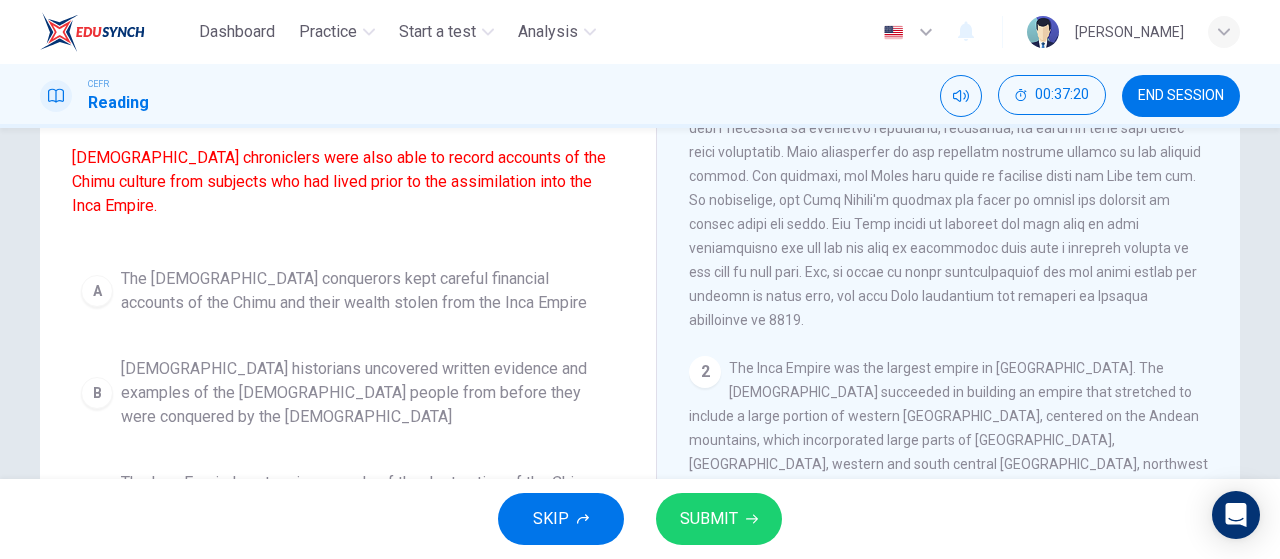 click on "The [DEMOGRAPHIC_DATA] conquerors kept careful financial accounts of the Chimu and their wealth stolen from the Inca Empire" at bounding box center [368, 291] 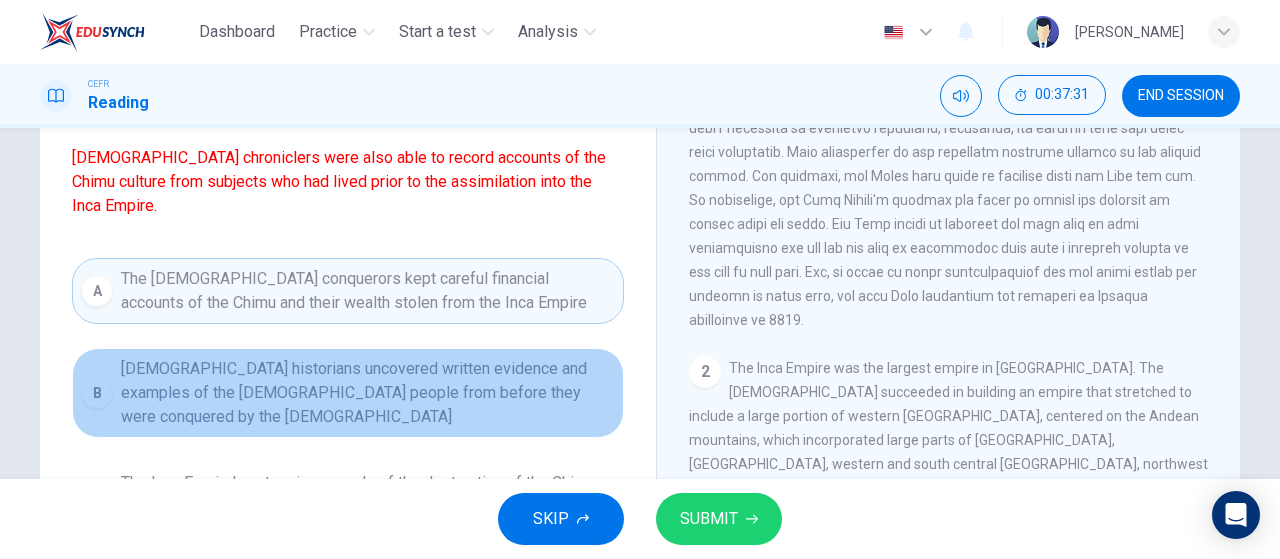 click on "[DEMOGRAPHIC_DATA] historians uncovered written evidence and examples of the [DEMOGRAPHIC_DATA] people from before they were conquered by the [DEMOGRAPHIC_DATA]" at bounding box center (368, 393) 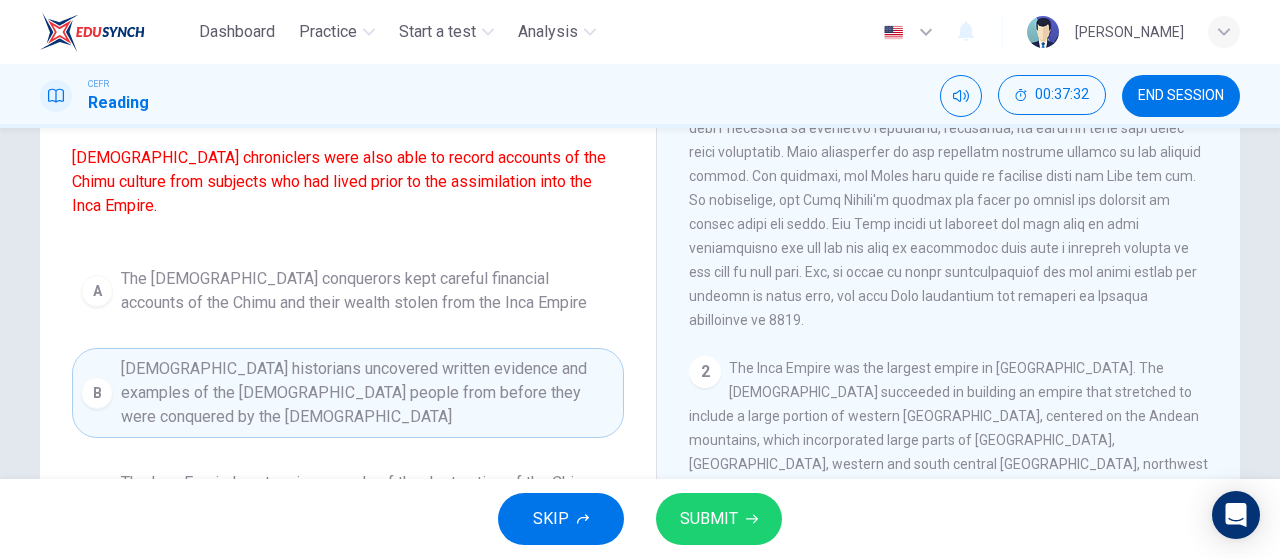 click on "SUBMIT" at bounding box center (709, 519) 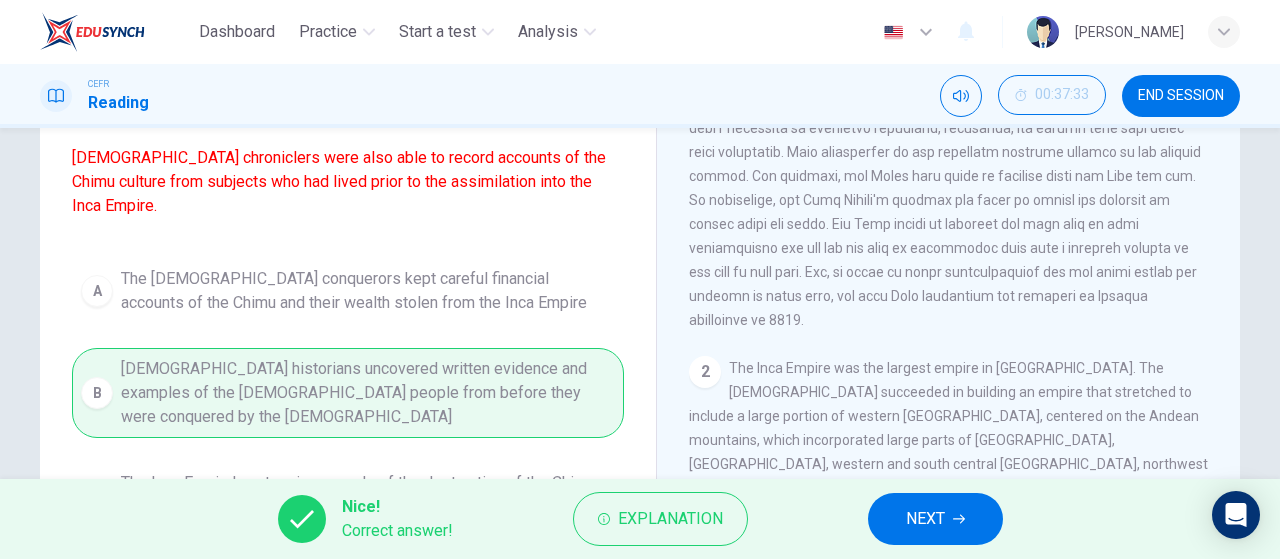 click on "NEXT" at bounding box center (935, 519) 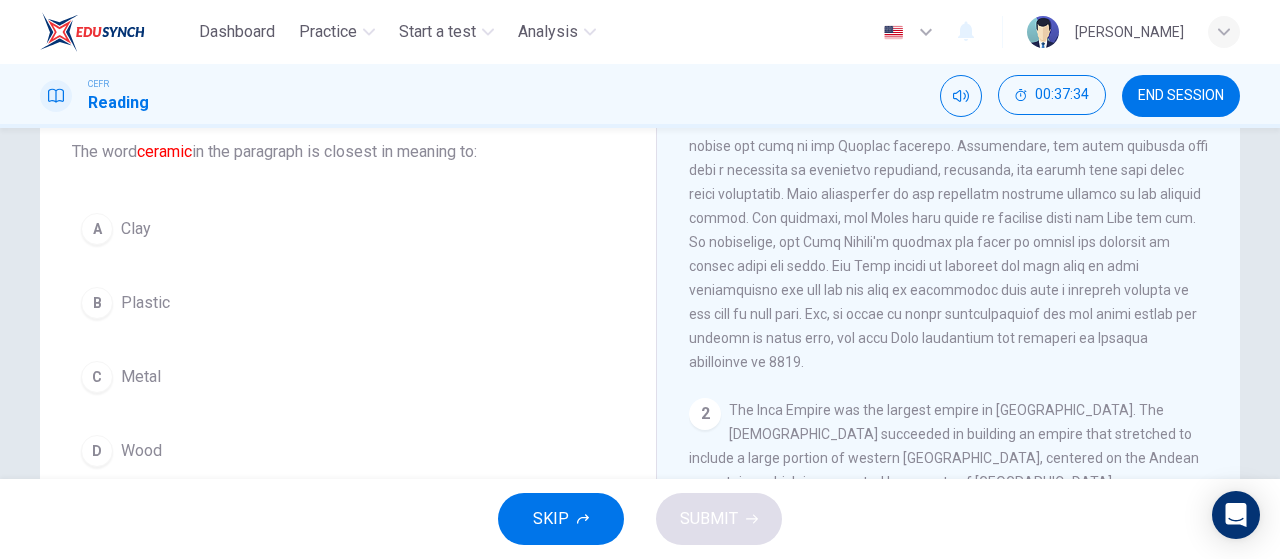 scroll, scrollTop: 166, scrollLeft: 0, axis: vertical 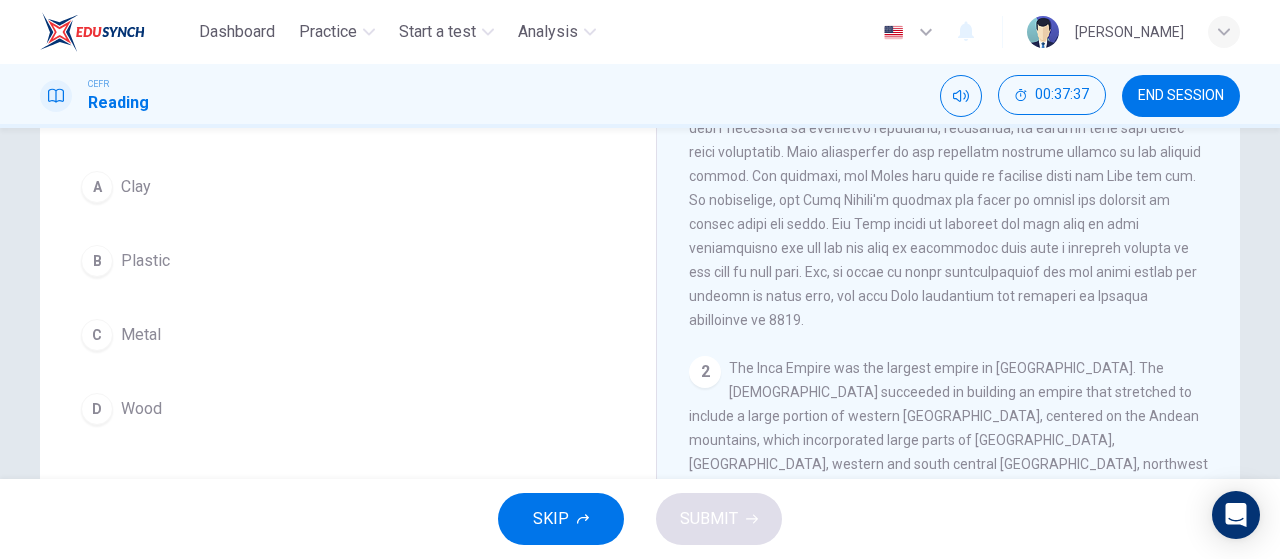 click on "Clay" at bounding box center [136, 187] 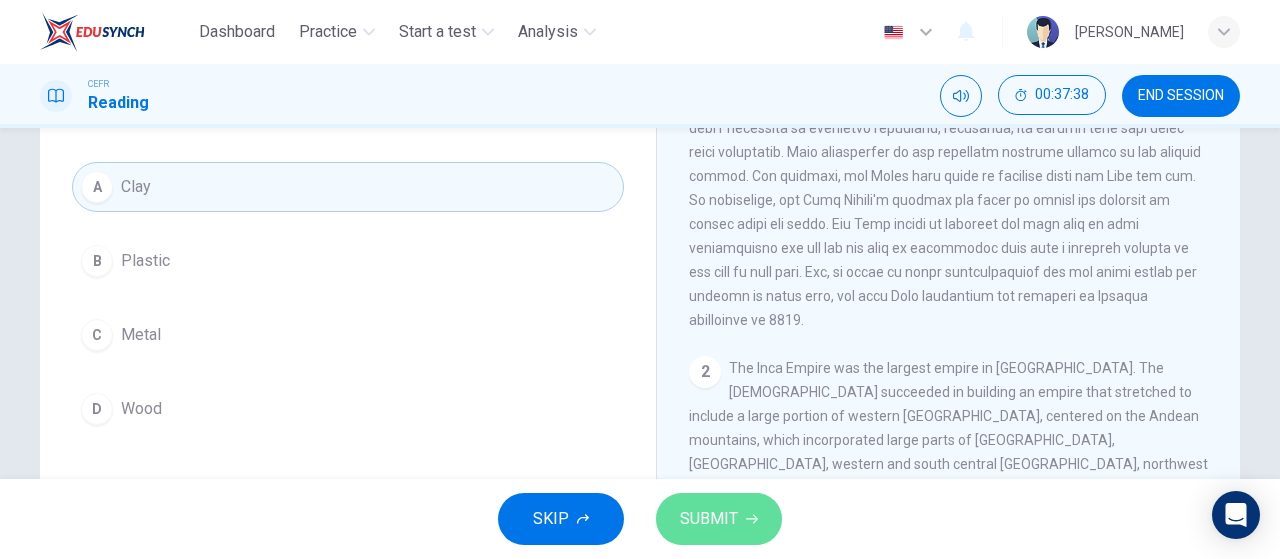 click on "SUBMIT" at bounding box center [719, 519] 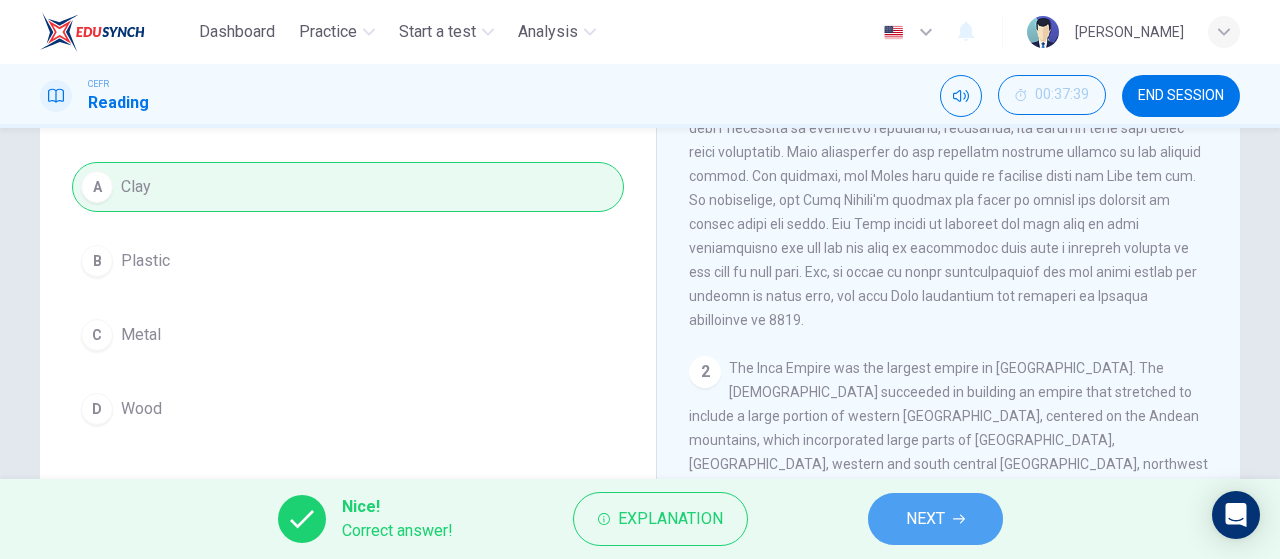 click on "NEXT" at bounding box center (935, 519) 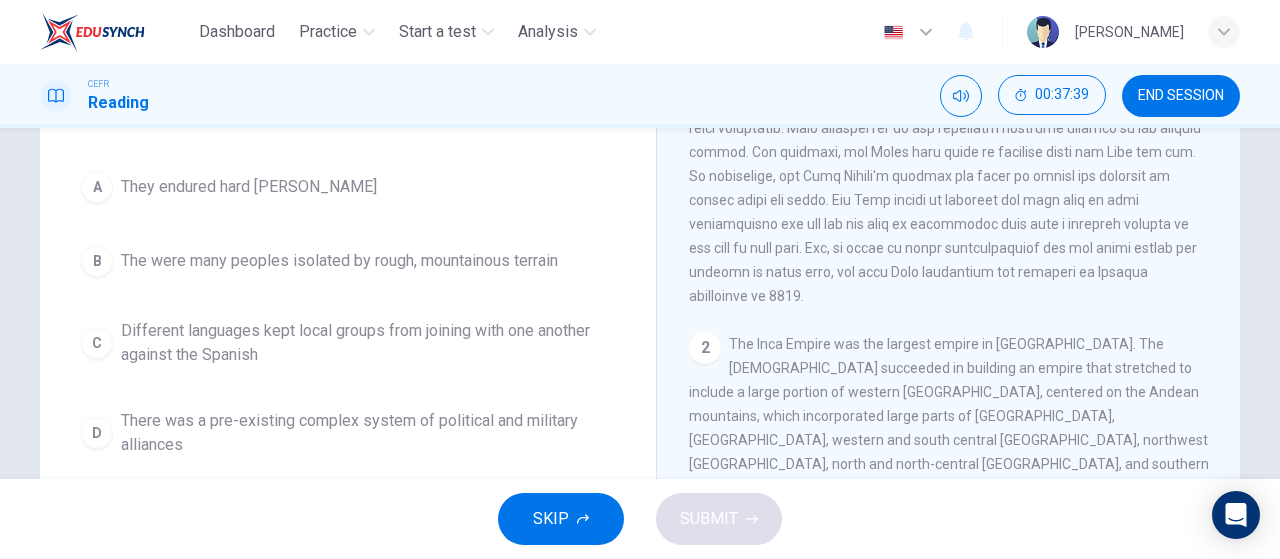 scroll, scrollTop: 24, scrollLeft: 0, axis: vertical 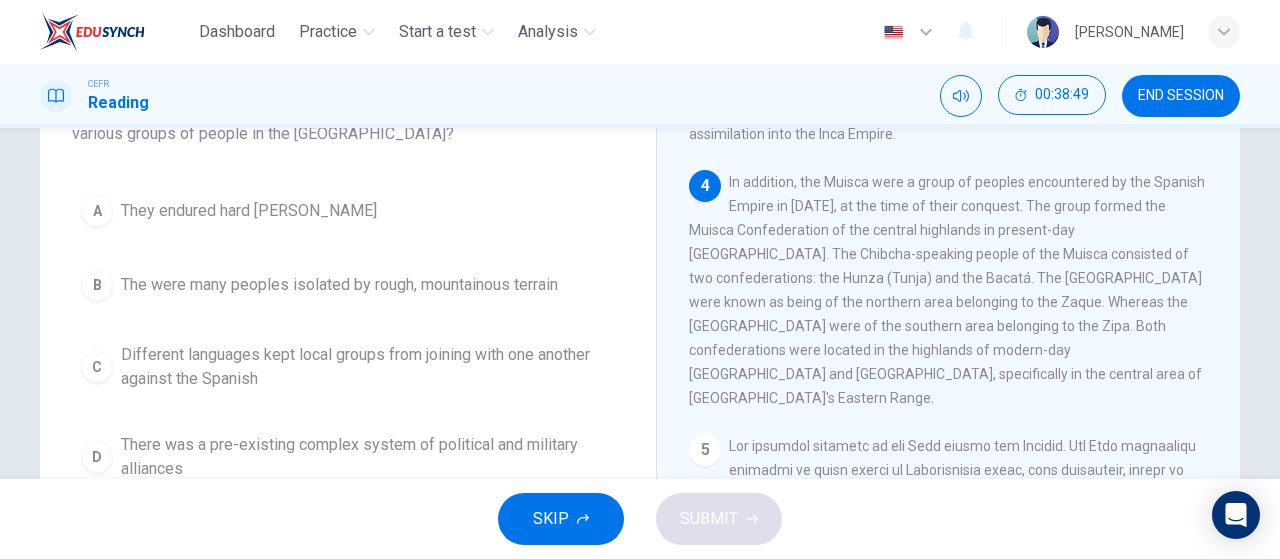 click on "Different languages kept local groups from joining with one another against the Spanish" at bounding box center [368, 367] 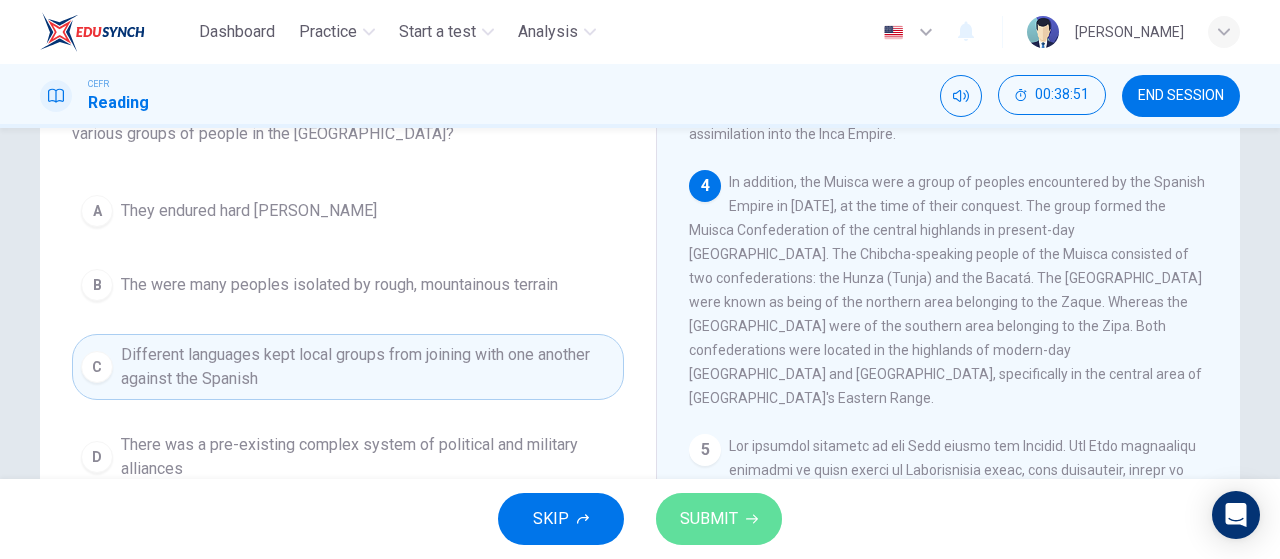 click on "SUBMIT" at bounding box center [719, 519] 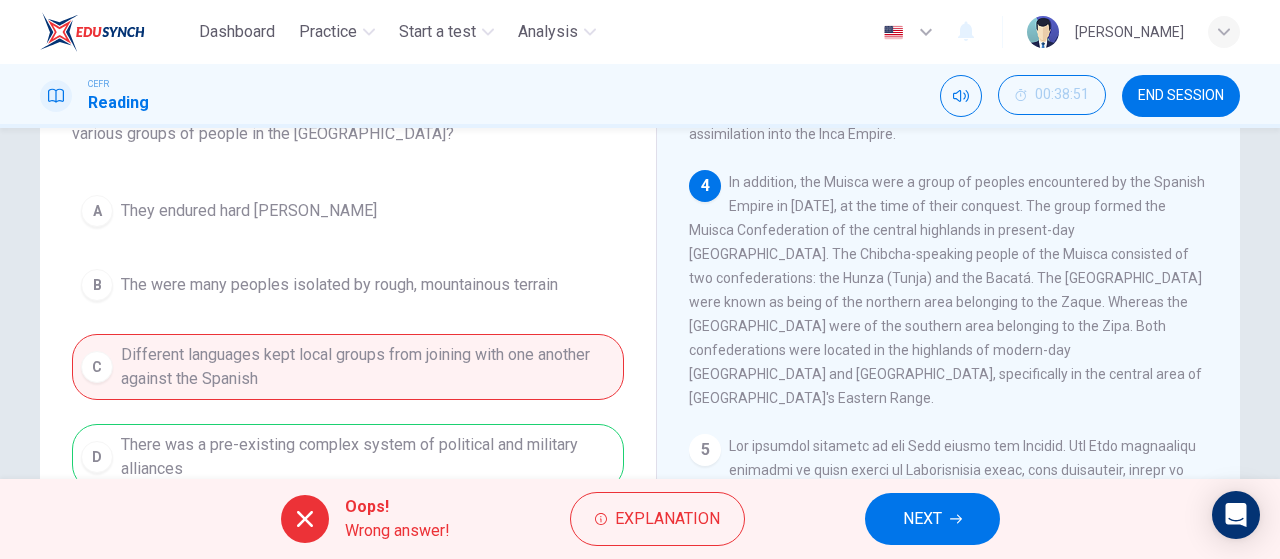 scroll, scrollTop: 333, scrollLeft: 0, axis: vertical 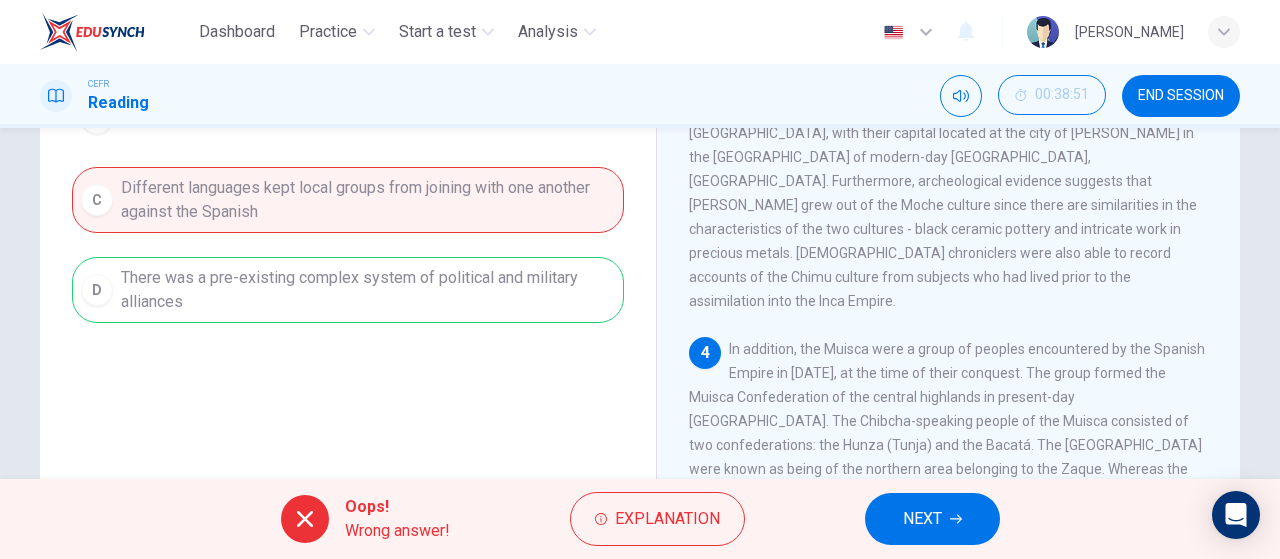 click on "NEXT" at bounding box center (932, 519) 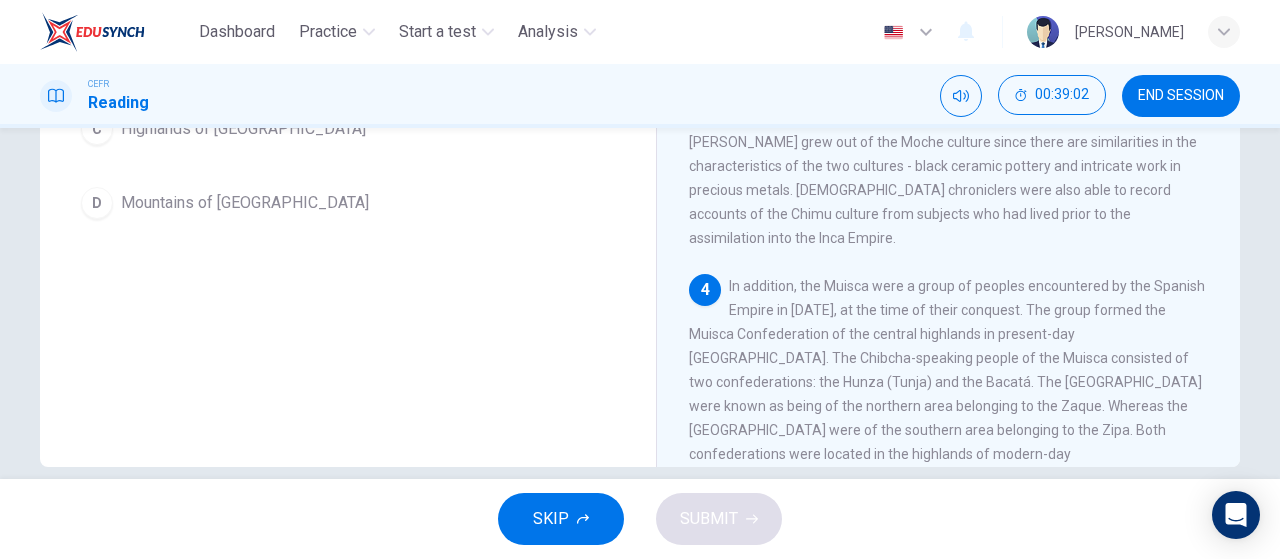 scroll, scrollTop: 424, scrollLeft: 0, axis: vertical 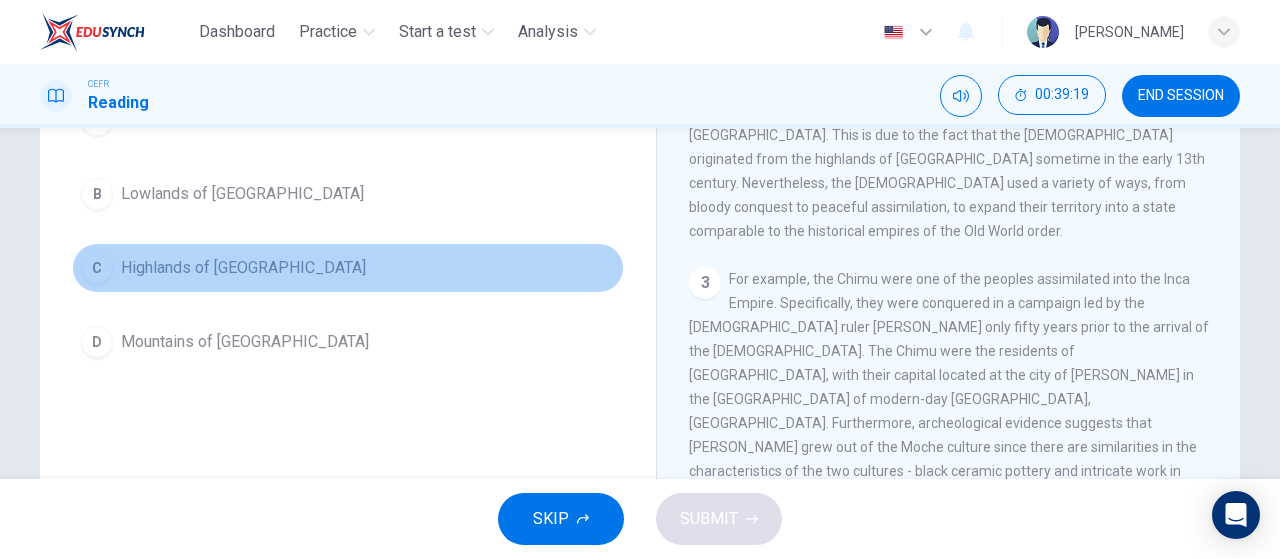 click on "Highlands of [GEOGRAPHIC_DATA]" at bounding box center [243, 268] 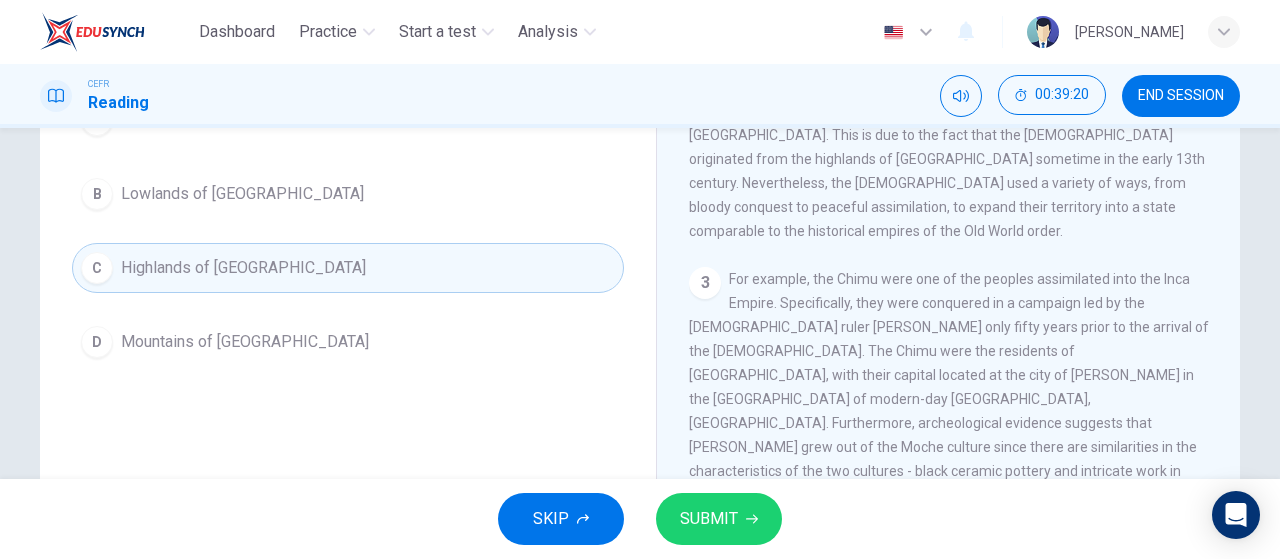 click on "SUBMIT" at bounding box center [719, 519] 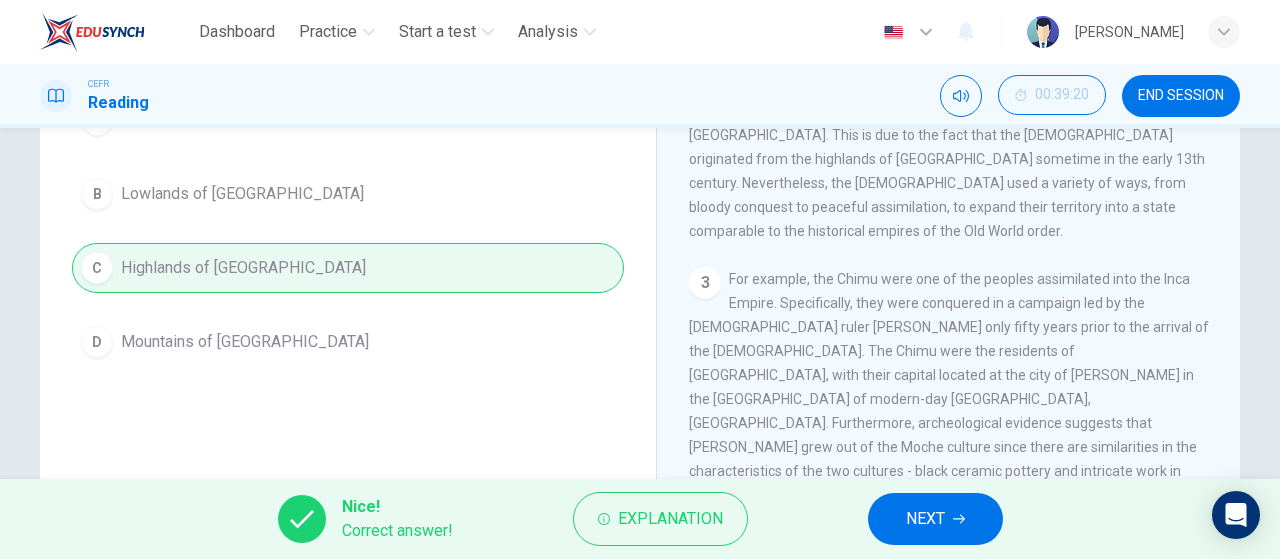 click on "NEXT" at bounding box center [935, 519] 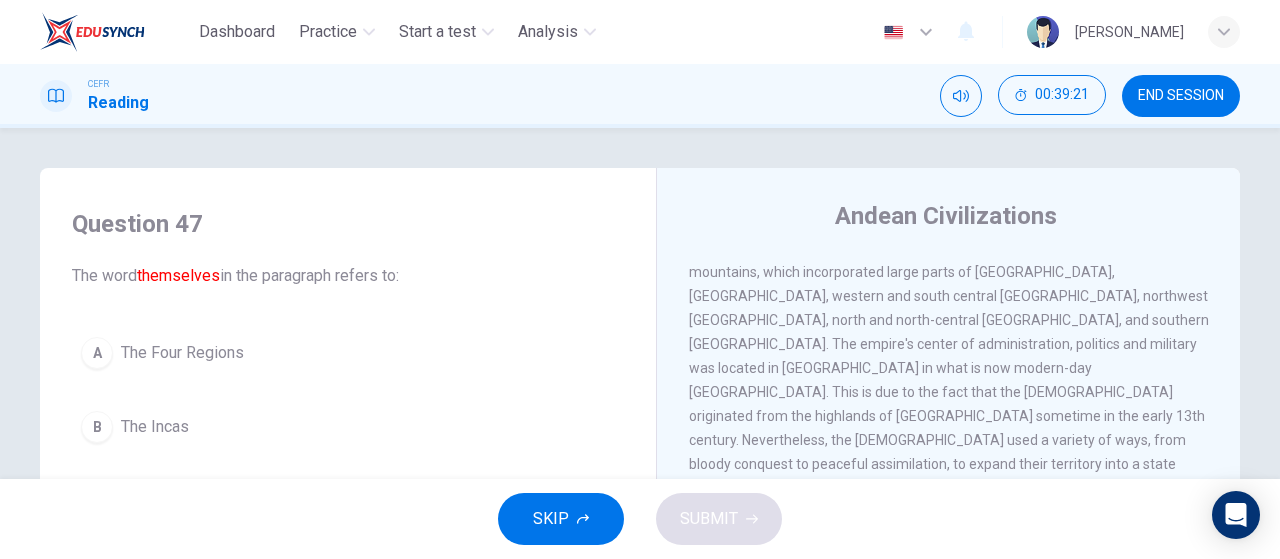 scroll, scrollTop: 166, scrollLeft: 0, axis: vertical 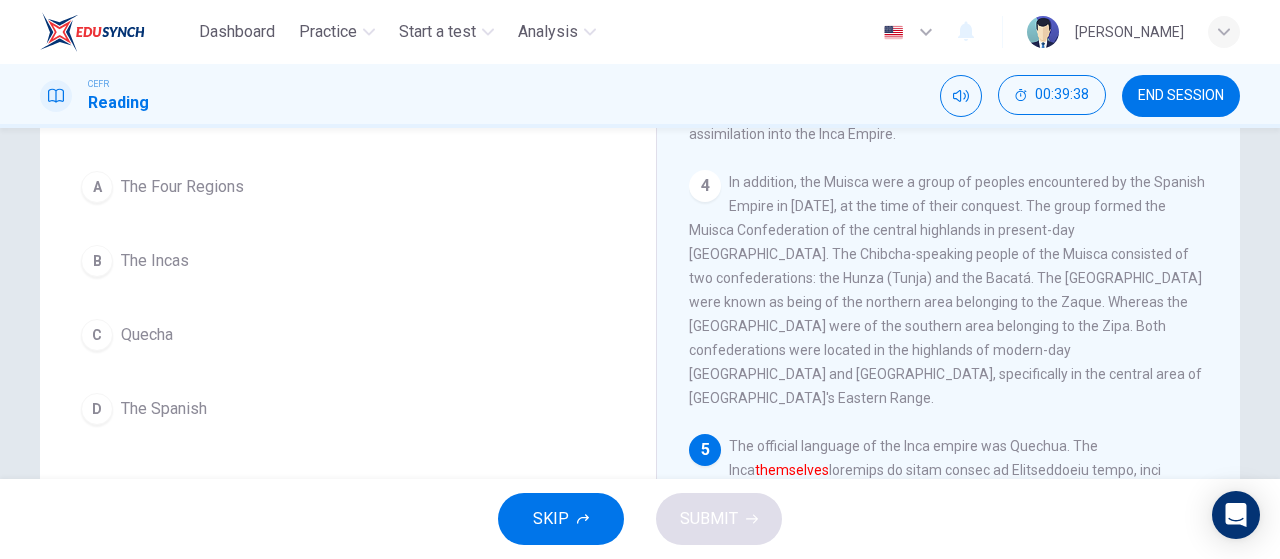 click on "The Incas" at bounding box center (155, 261) 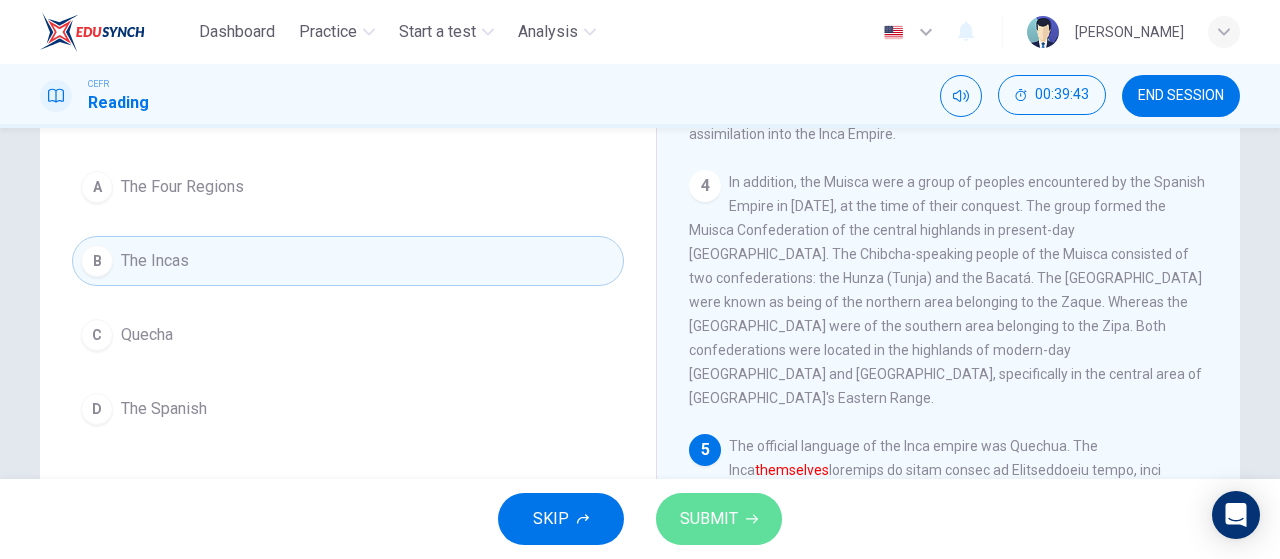 click on "SUBMIT" at bounding box center (709, 519) 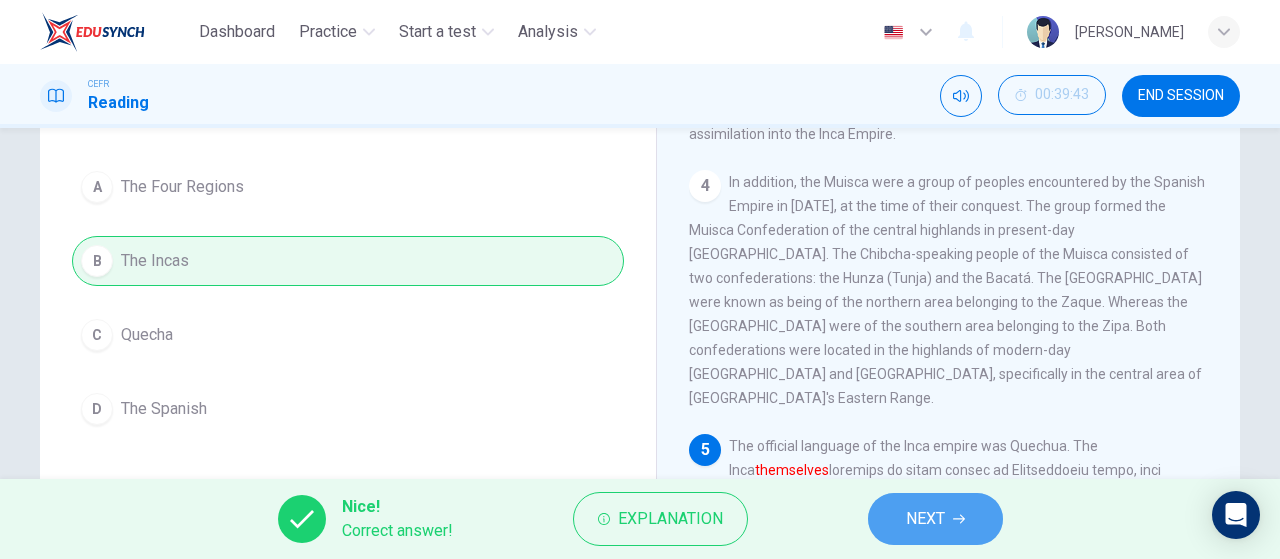 click on "NEXT" at bounding box center (925, 519) 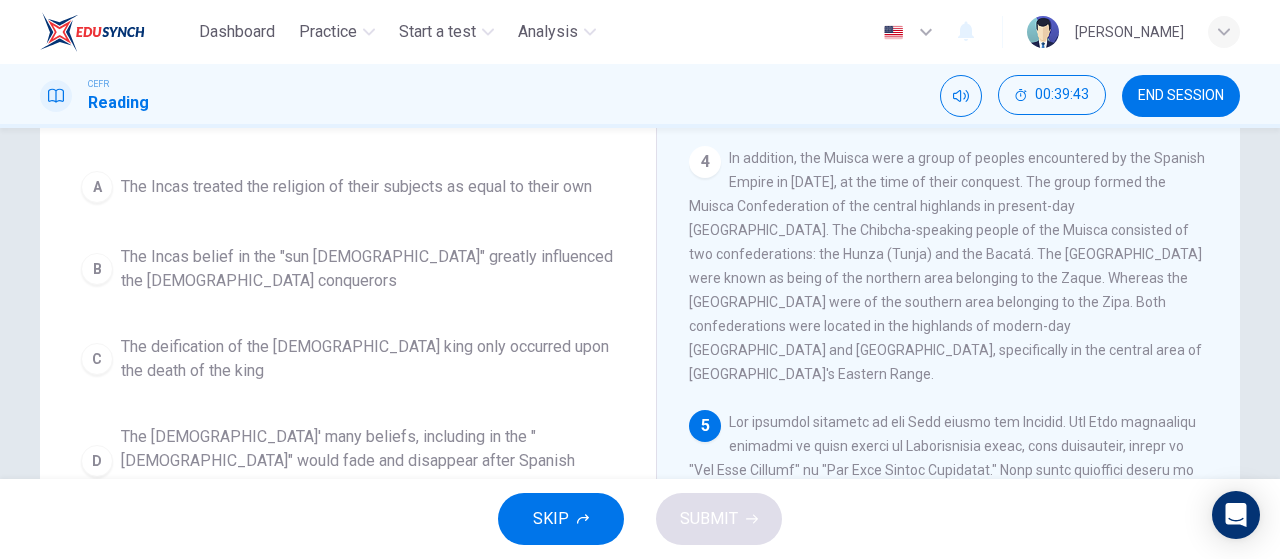 scroll, scrollTop: 24, scrollLeft: 0, axis: vertical 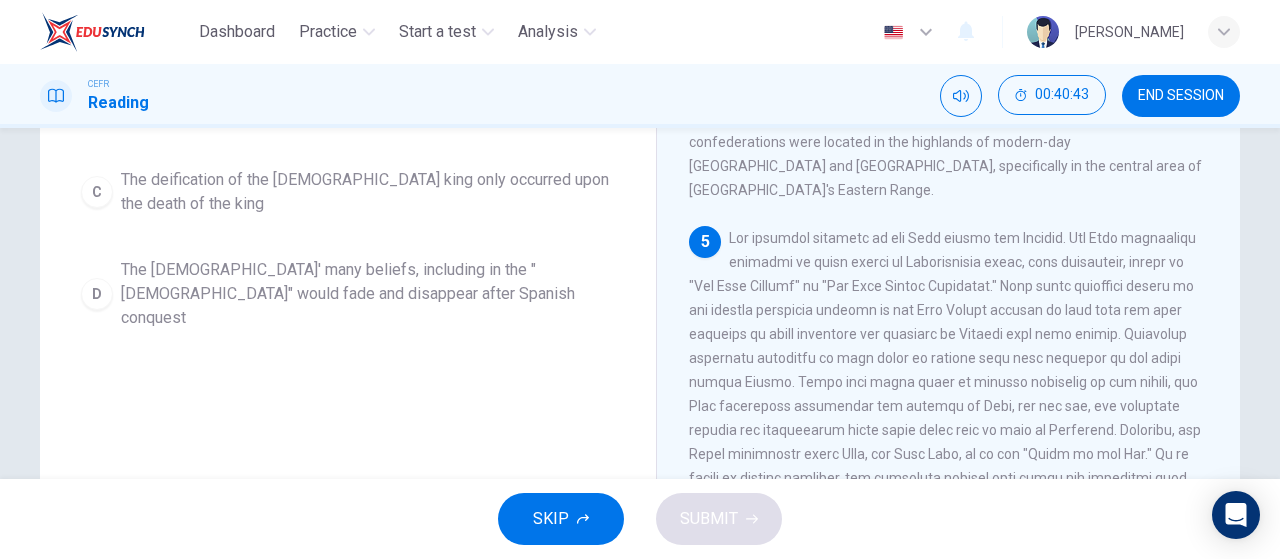 click on "The [DEMOGRAPHIC_DATA]' many beliefs, including in the "[DEMOGRAPHIC_DATA]" would fade and disappear after Spanish conquest" at bounding box center (368, 294) 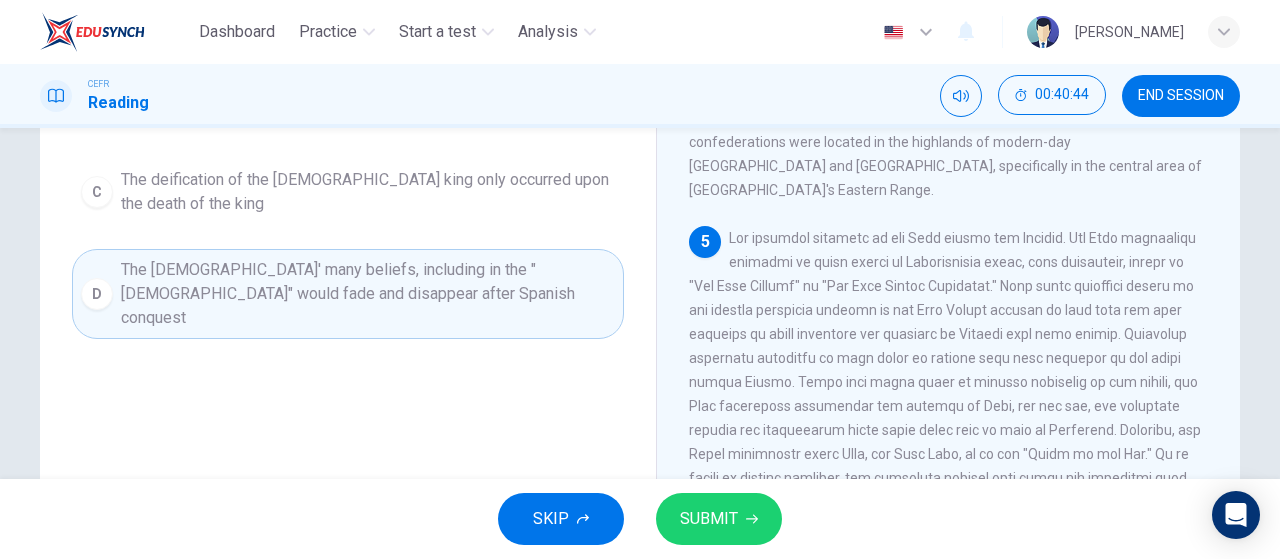 click on "SUBMIT" at bounding box center (719, 519) 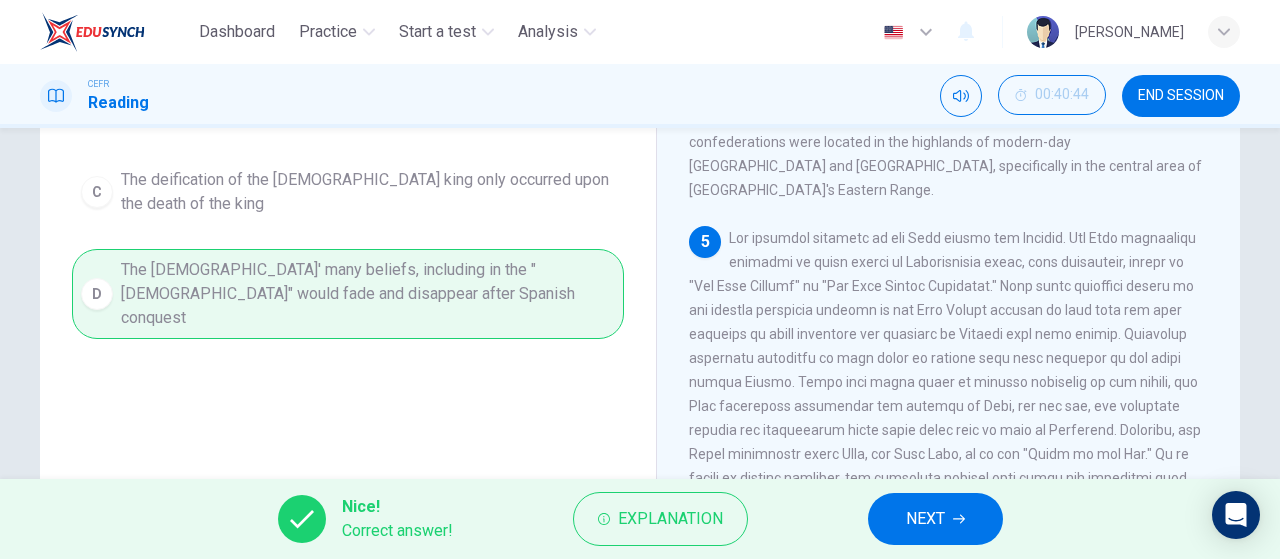 click on "NEXT" at bounding box center [935, 519] 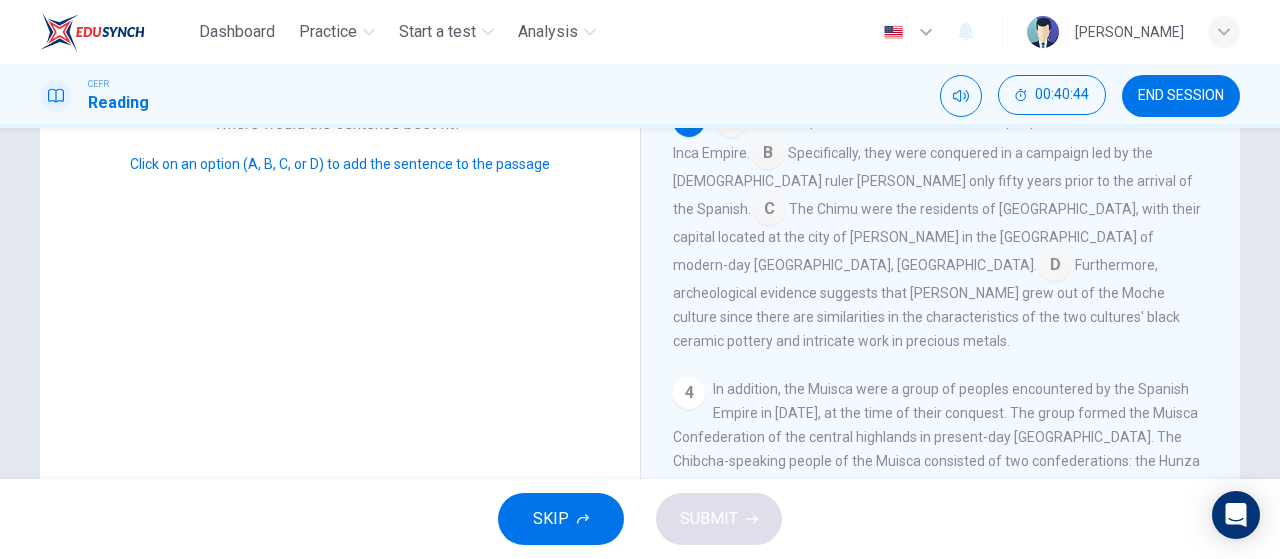 scroll, scrollTop: 538, scrollLeft: 0, axis: vertical 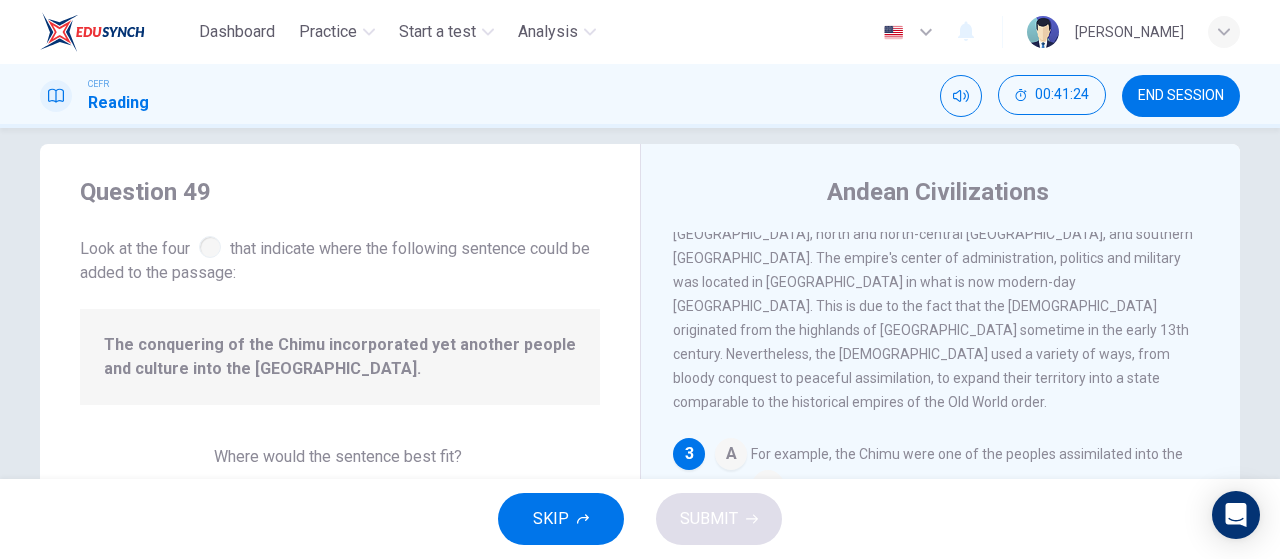 click at bounding box center [731, 456] 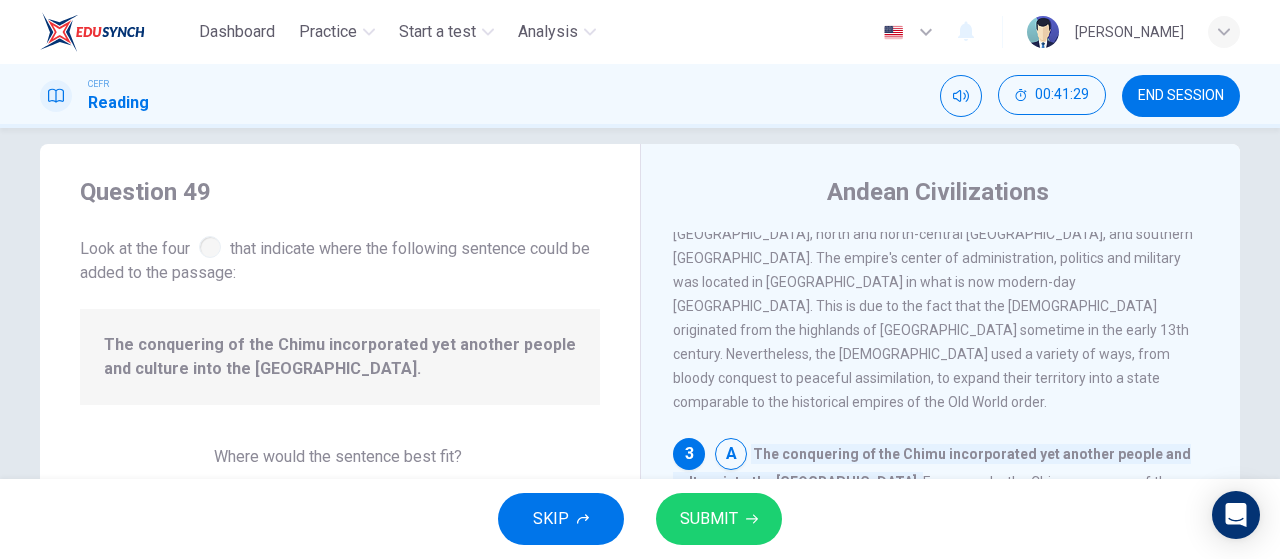 scroll, scrollTop: 705, scrollLeft: 0, axis: vertical 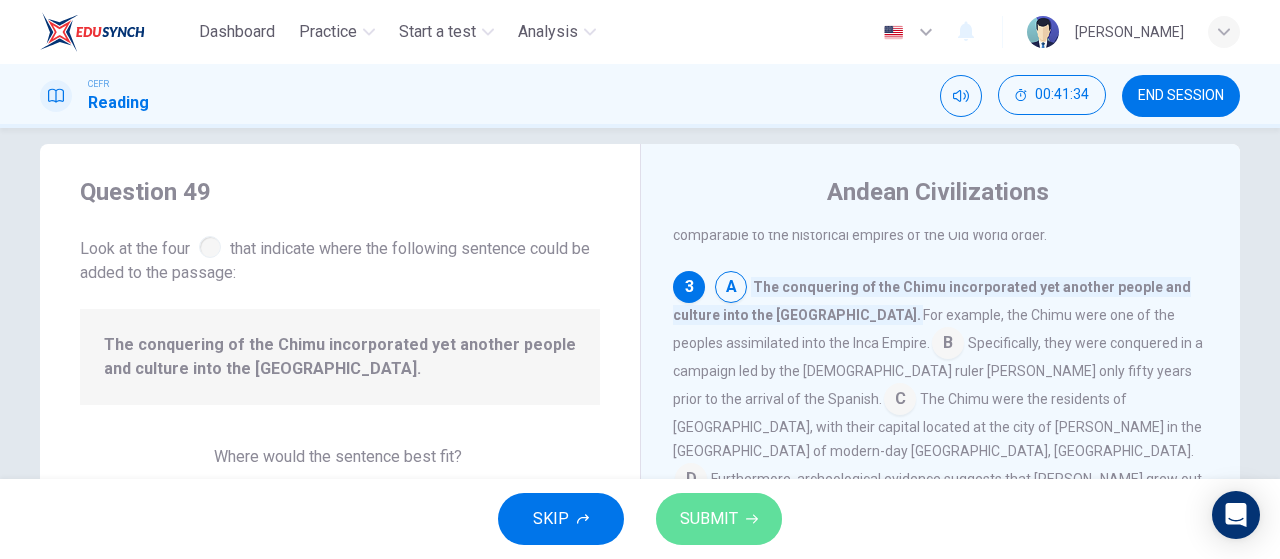 click on "SUBMIT" at bounding box center [719, 519] 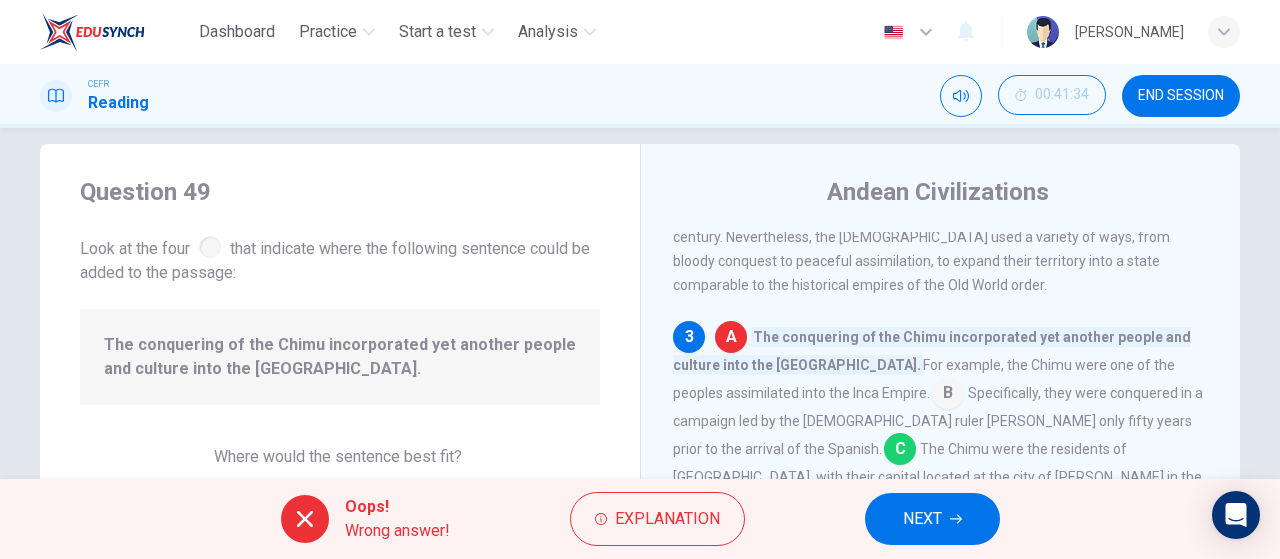 scroll, scrollTop: 705, scrollLeft: 0, axis: vertical 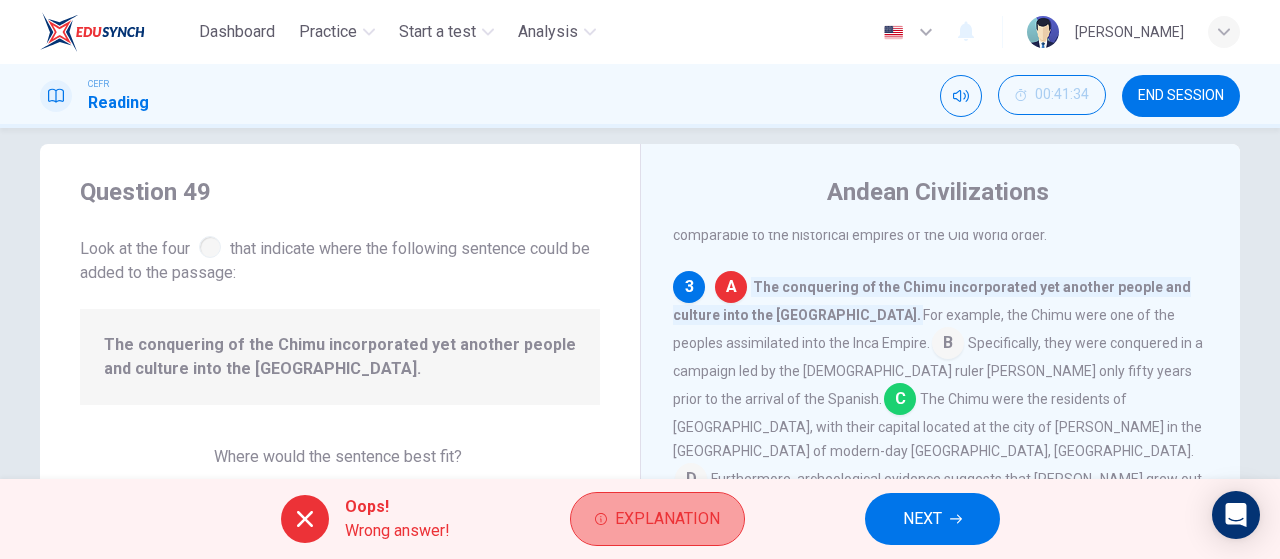 click on "Explanation" at bounding box center [657, 519] 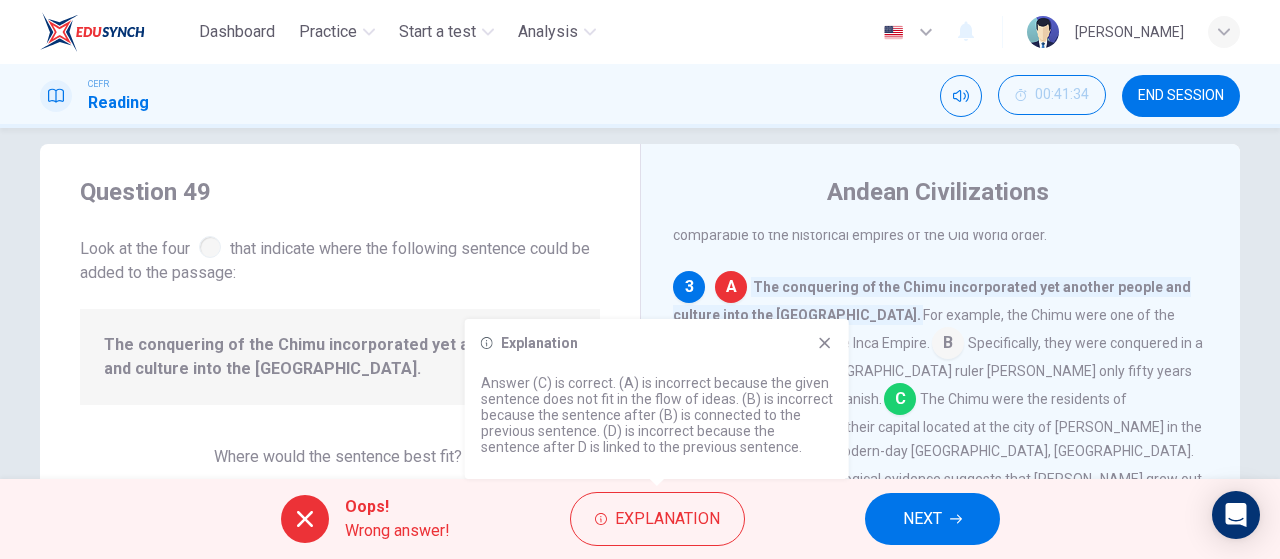 click 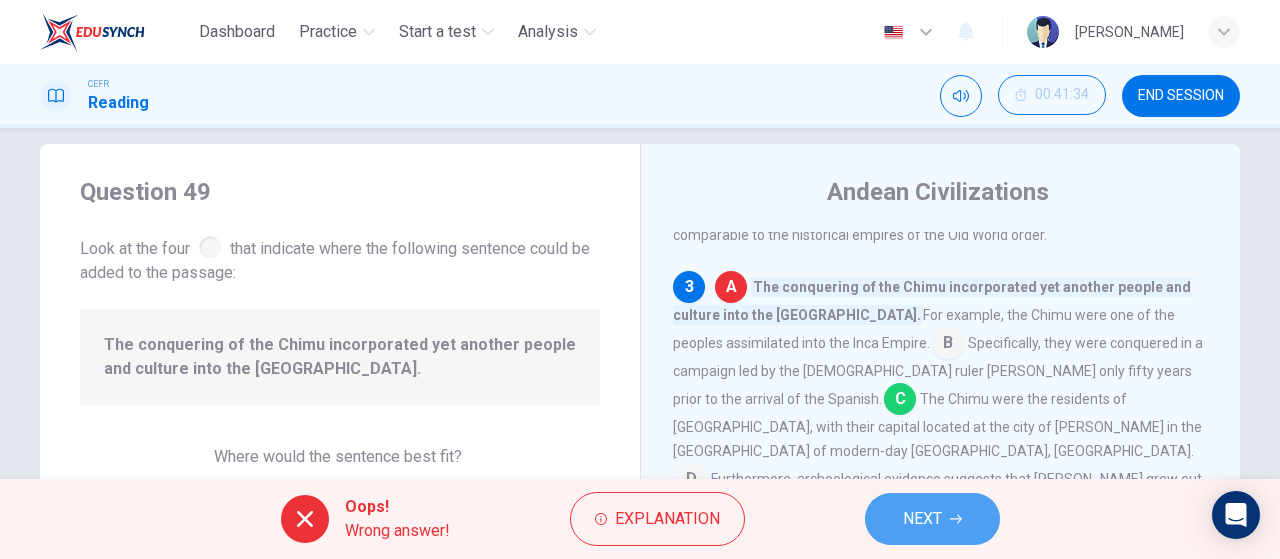 click on "NEXT" at bounding box center (932, 519) 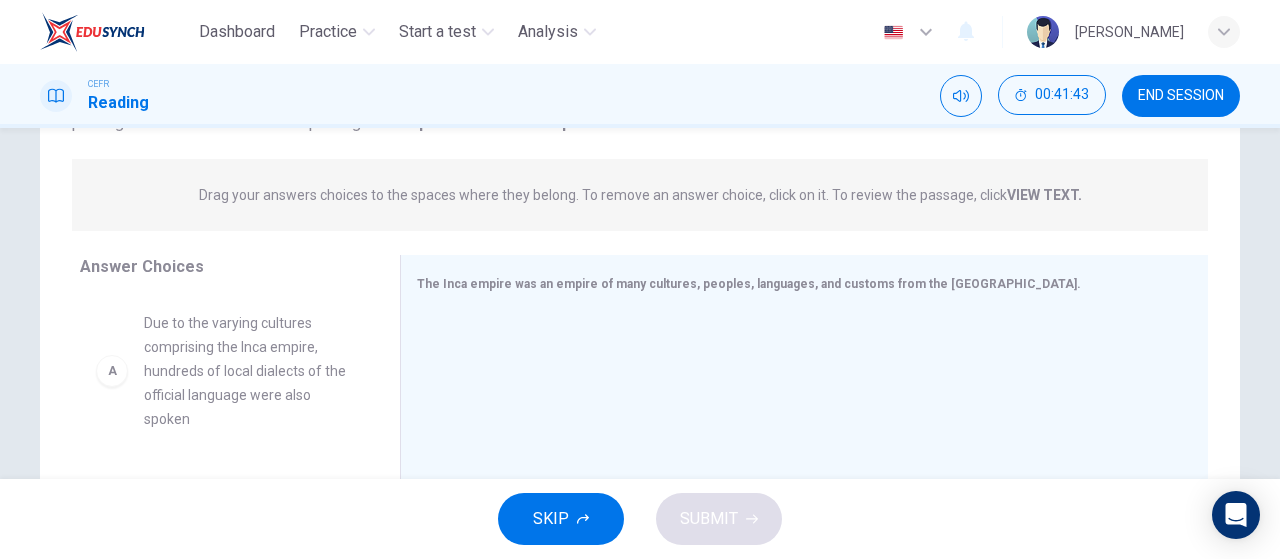 scroll, scrollTop: 190, scrollLeft: 0, axis: vertical 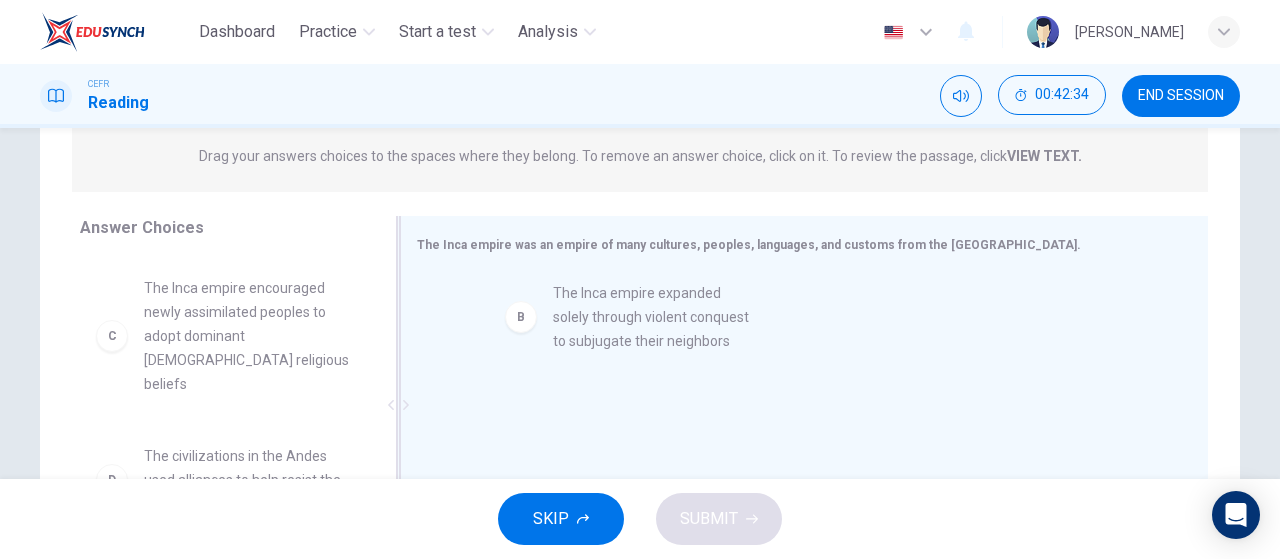drag, startPoint x: 228, startPoint y: 330, endPoint x: 675, endPoint y: 339, distance: 447.0906 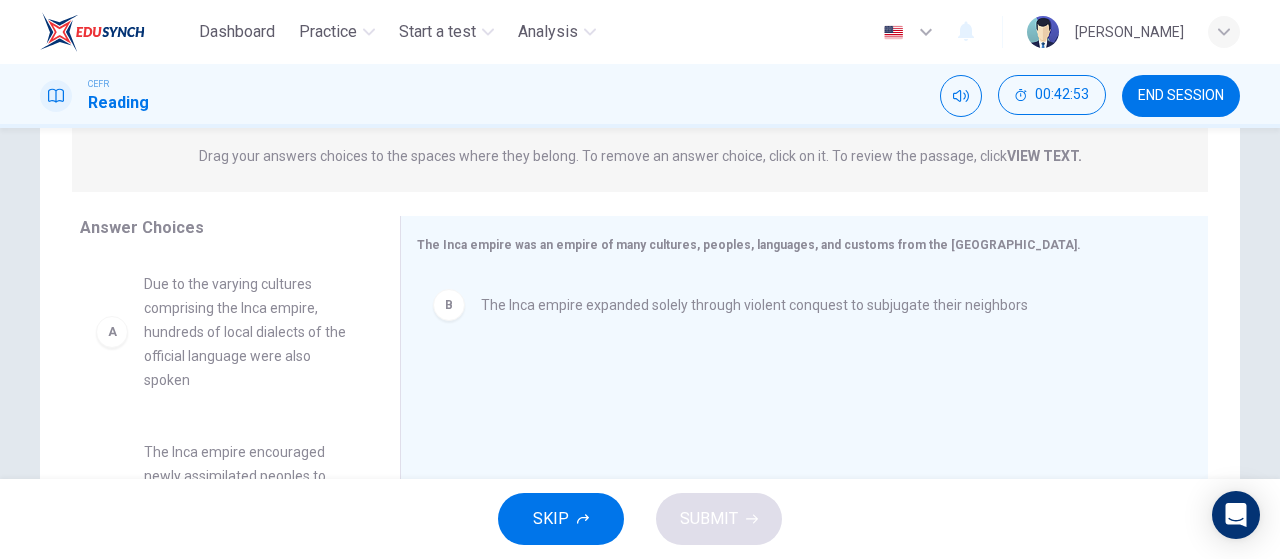 scroll, scrollTop: 166, scrollLeft: 0, axis: vertical 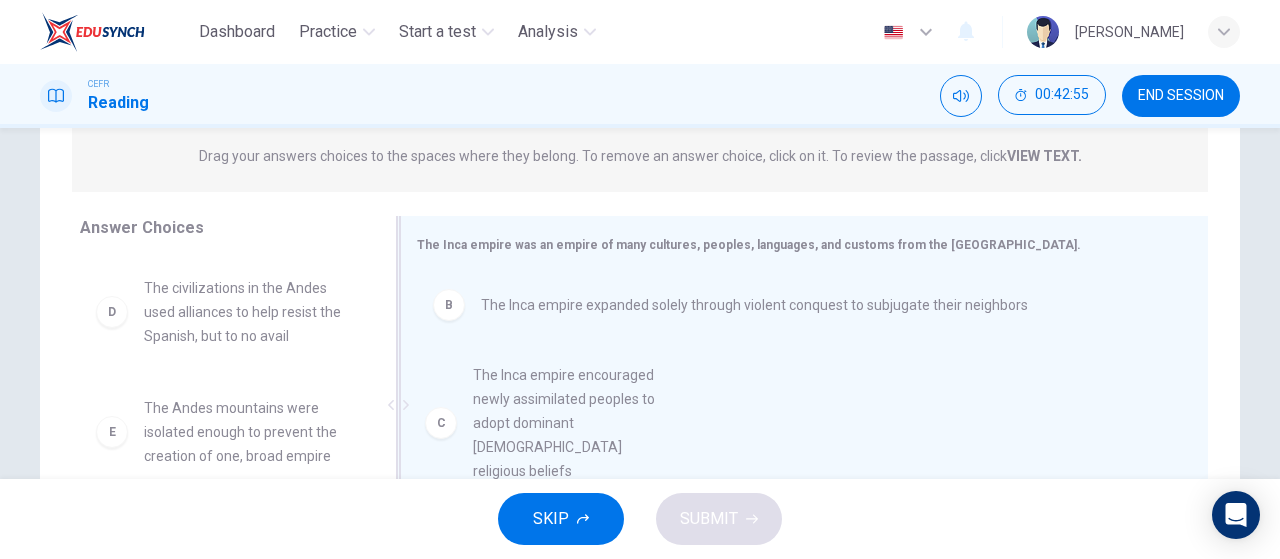 drag, startPoint x: 256, startPoint y: 329, endPoint x: 672, endPoint y: 424, distance: 426.7095 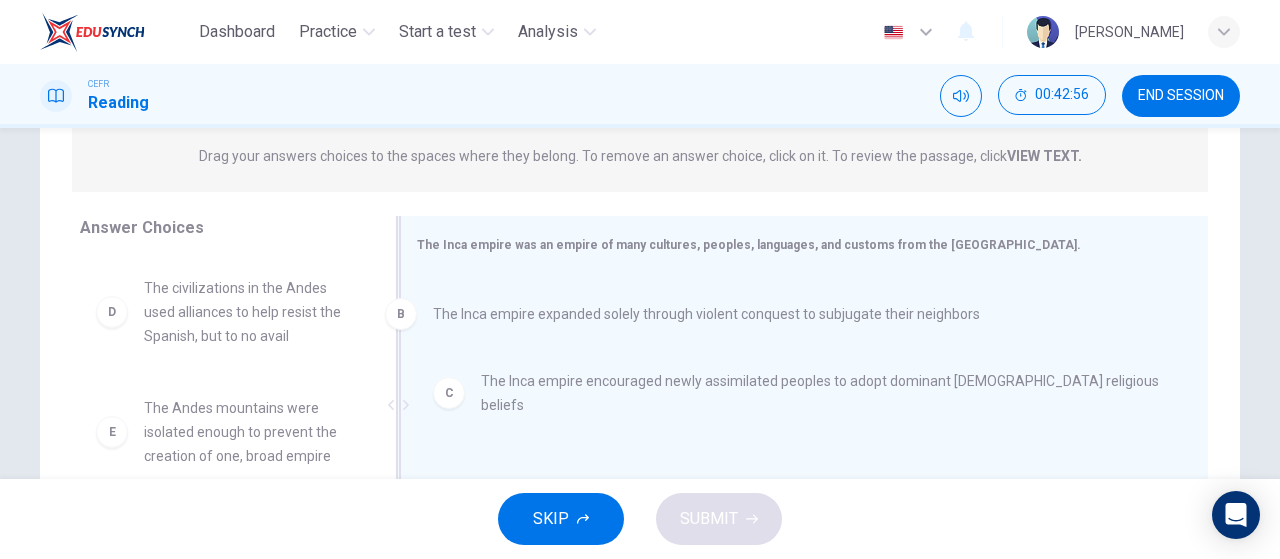 scroll, scrollTop: 163, scrollLeft: 0, axis: vertical 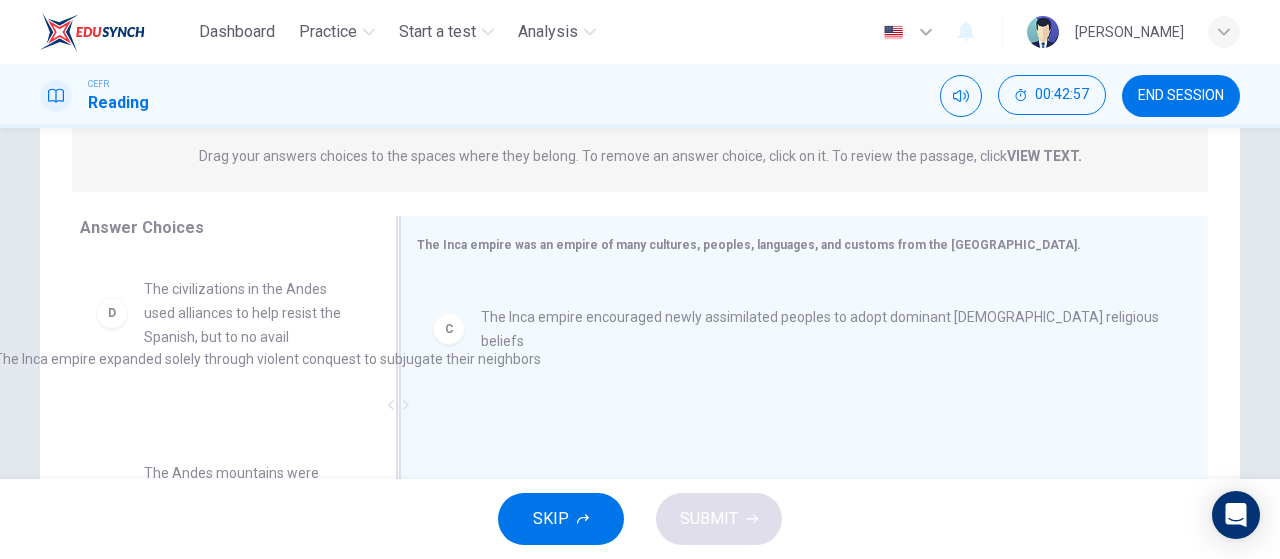 drag, startPoint x: 651, startPoint y: 312, endPoint x: 155, endPoint y: 373, distance: 499.73694 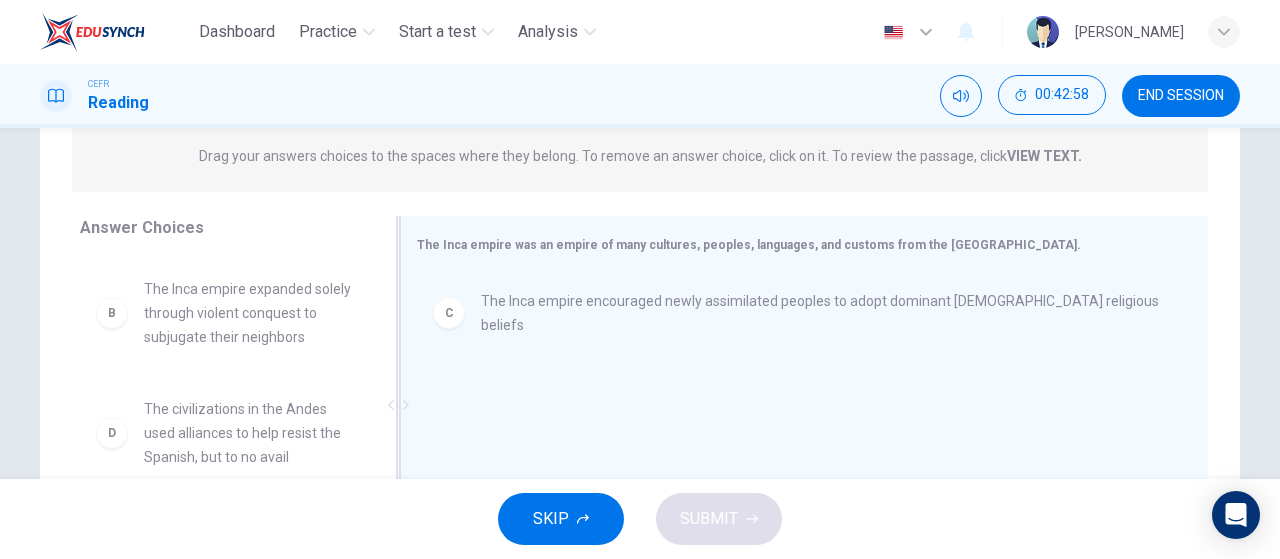 scroll, scrollTop: 0, scrollLeft: 0, axis: both 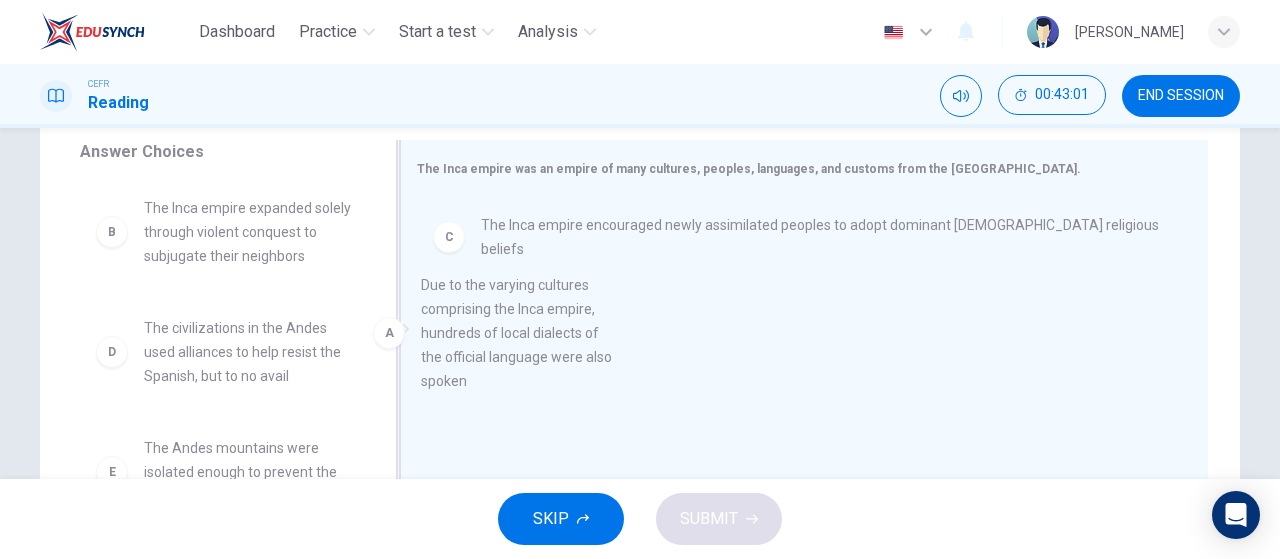 drag, startPoint x: 240, startPoint y: 257, endPoint x: 542, endPoint y: 347, distance: 315.12537 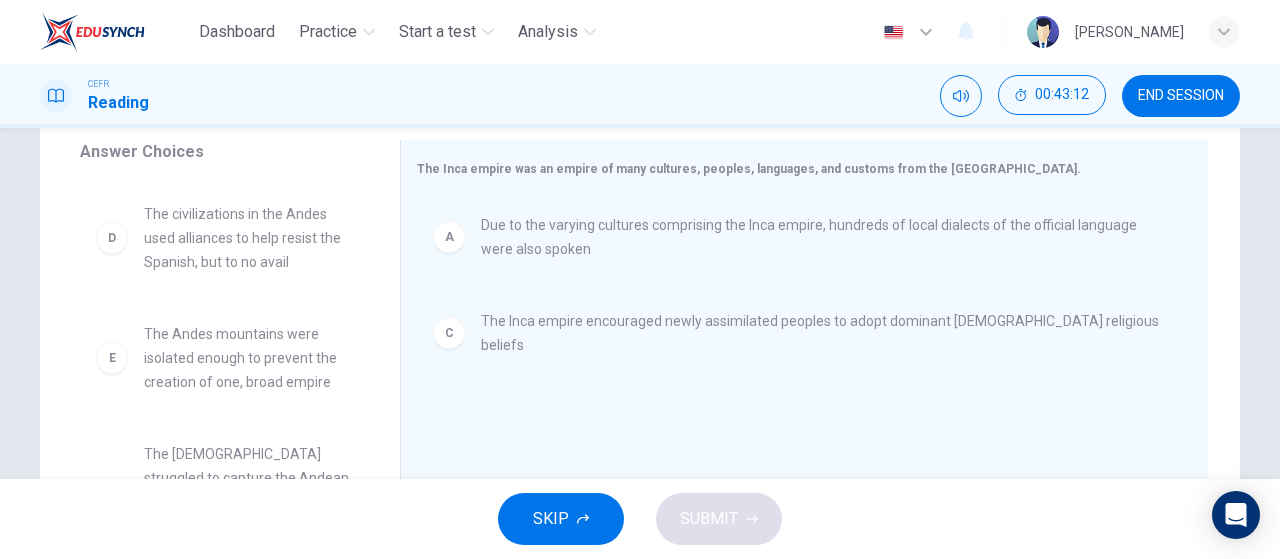 scroll, scrollTop: 204, scrollLeft: 0, axis: vertical 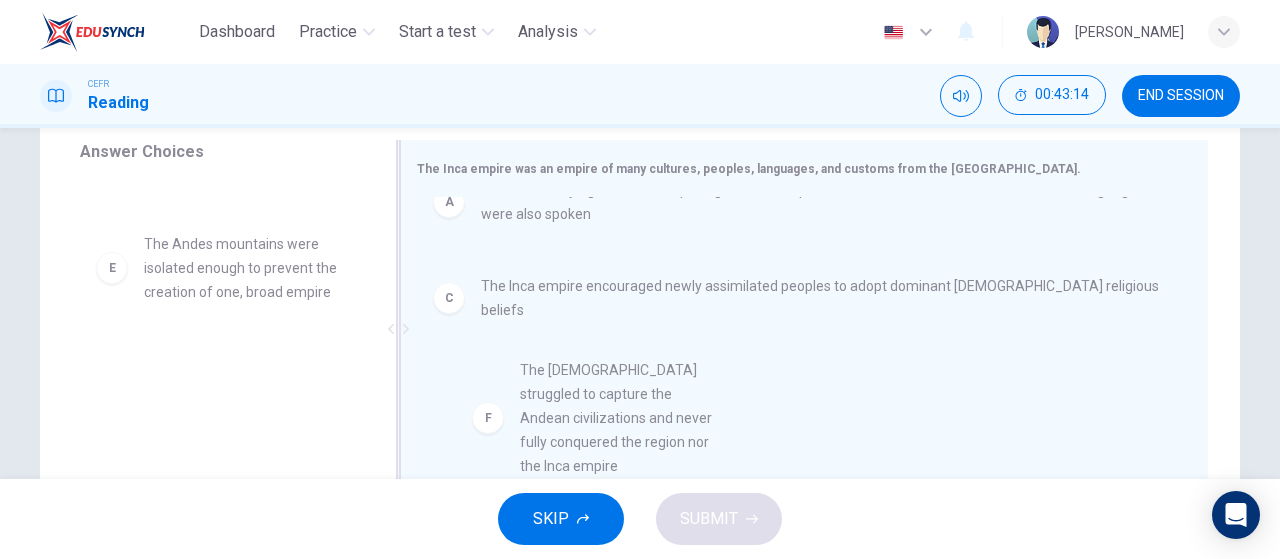 drag, startPoint x: 310, startPoint y: 429, endPoint x: 672, endPoint y: 436, distance: 362.0677 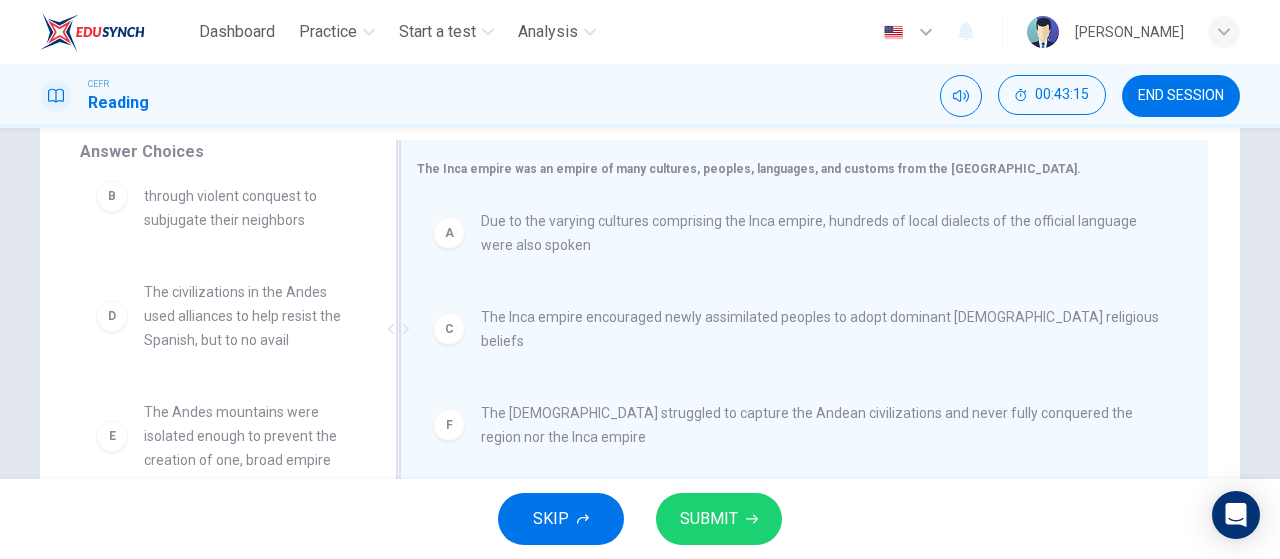 scroll, scrollTop: 0, scrollLeft: 0, axis: both 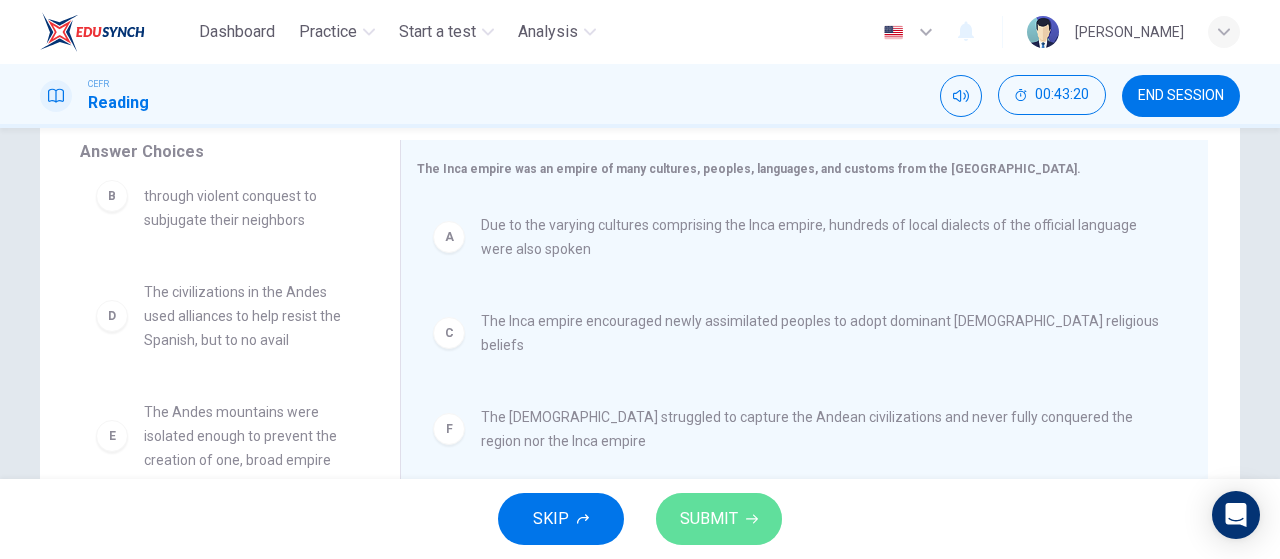 click on "SUBMIT" at bounding box center [719, 519] 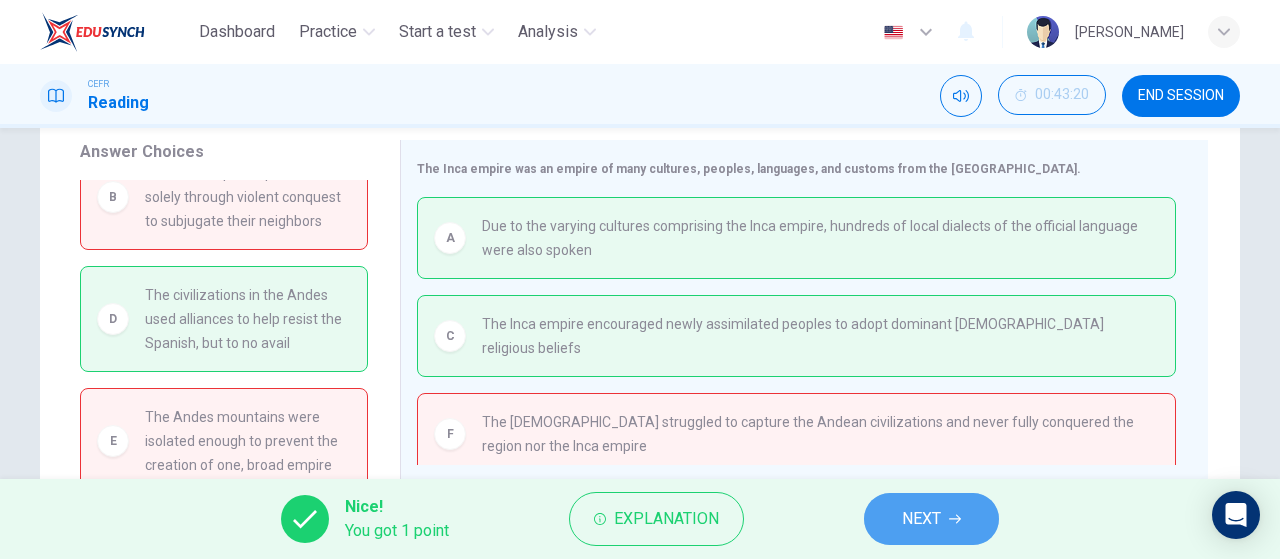 click on "NEXT" at bounding box center [921, 519] 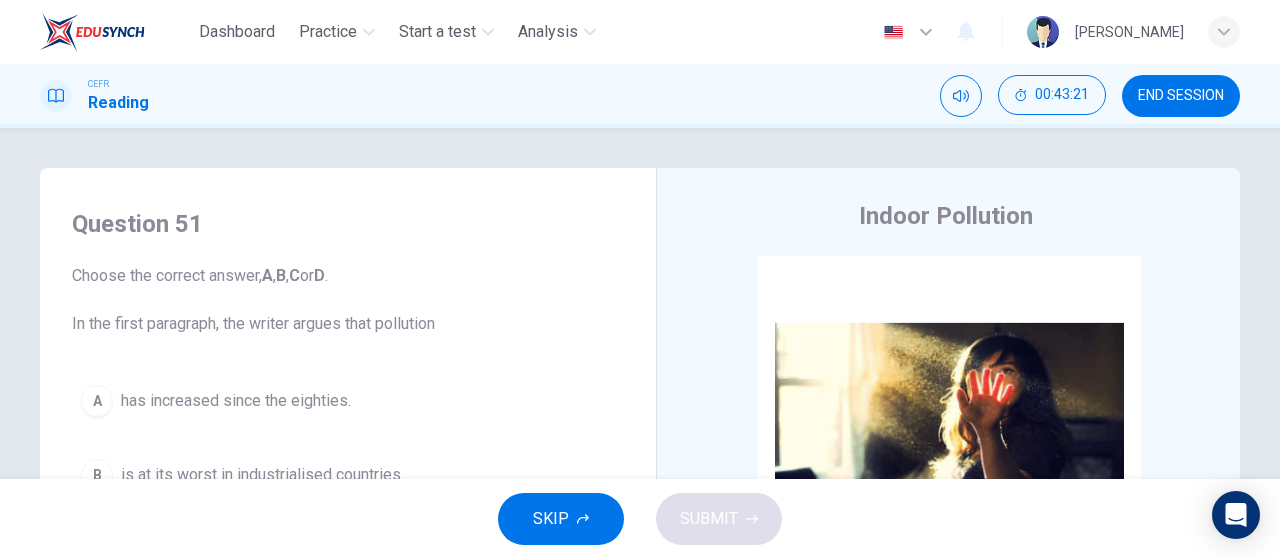 click on "END SESSION" at bounding box center [1181, 96] 